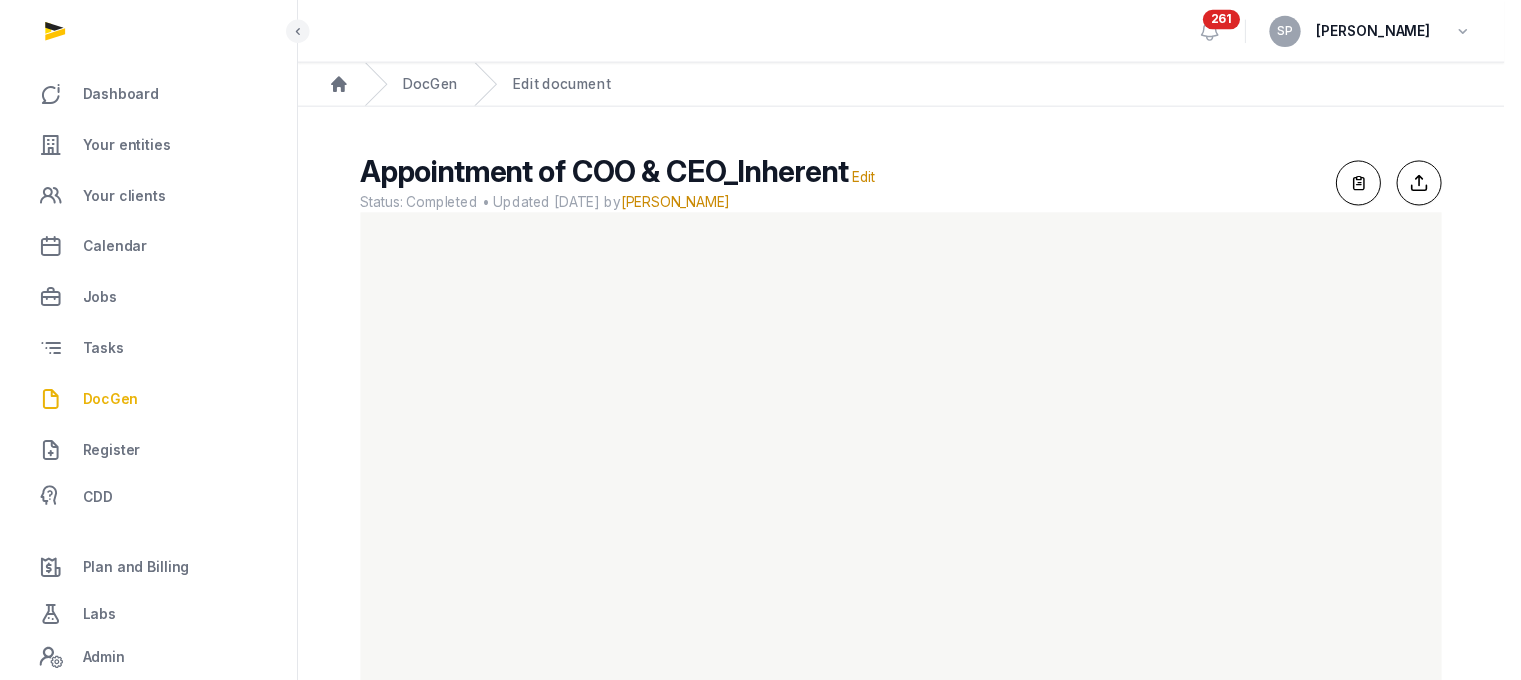 scroll, scrollTop: 0, scrollLeft: 0, axis: both 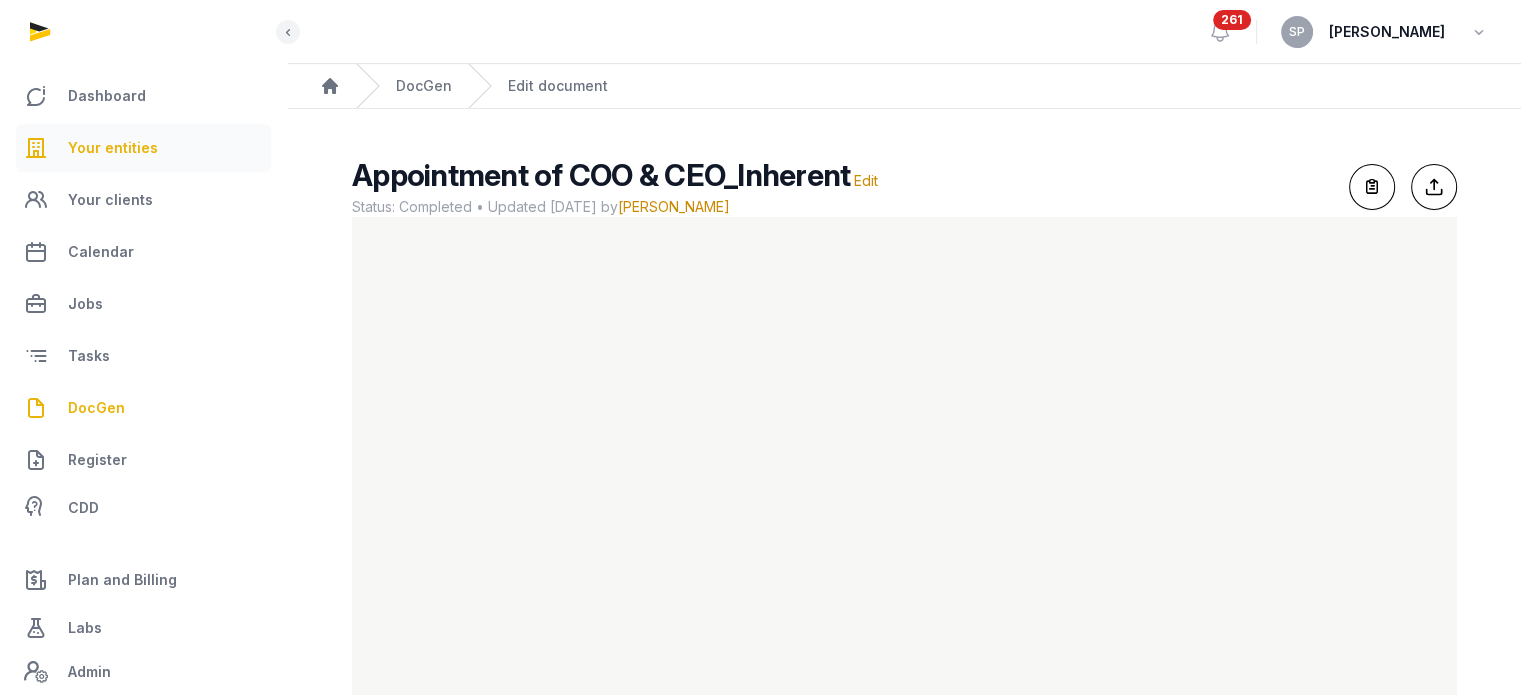 click on "Your entities" at bounding box center (113, 148) 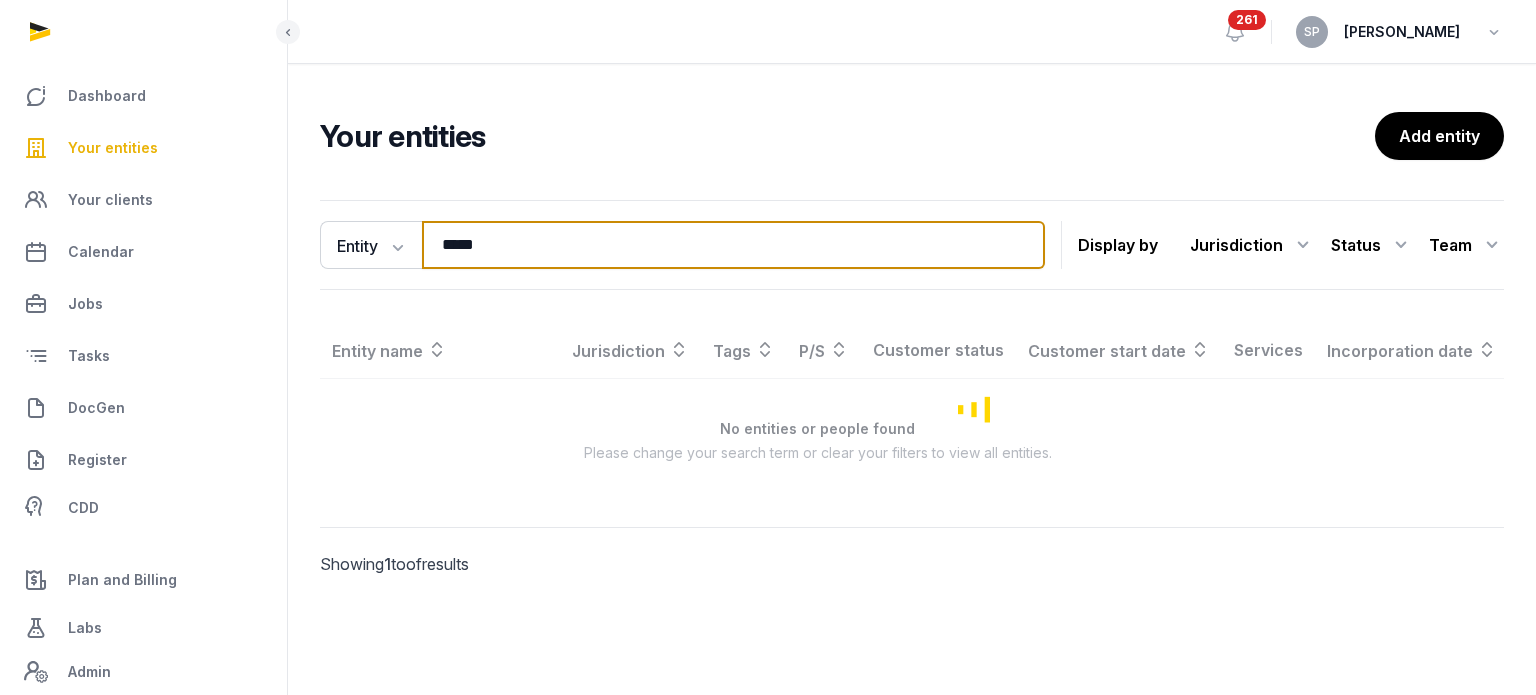 click on "*****" at bounding box center [733, 245] 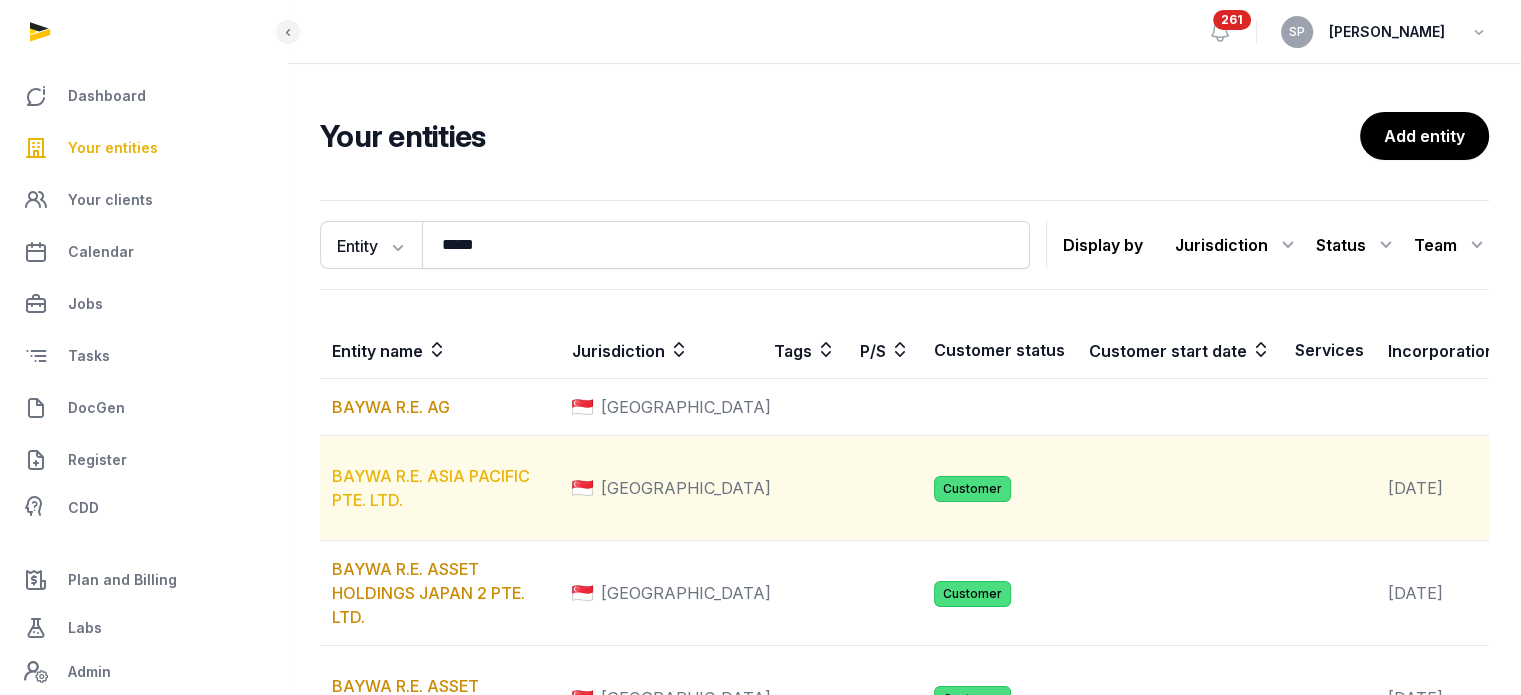 click on "BAYWA R.E. ASIA PACIFIC PTE. LTD." at bounding box center (431, 488) 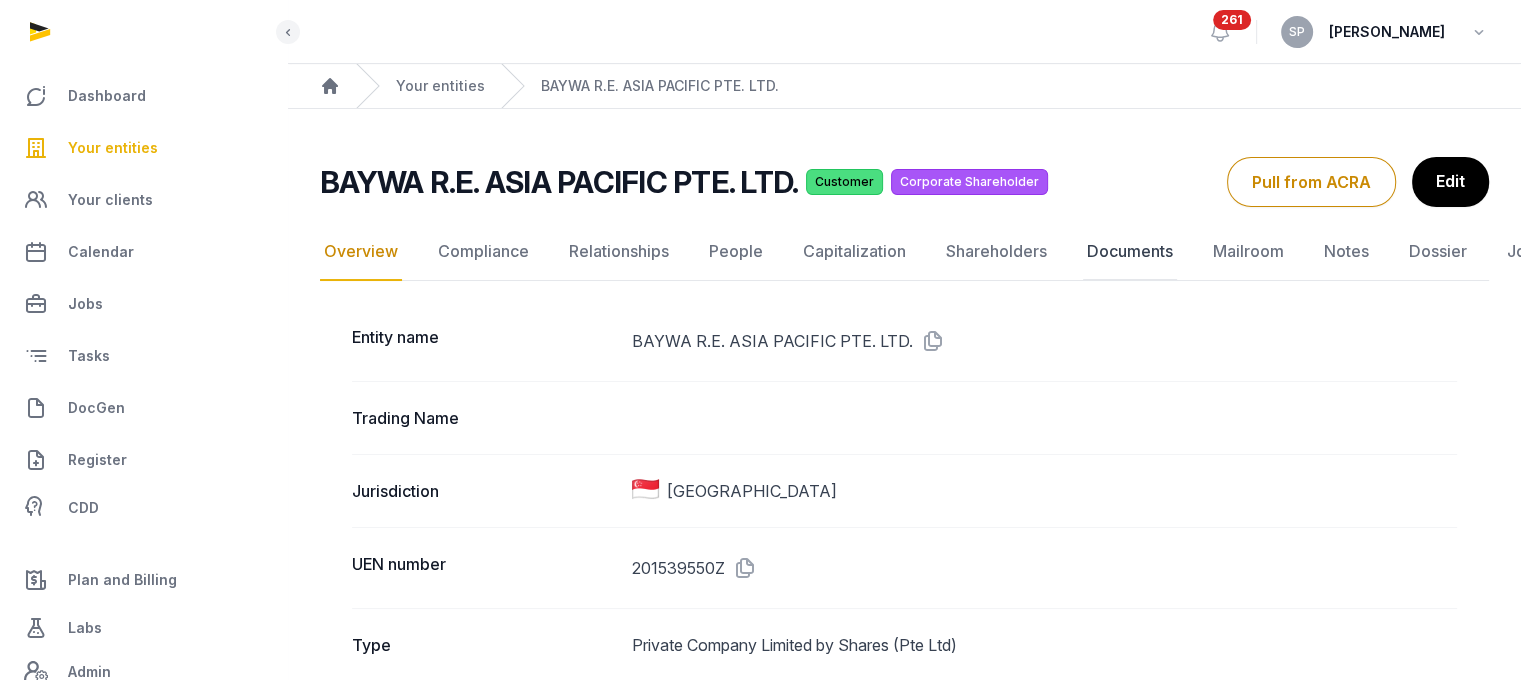 click on "Documents" 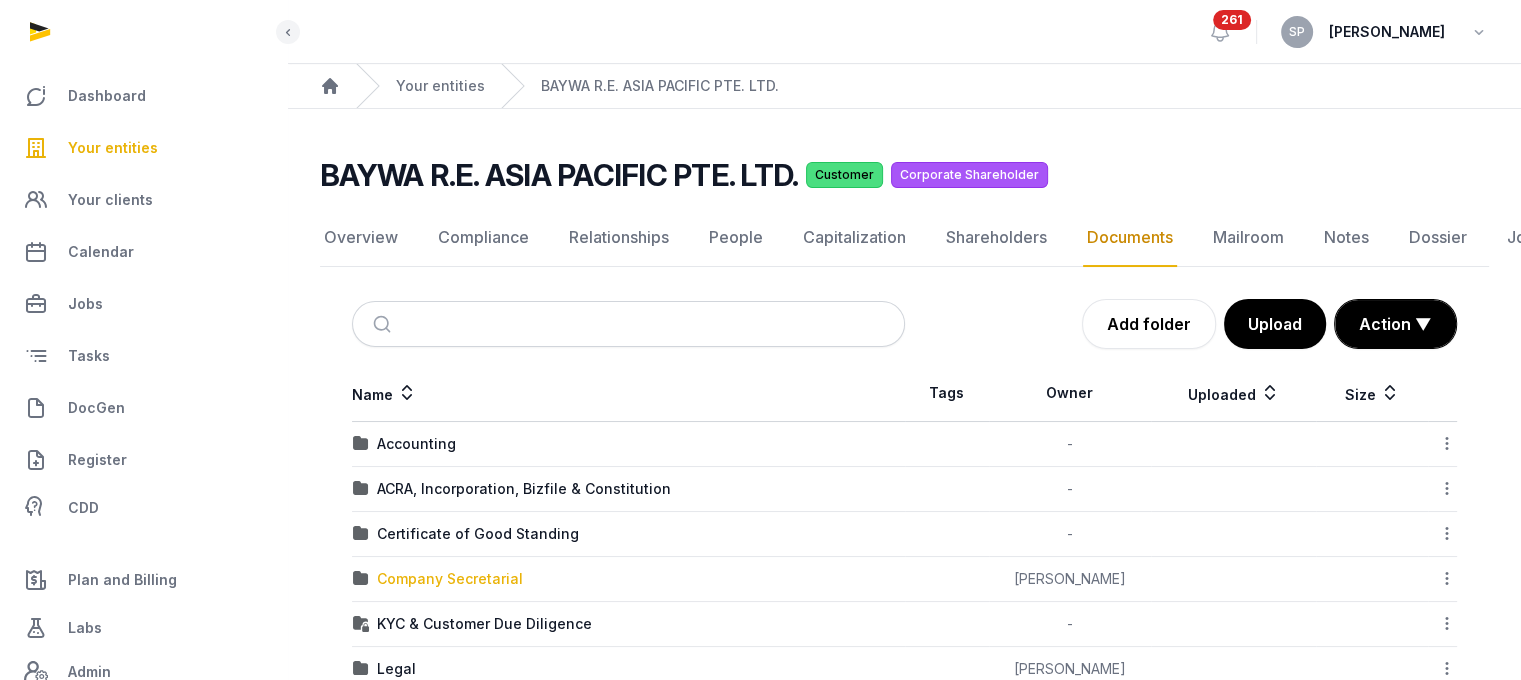 click on "Company Secretarial" at bounding box center [450, 579] 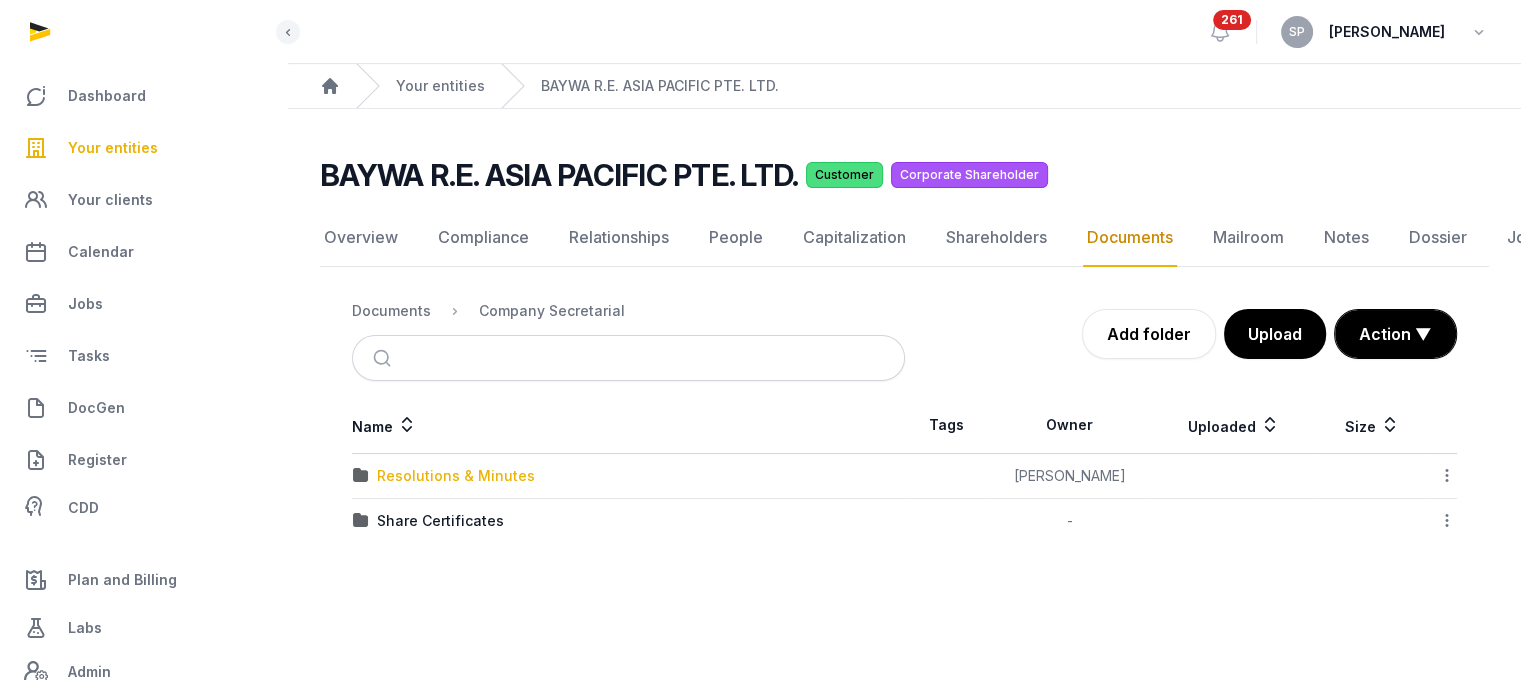 click on "Resolutions & Minutes" at bounding box center [456, 476] 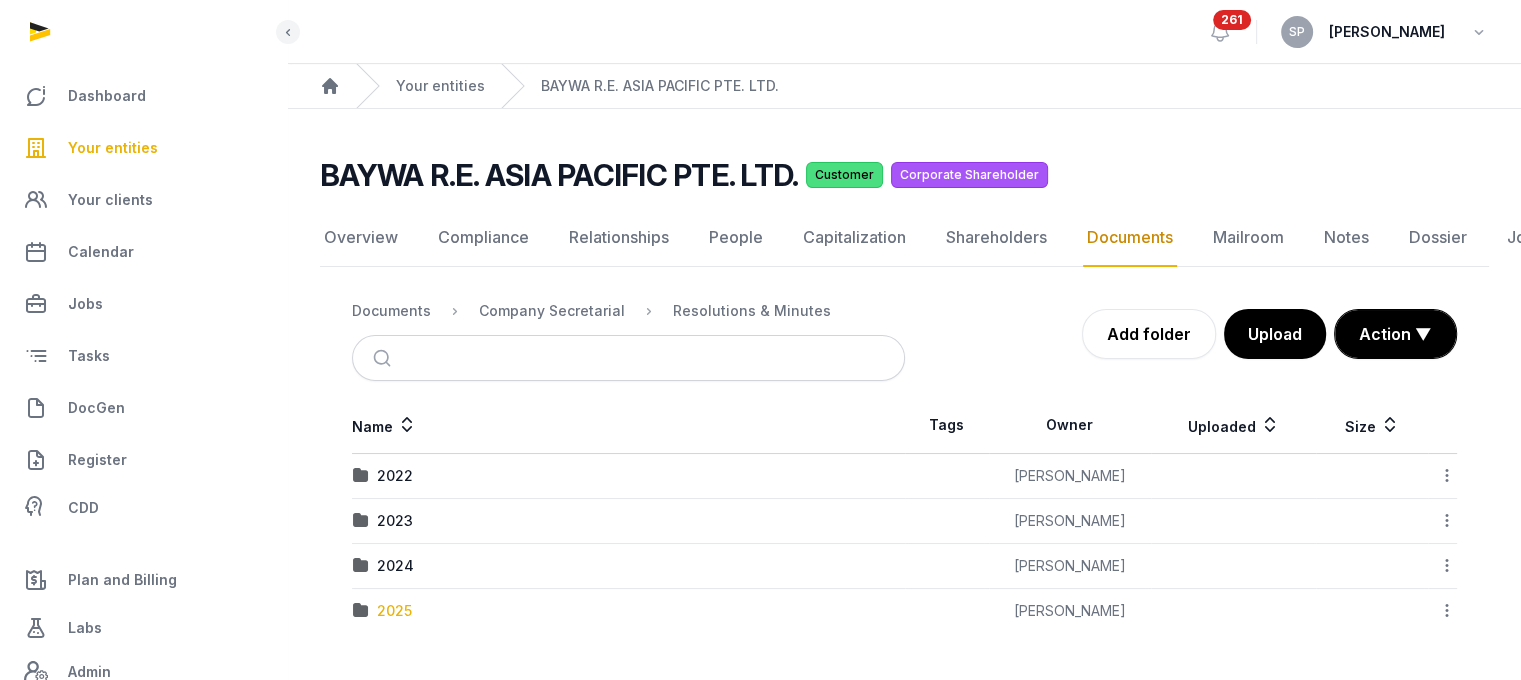 click on "2025" at bounding box center [394, 611] 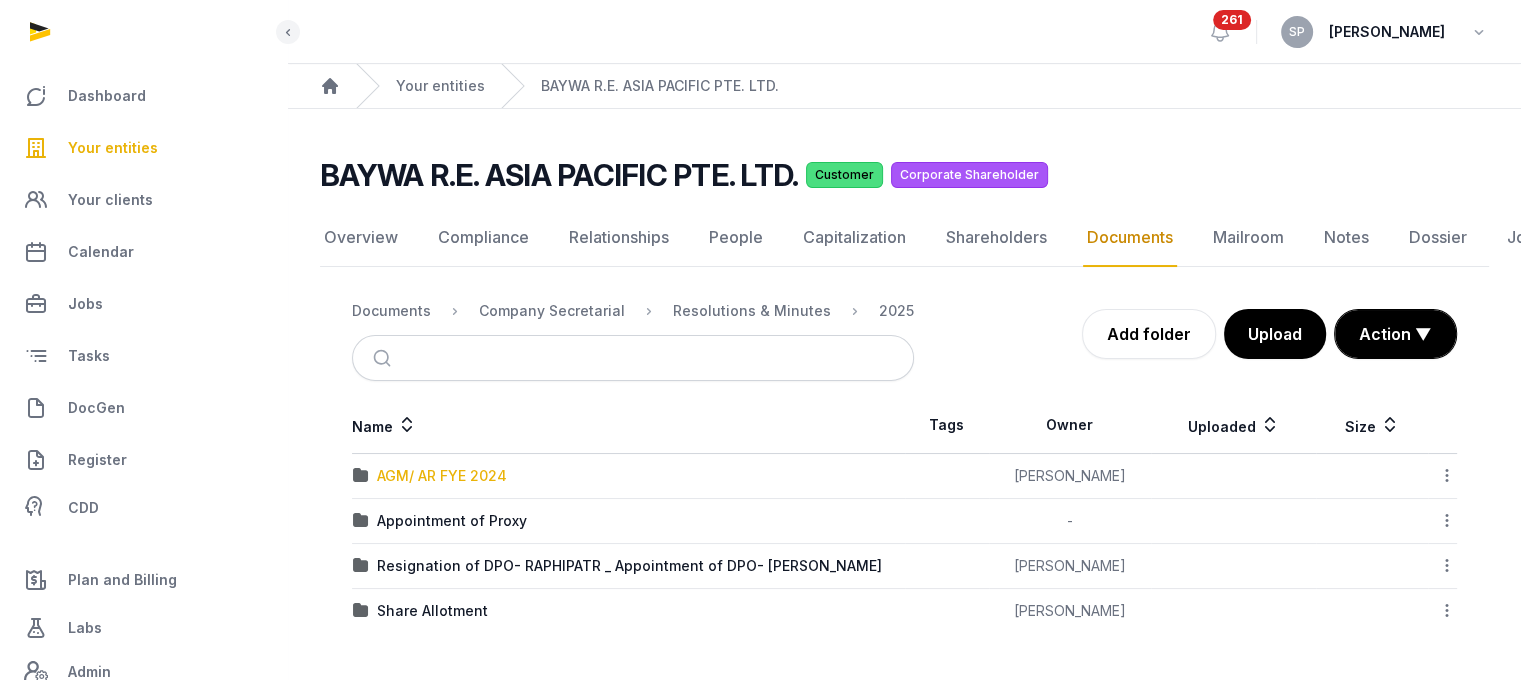 click on "AGM/ AR FYE 2024" at bounding box center [442, 476] 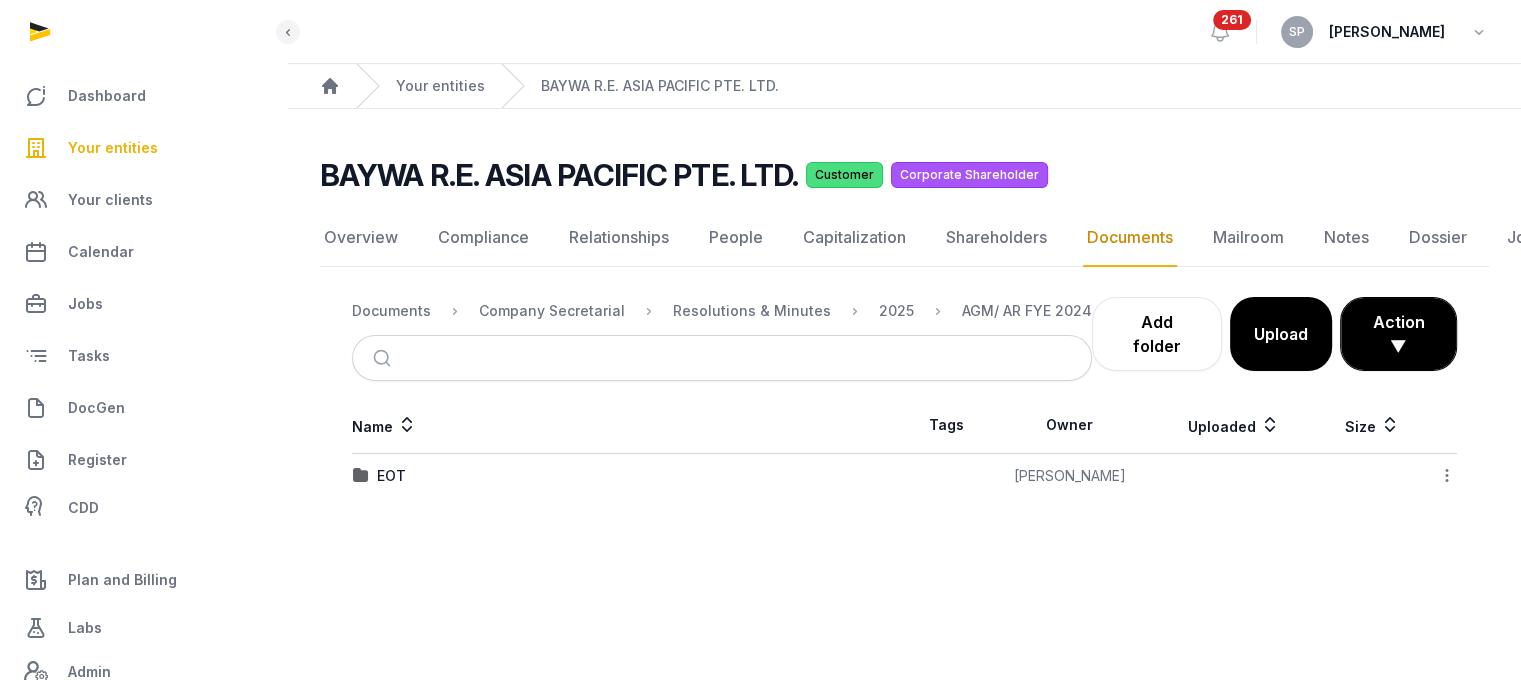 click on "2025" at bounding box center (880, 311) 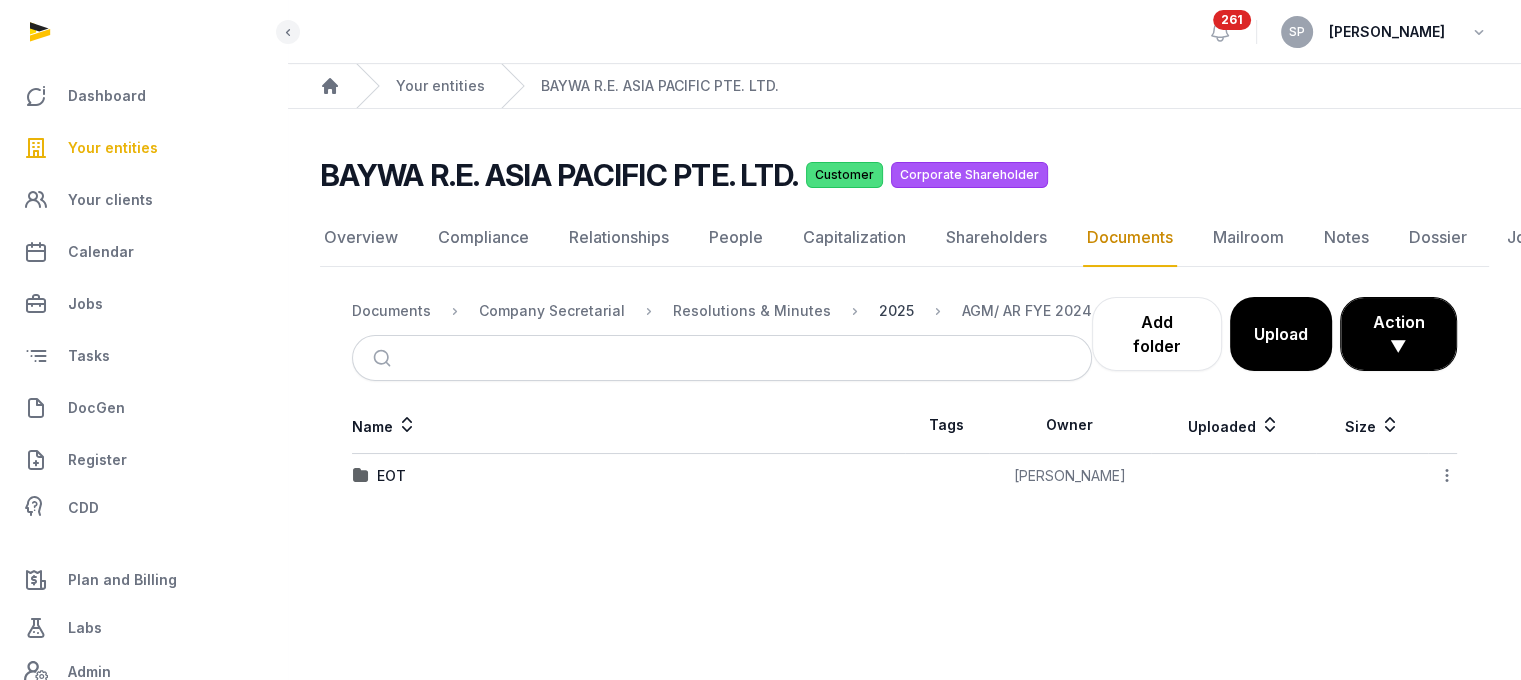 click on "2025" at bounding box center [896, 311] 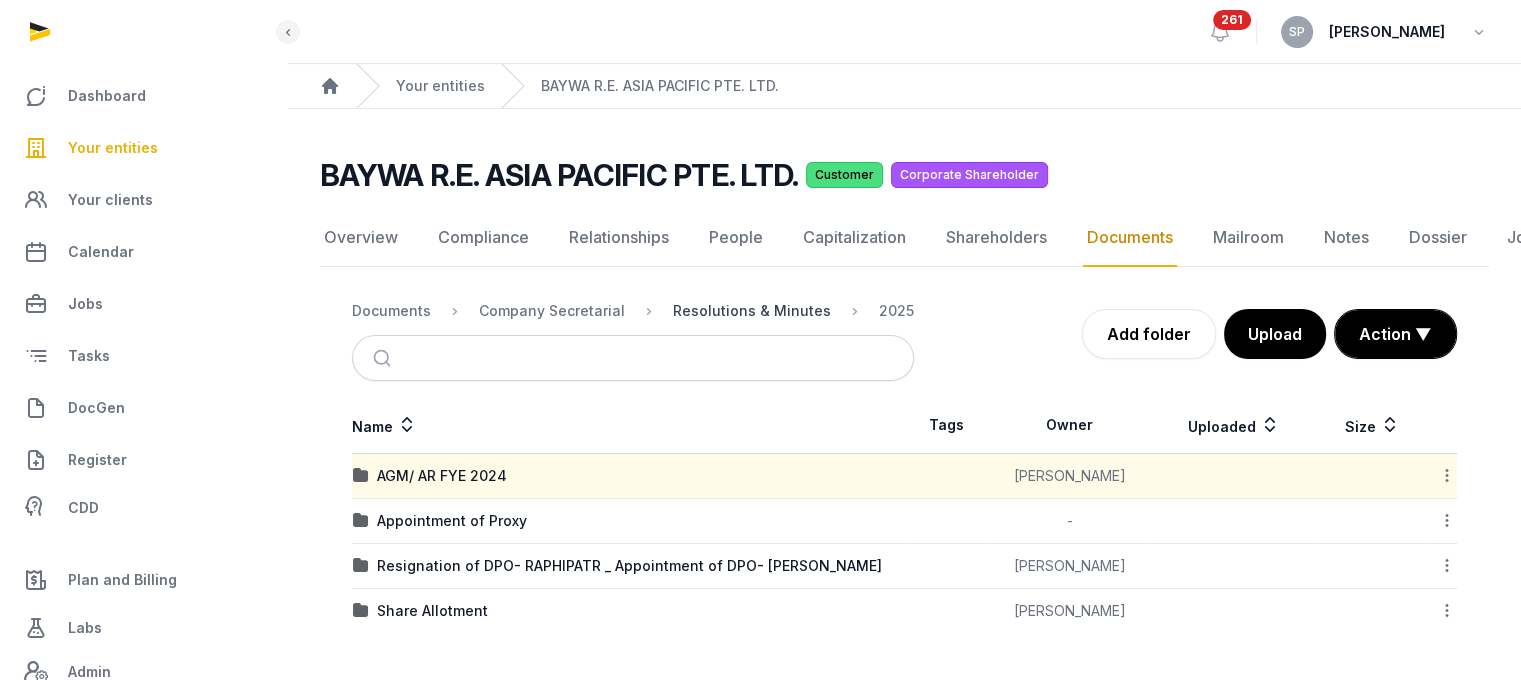 click on "Resolutions & Minutes" at bounding box center (752, 311) 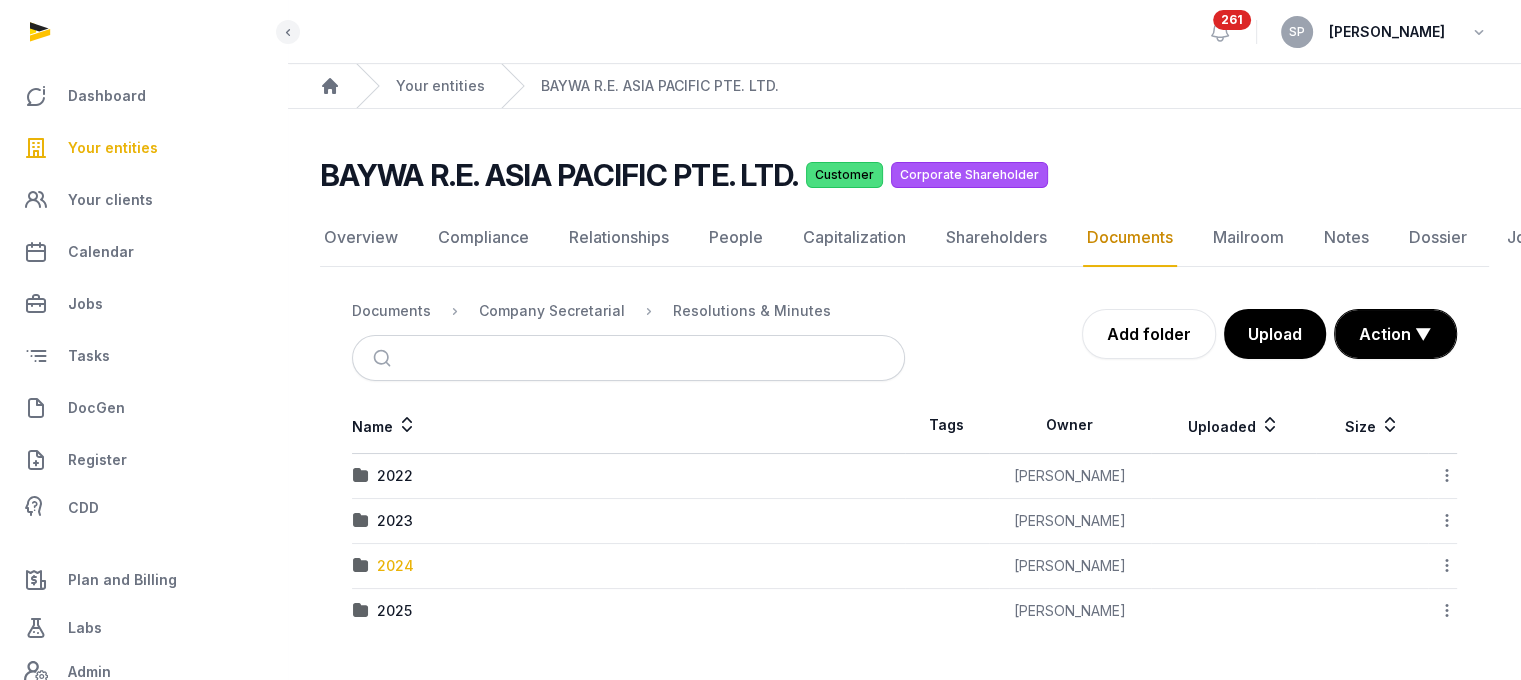 click on "2024" at bounding box center [395, 566] 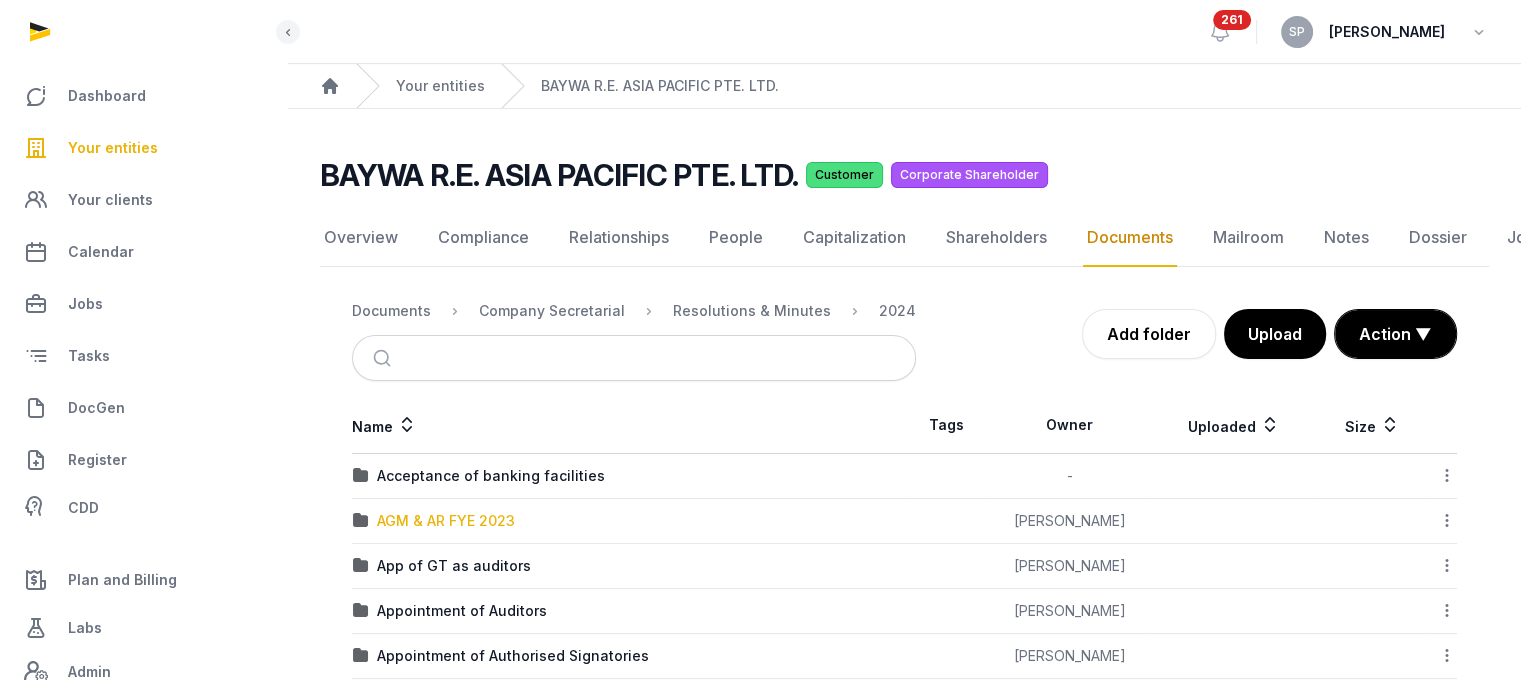 click on "AGM & AR FYE 2023" at bounding box center (446, 521) 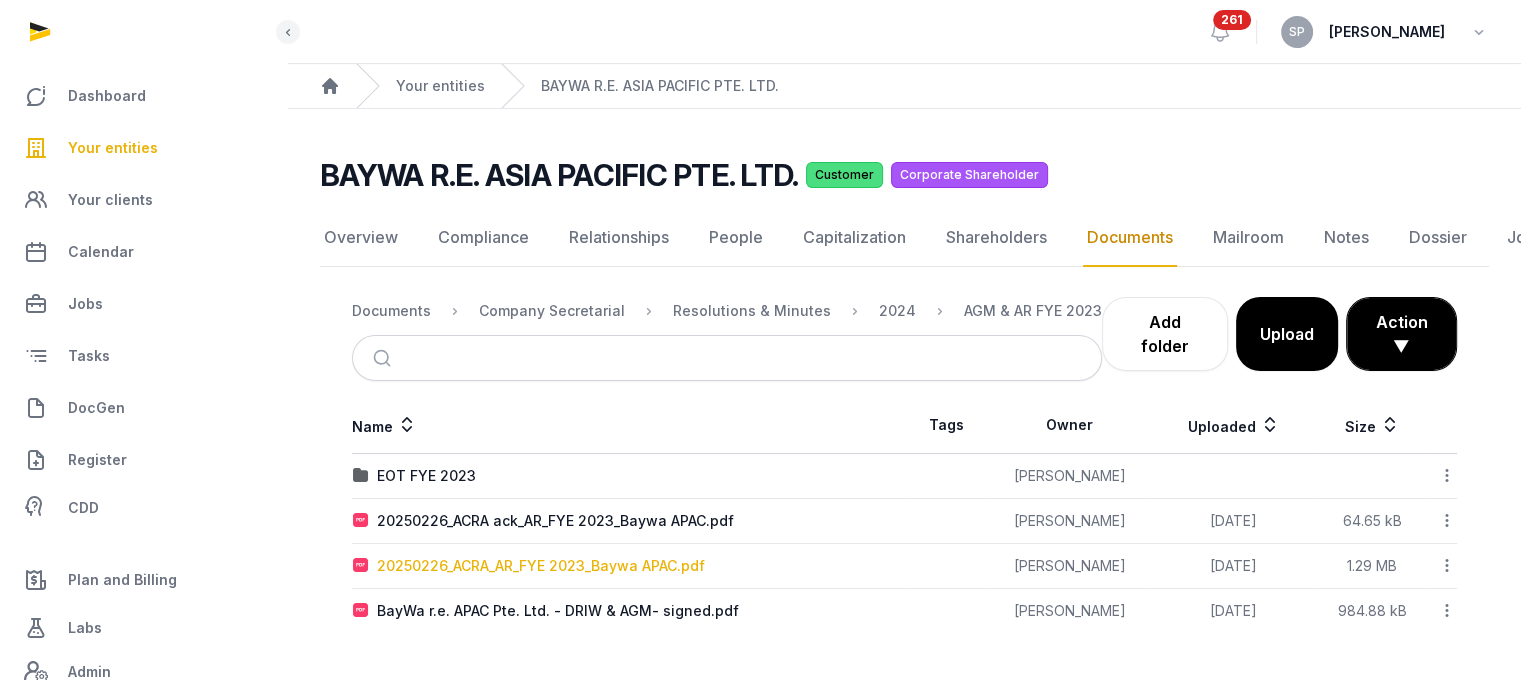 click on "20250226_ACRA_AR_FYE 2023_Baywa APAC.pdf" at bounding box center (541, 566) 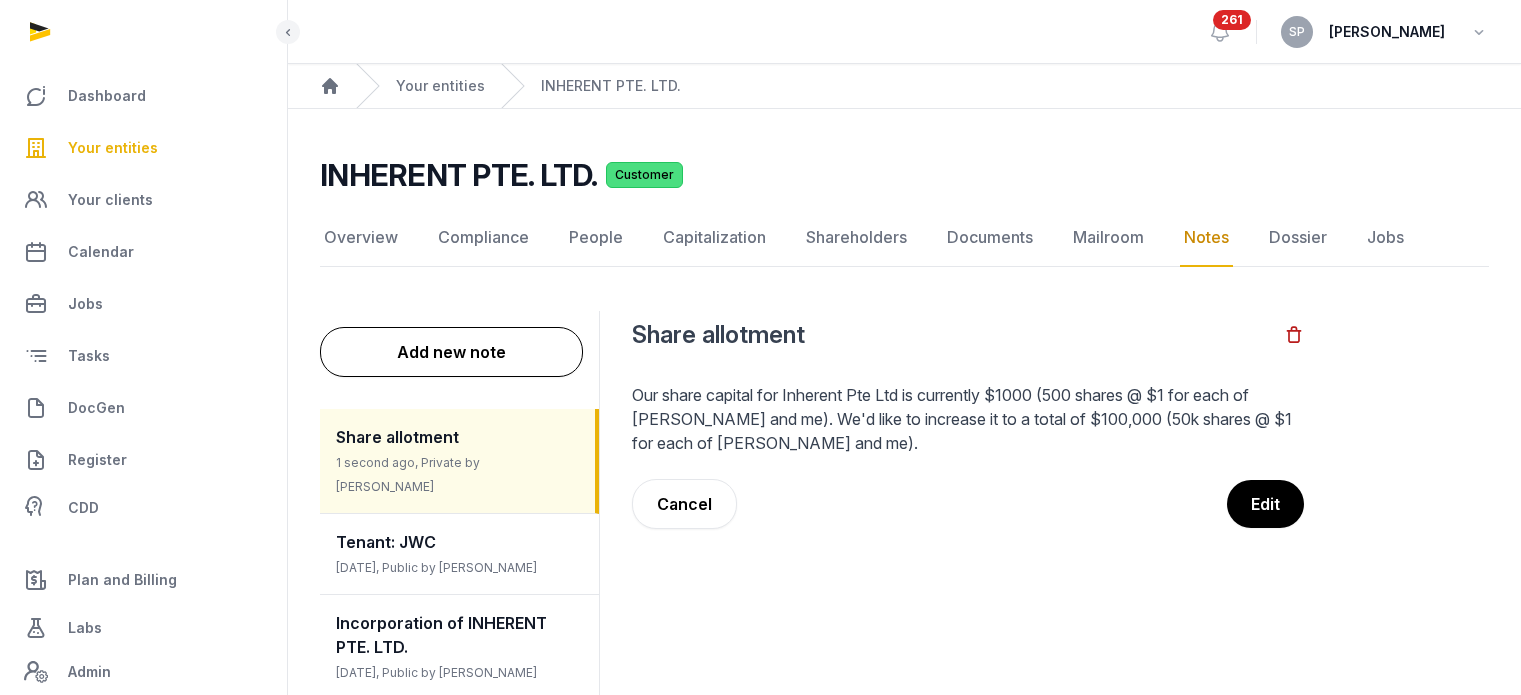 scroll, scrollTop: 43, scrollLeft: 0, axis: vertical 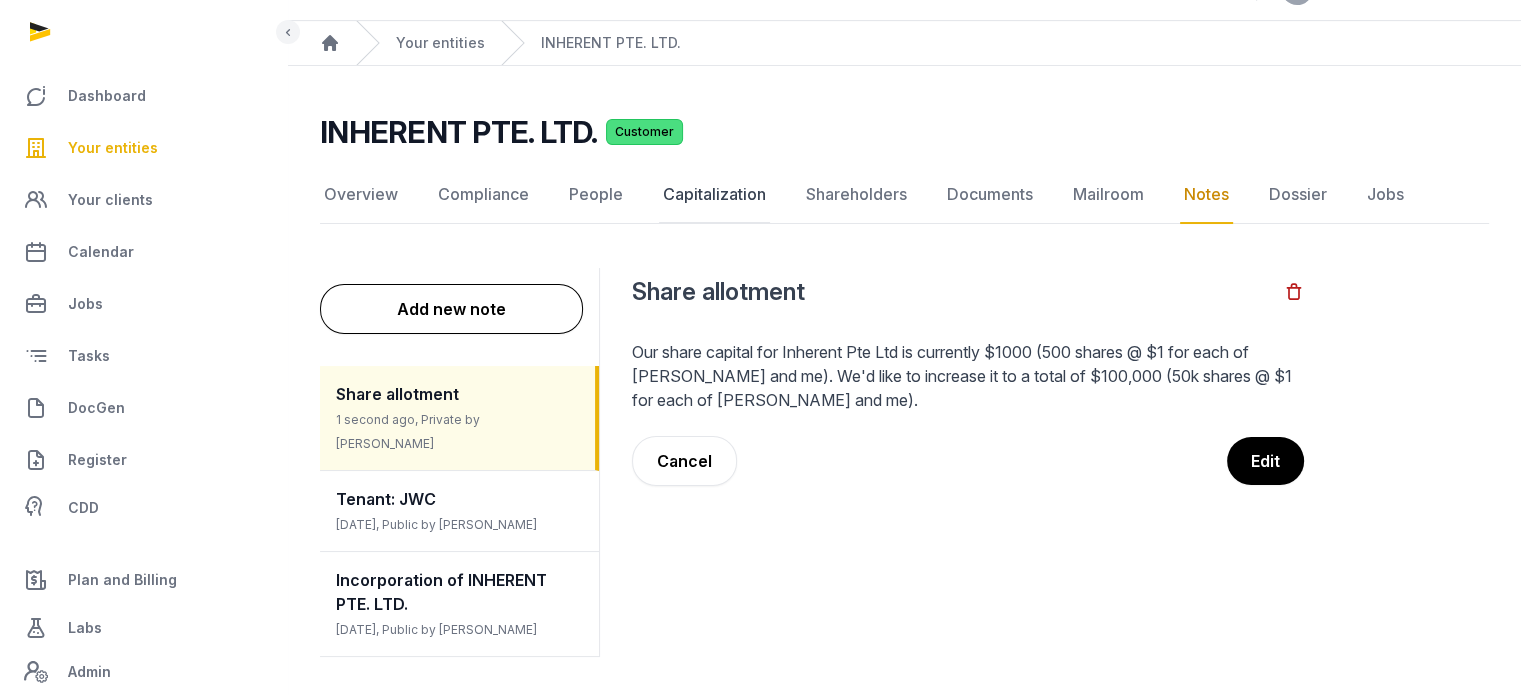 click on "Capitalization" 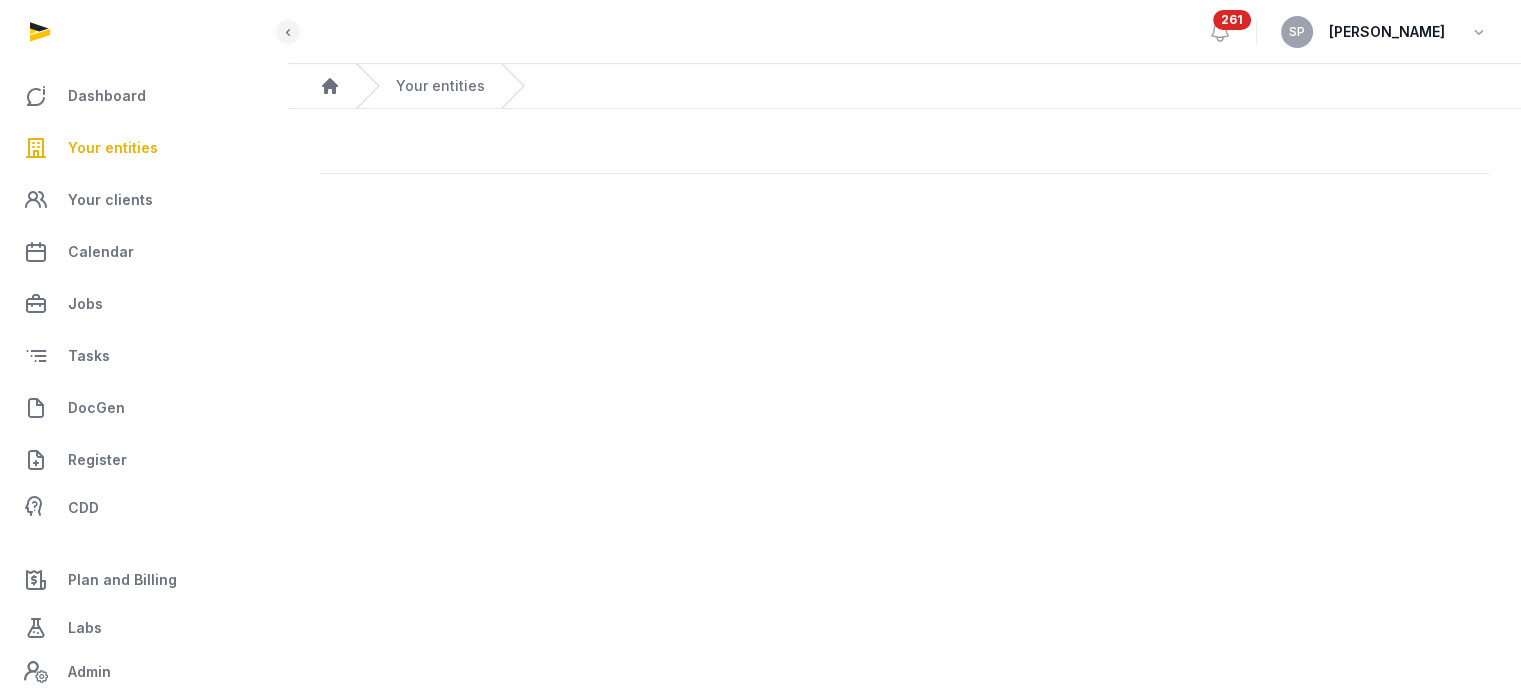 scroll, scrollTop: 0, scrollLeft: 0, axis: both 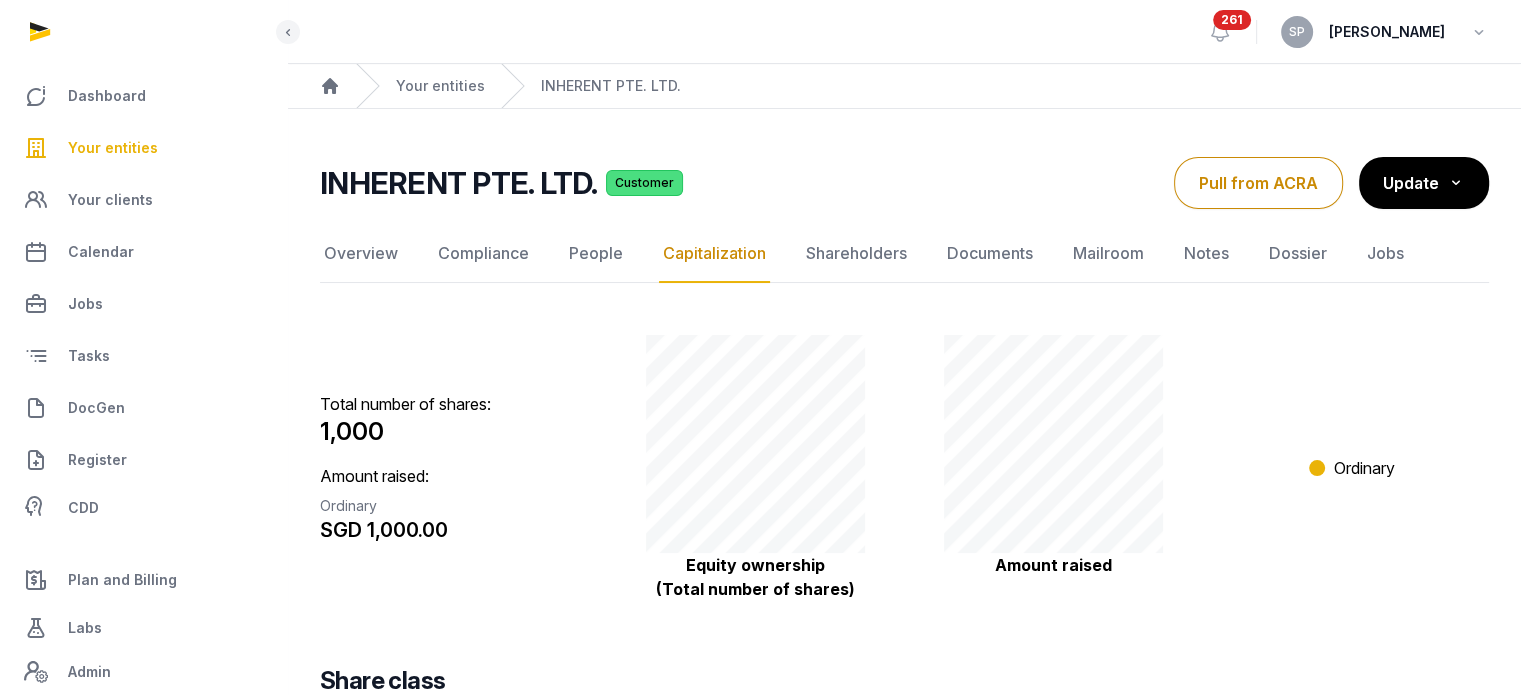 click on "Your entities" at bounding box center [113, 148] 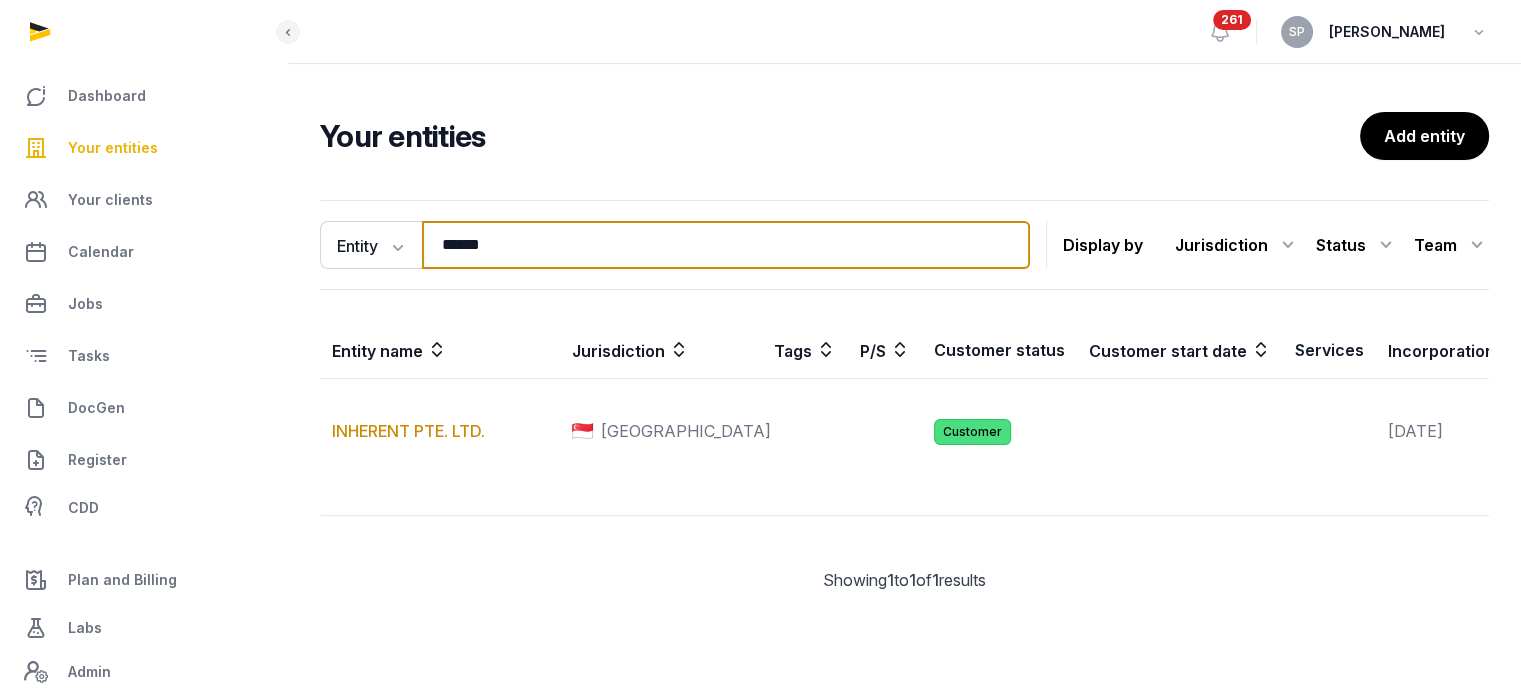 click on "******" at bounding box center (726, 245) 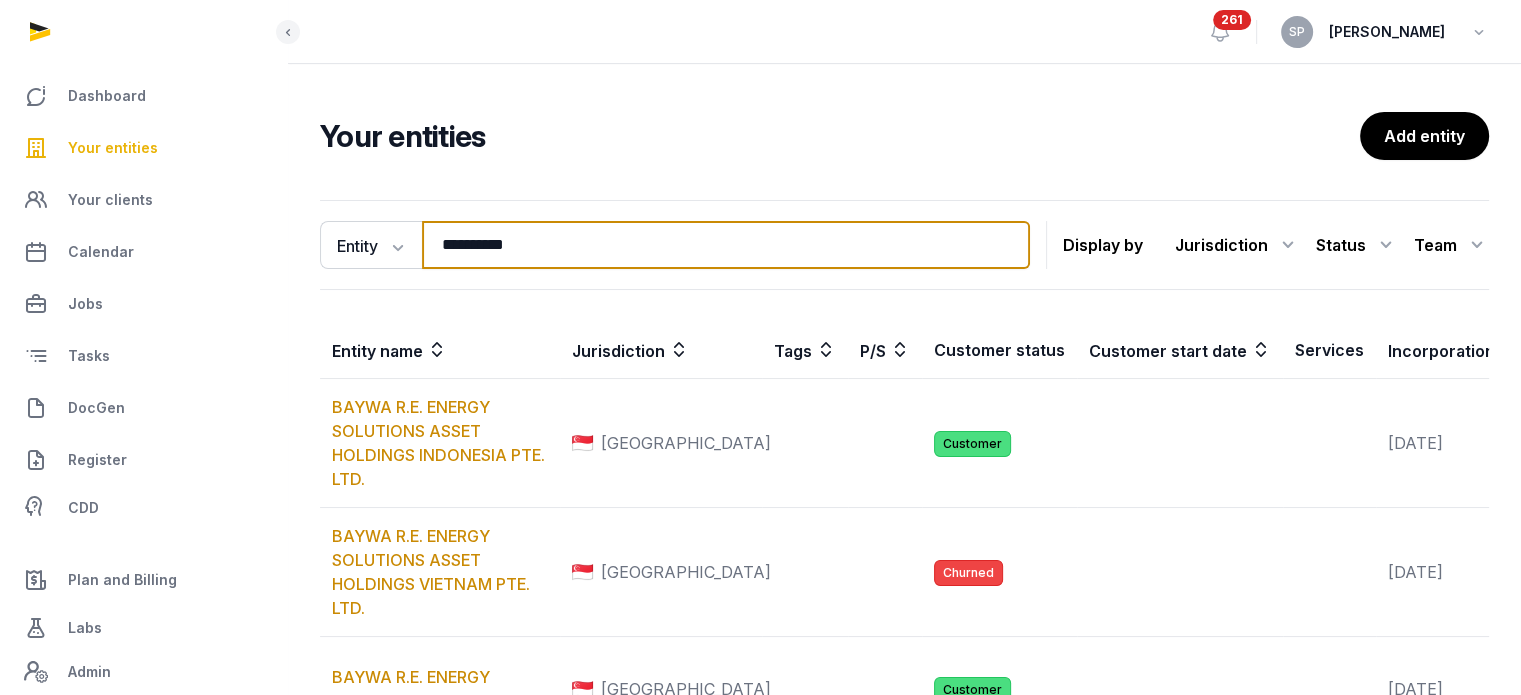 type on "**********" 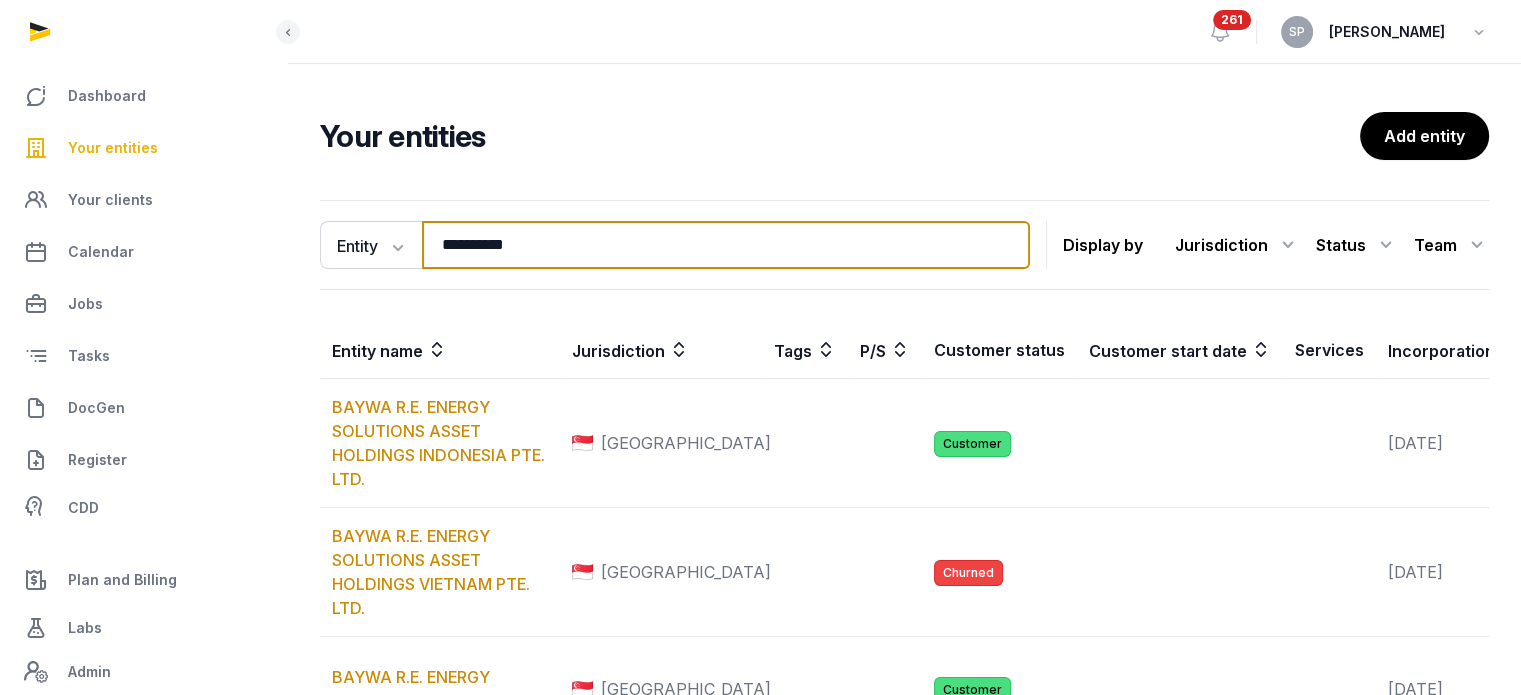 scroll, scrollTop: 485, scrollLeft: 0, axis: vertical 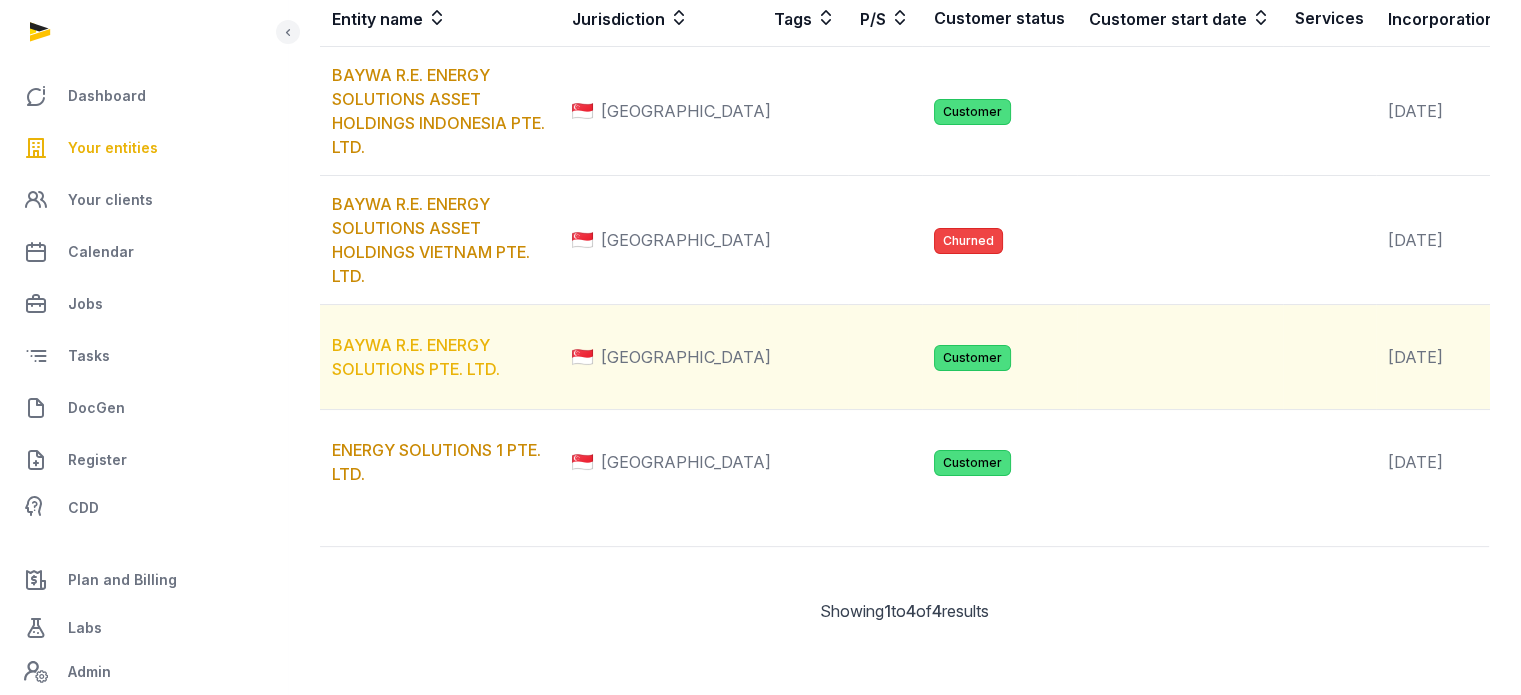click on "BAYWA R.E. ENERGY SOLUTIONS PTE. LTD." at bounding box center (416, 357) 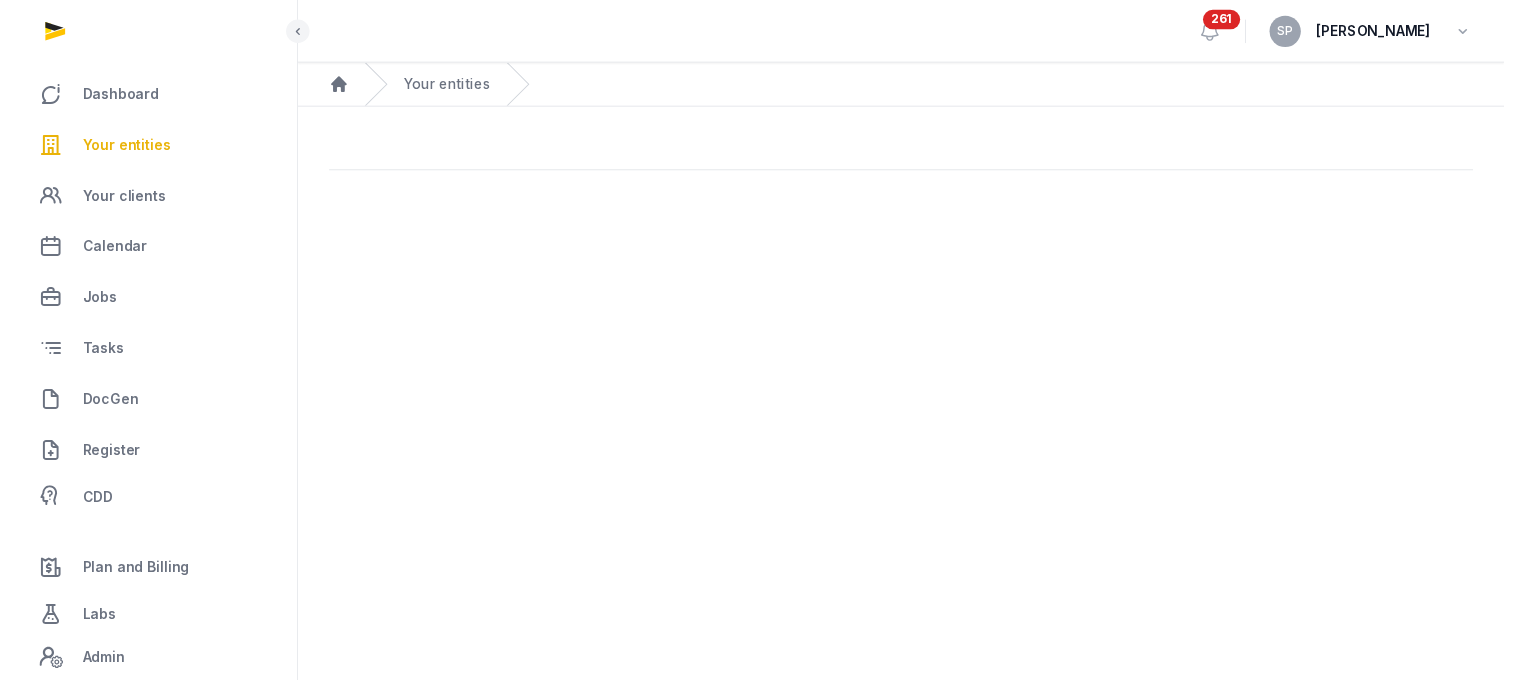 scroll, scrollTop: 0, scrollLeft: 0, axis: both 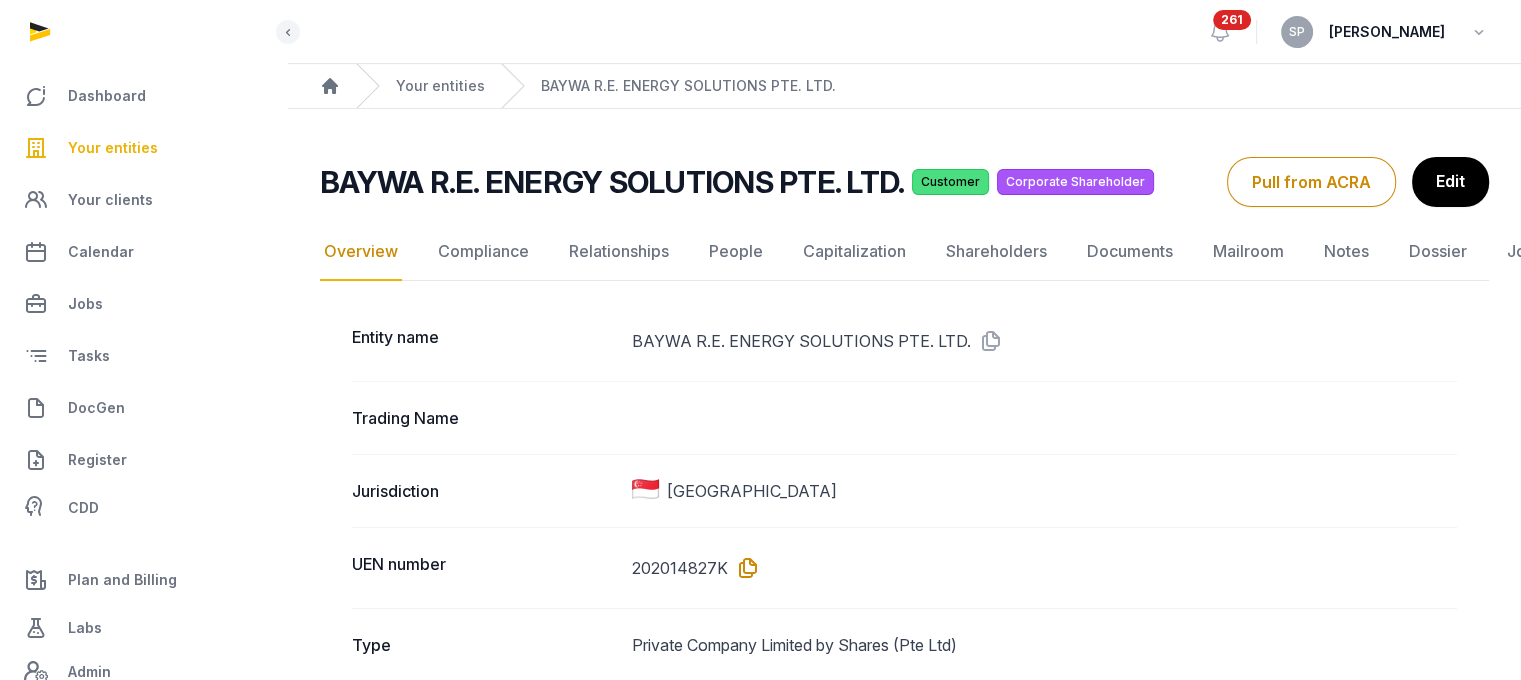 click at bounding box center (744, 568) 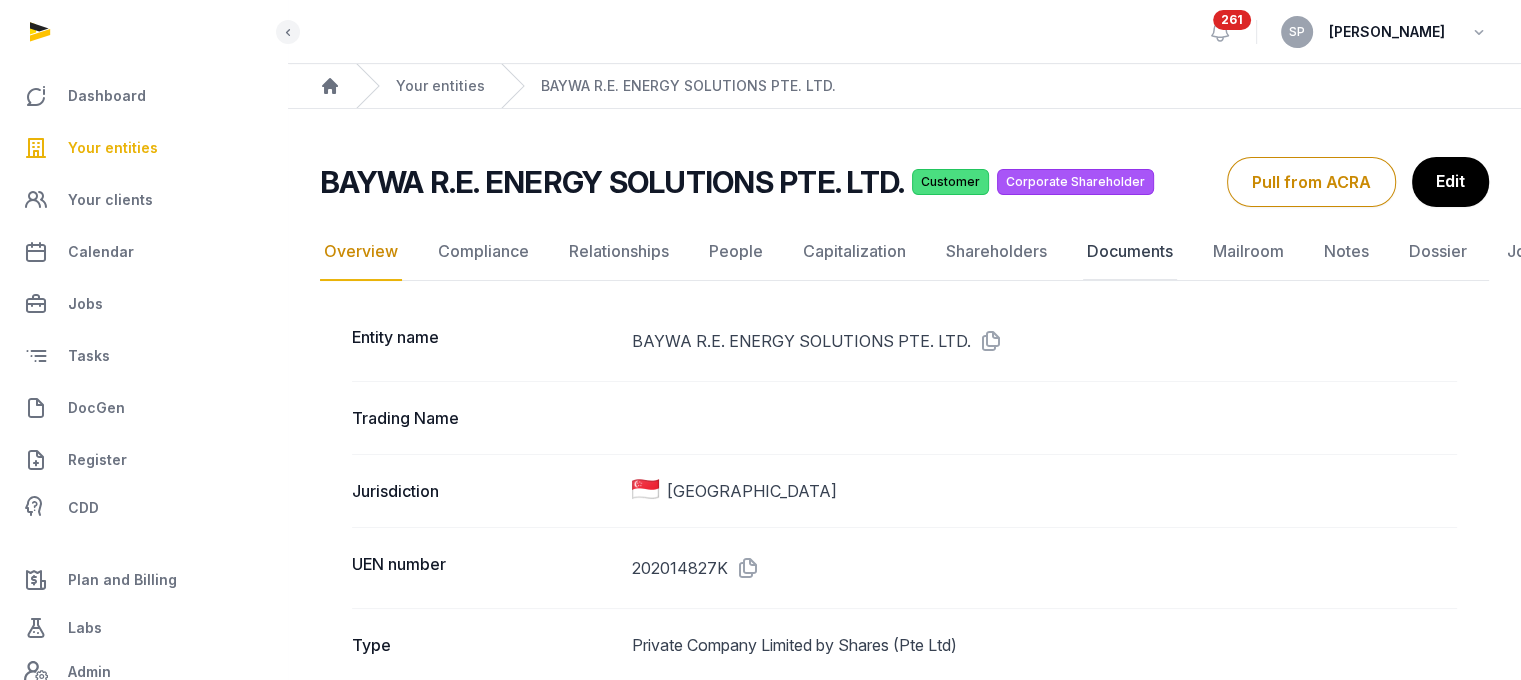 click on "Documents" 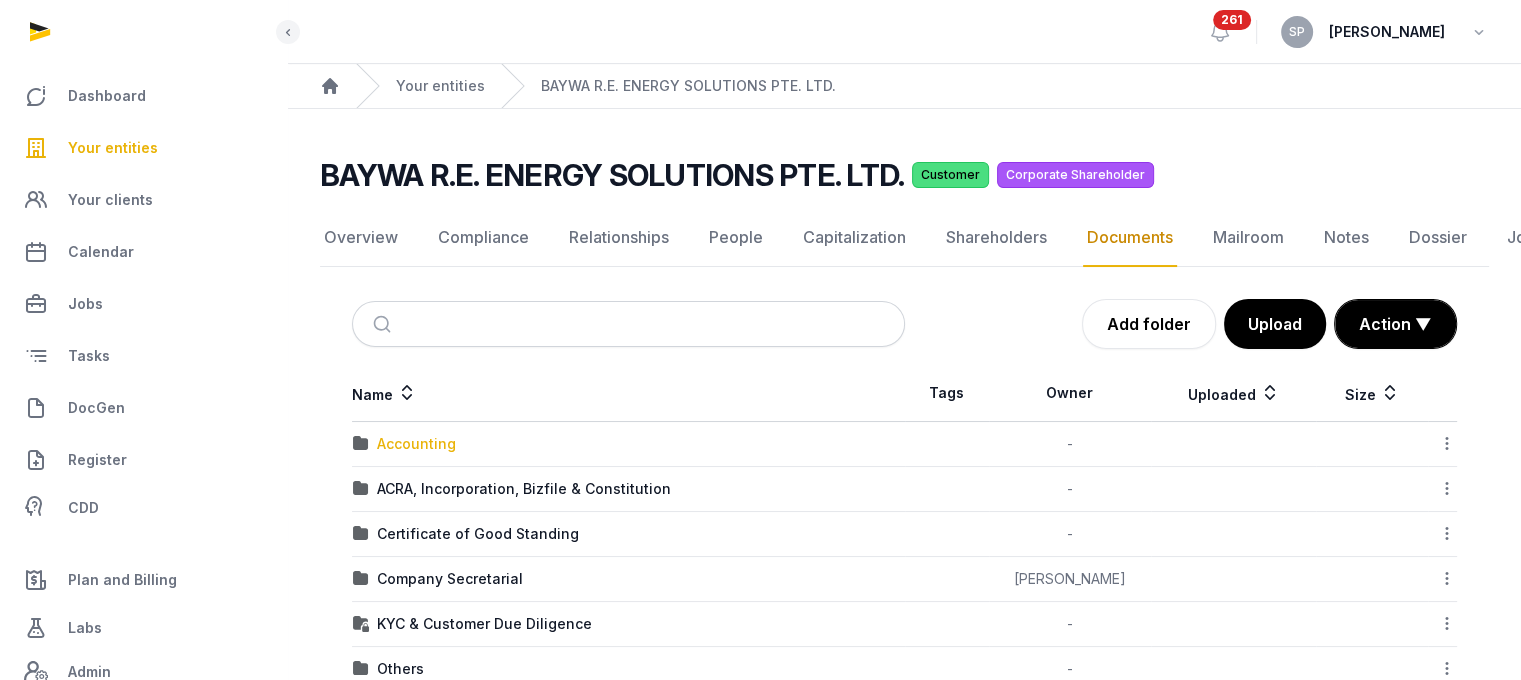 click on "Accounting" at bounding box center (416, 444) 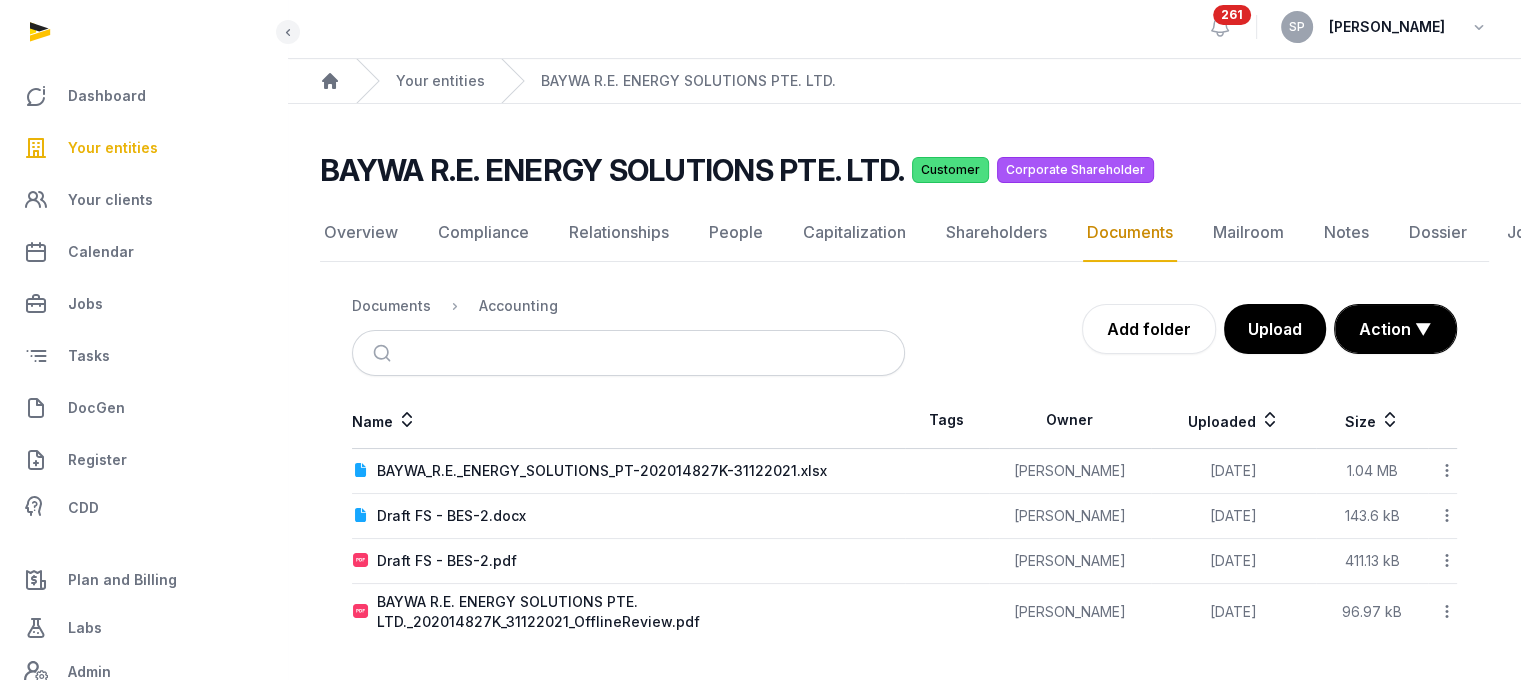 scroll, scrollTop: 0, scrollLeft: 0, axis: both 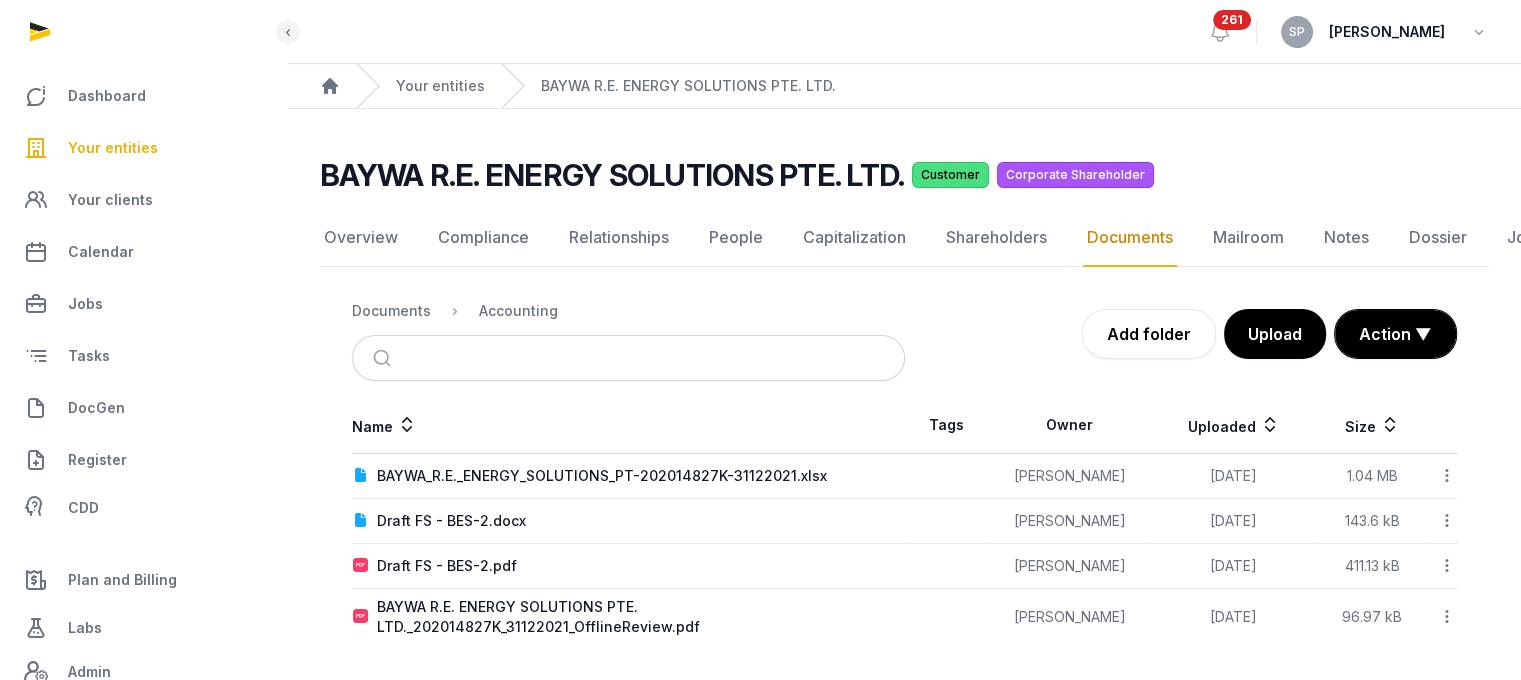 click on "Documents  Accounting" at bounding box center [455, 311] 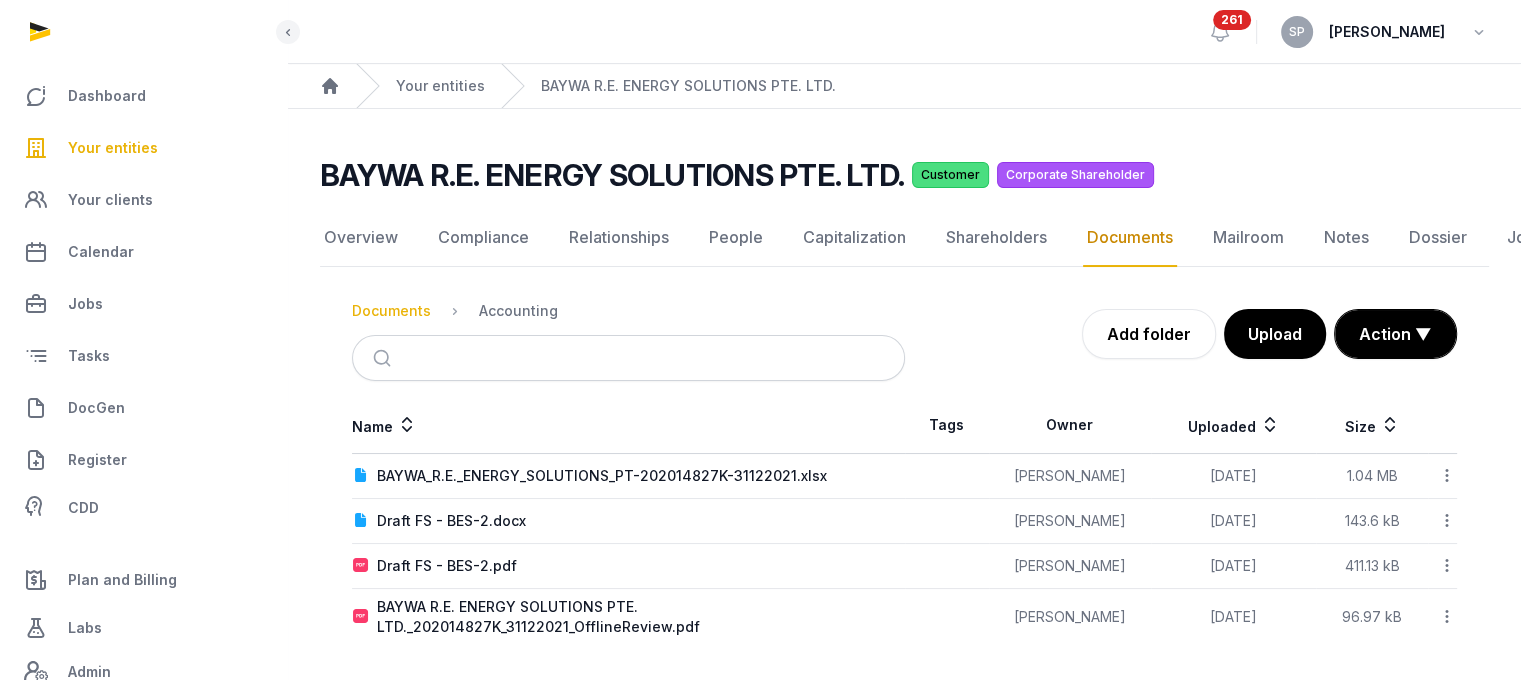 click on "Documents" at bounding box center [391, 311] 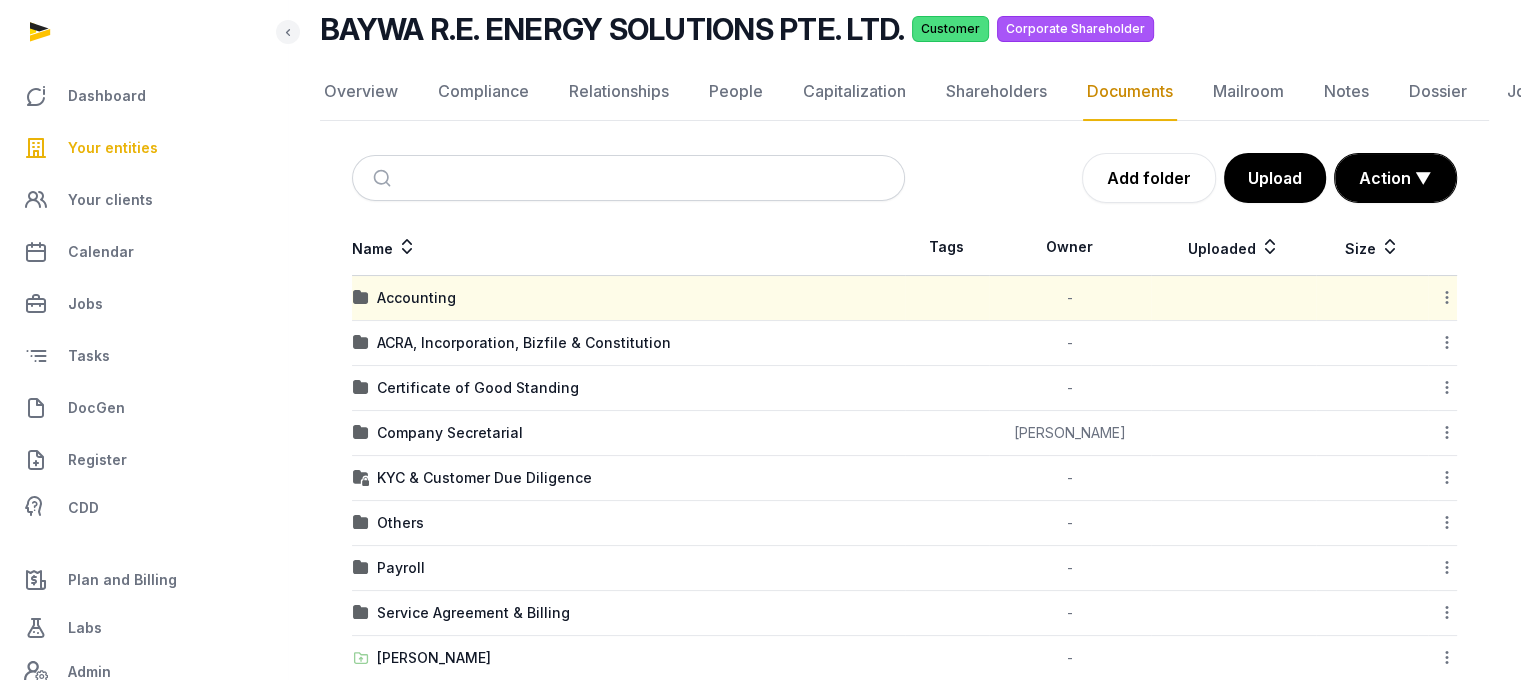 scroll, scrollTop: 144, scrollLeft: 0, axis: vertical 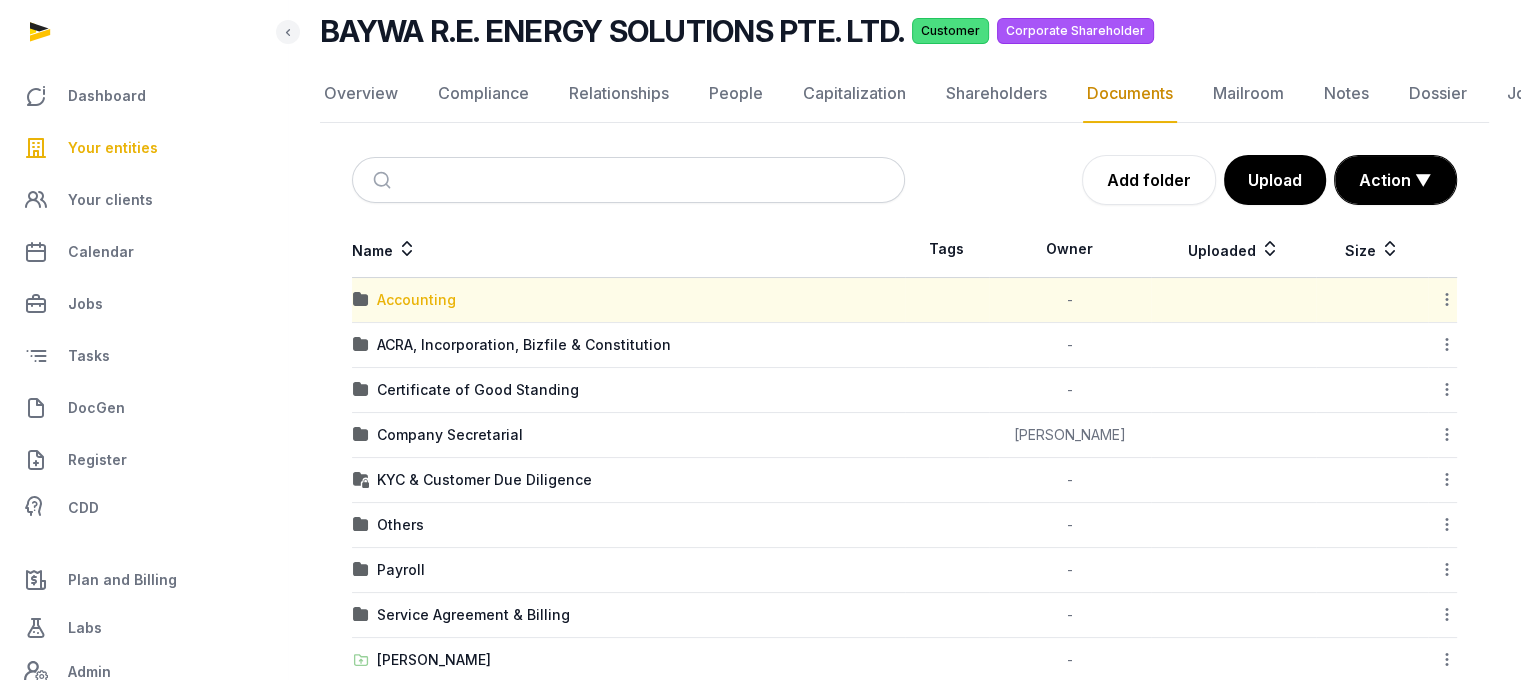 click on "Accounting" at bounding box center [416, 300] 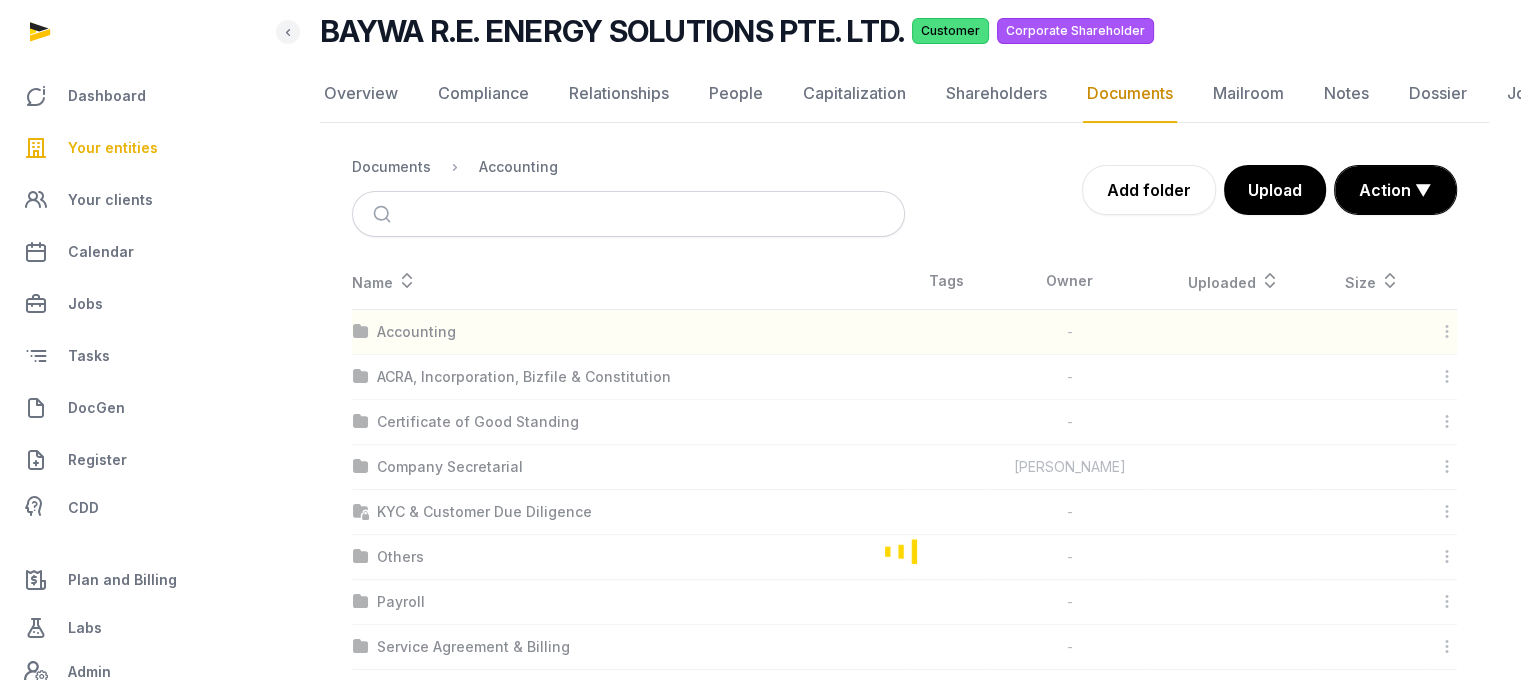 scroll, scrollTop: 15, scrollLeft: 0, axis: vertical 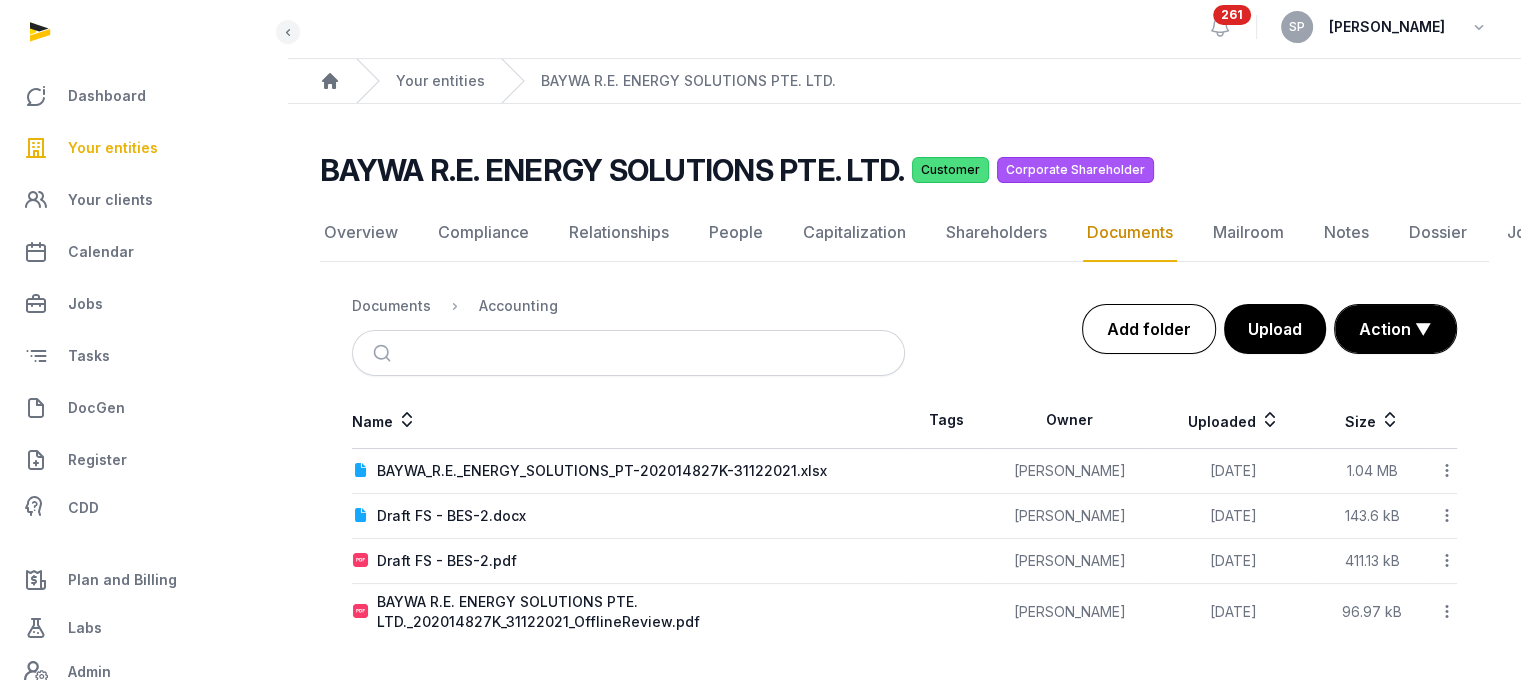click on "Add folder" at bounding box center [1149, 329] 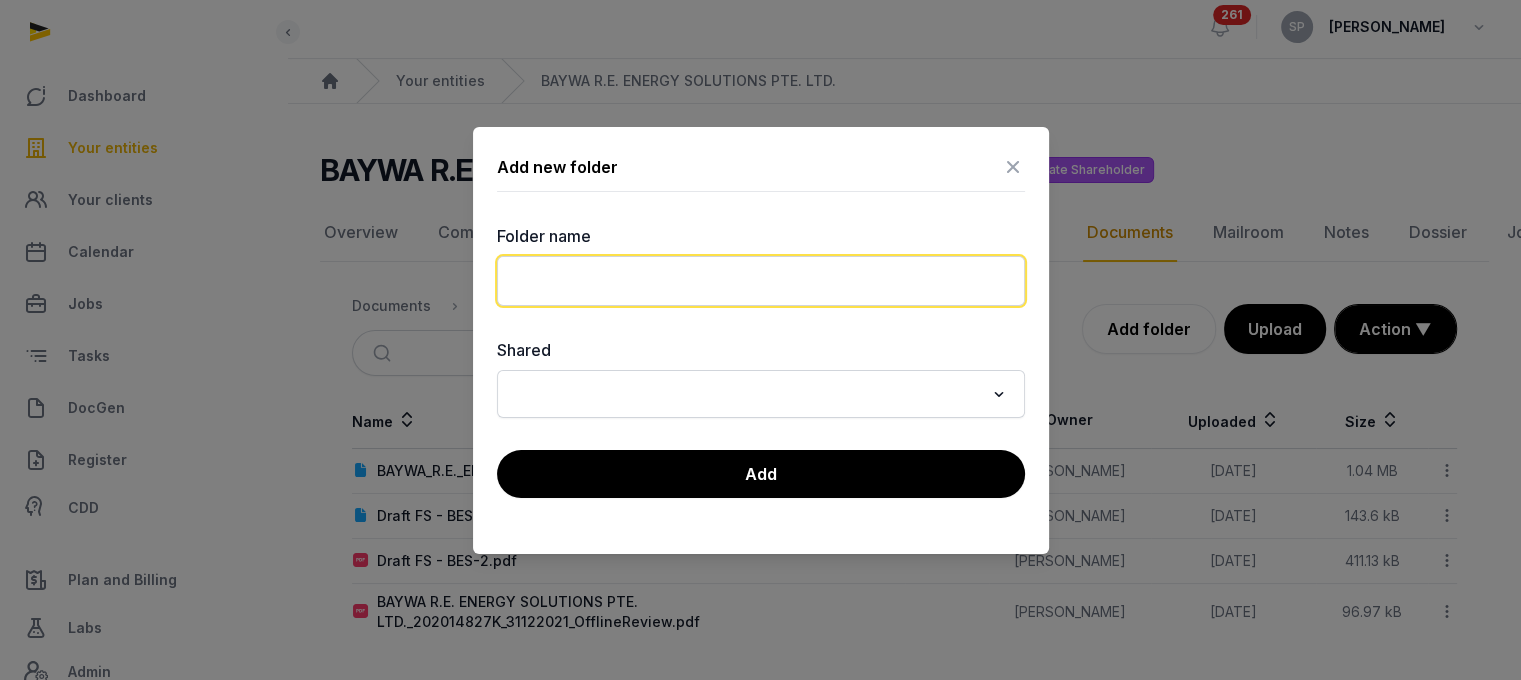 click 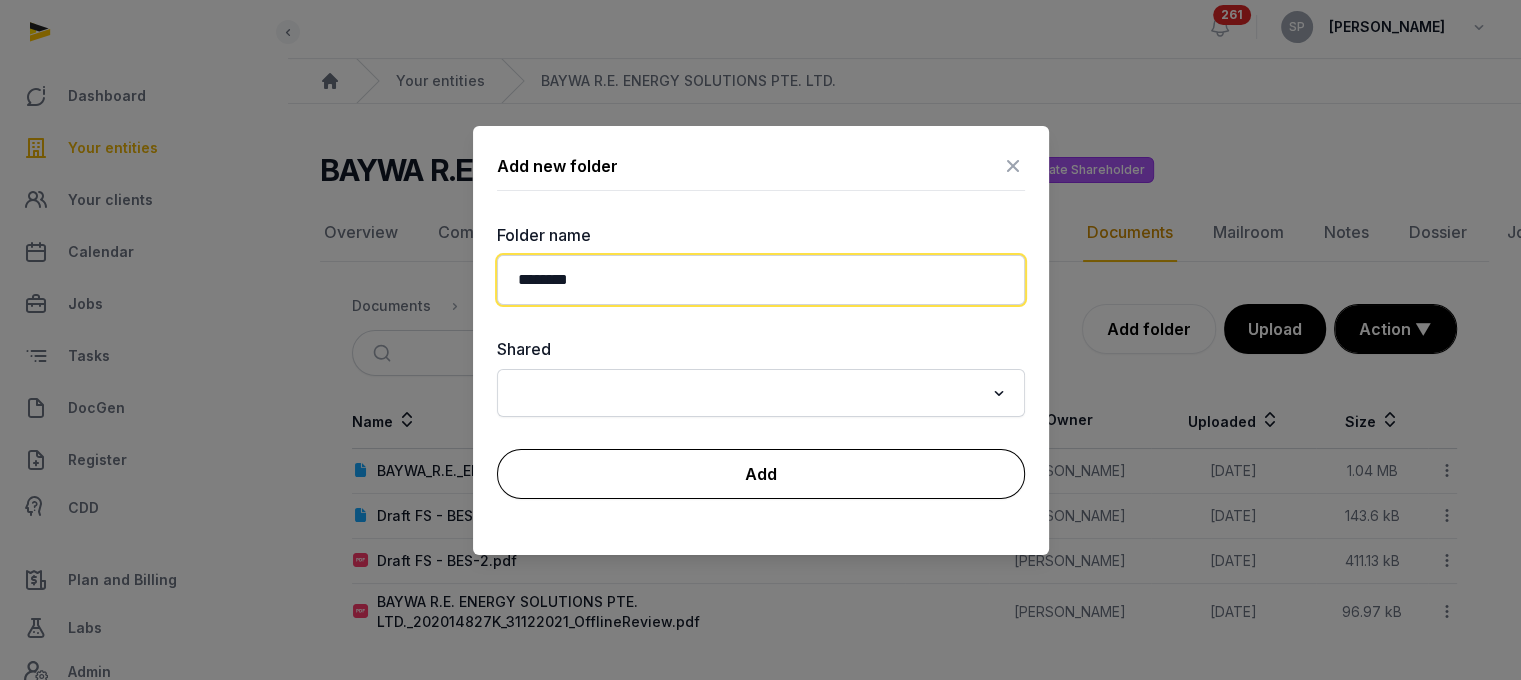 type on "********" 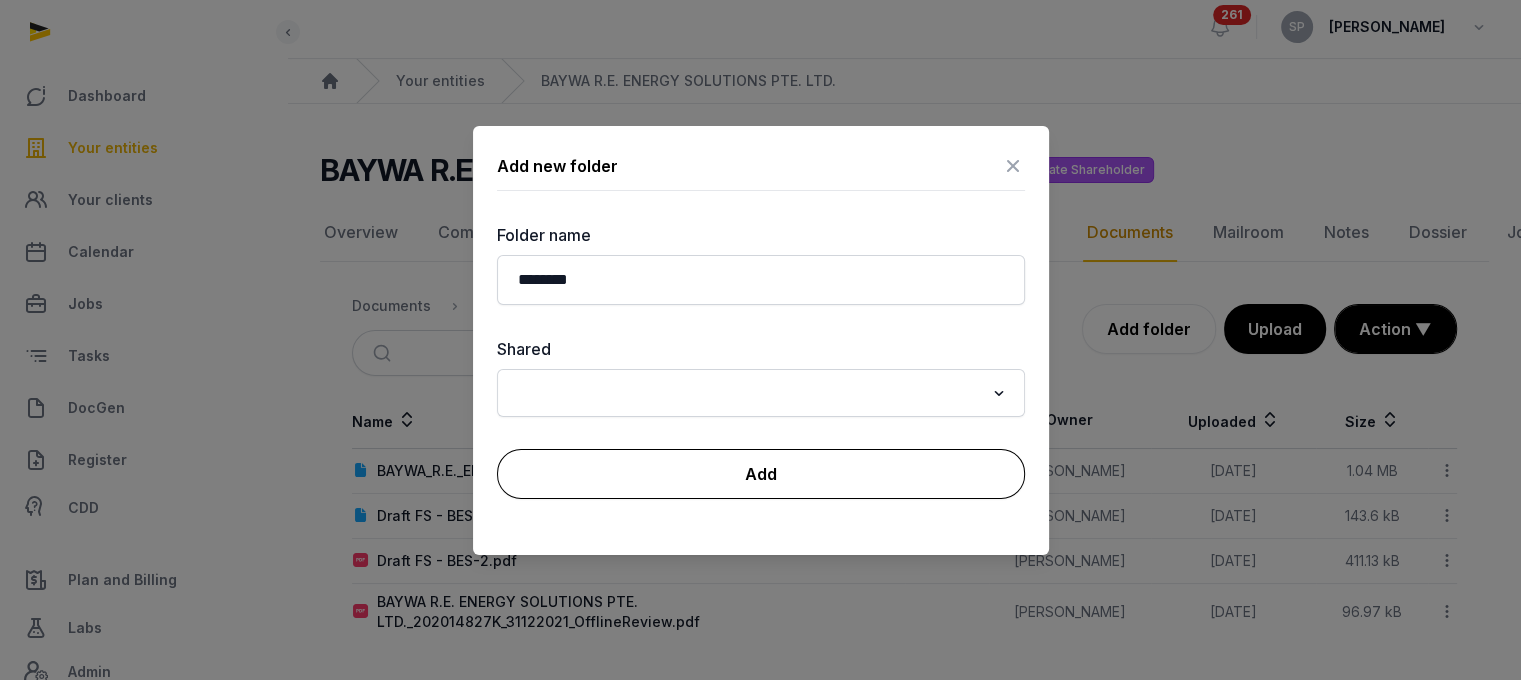 click on "Add" at bounding box center [761, 474] 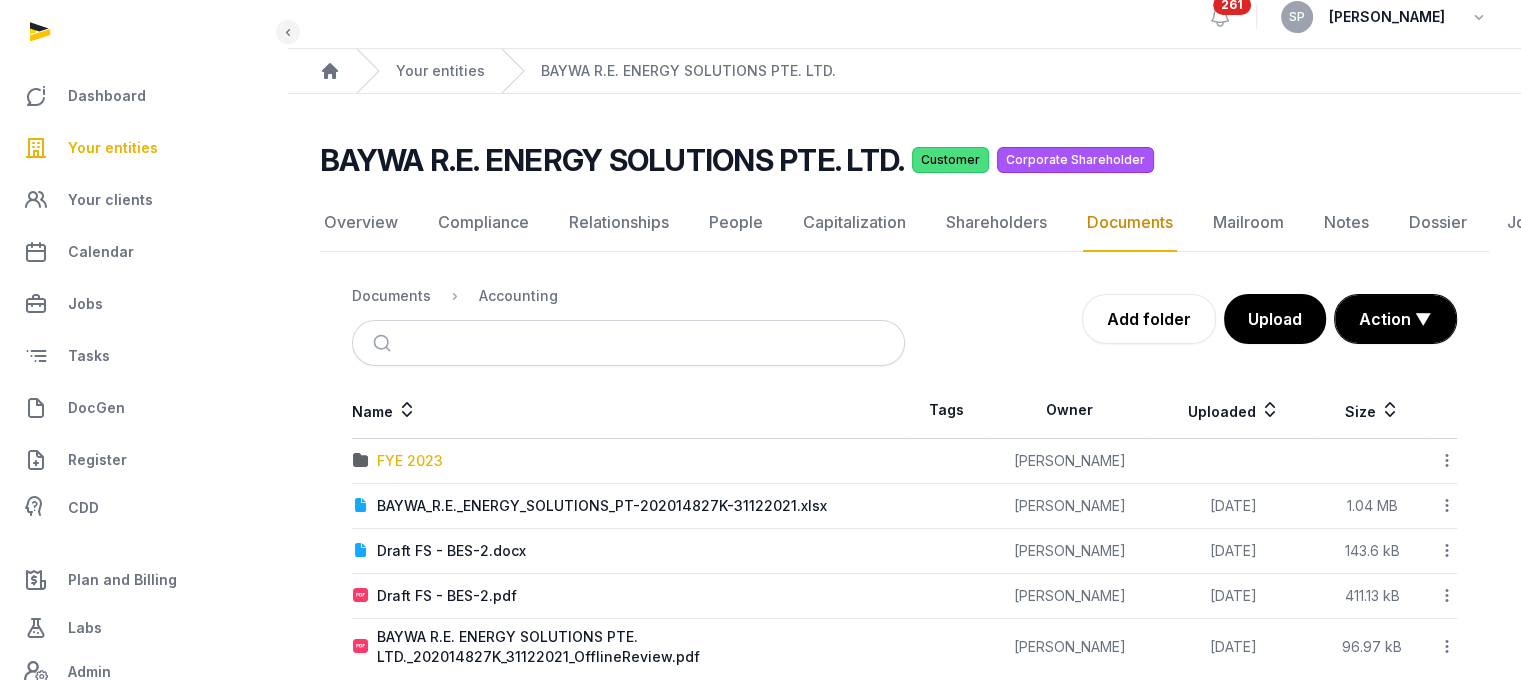 click on "FYE 2023" at bounding box center [410, 461] 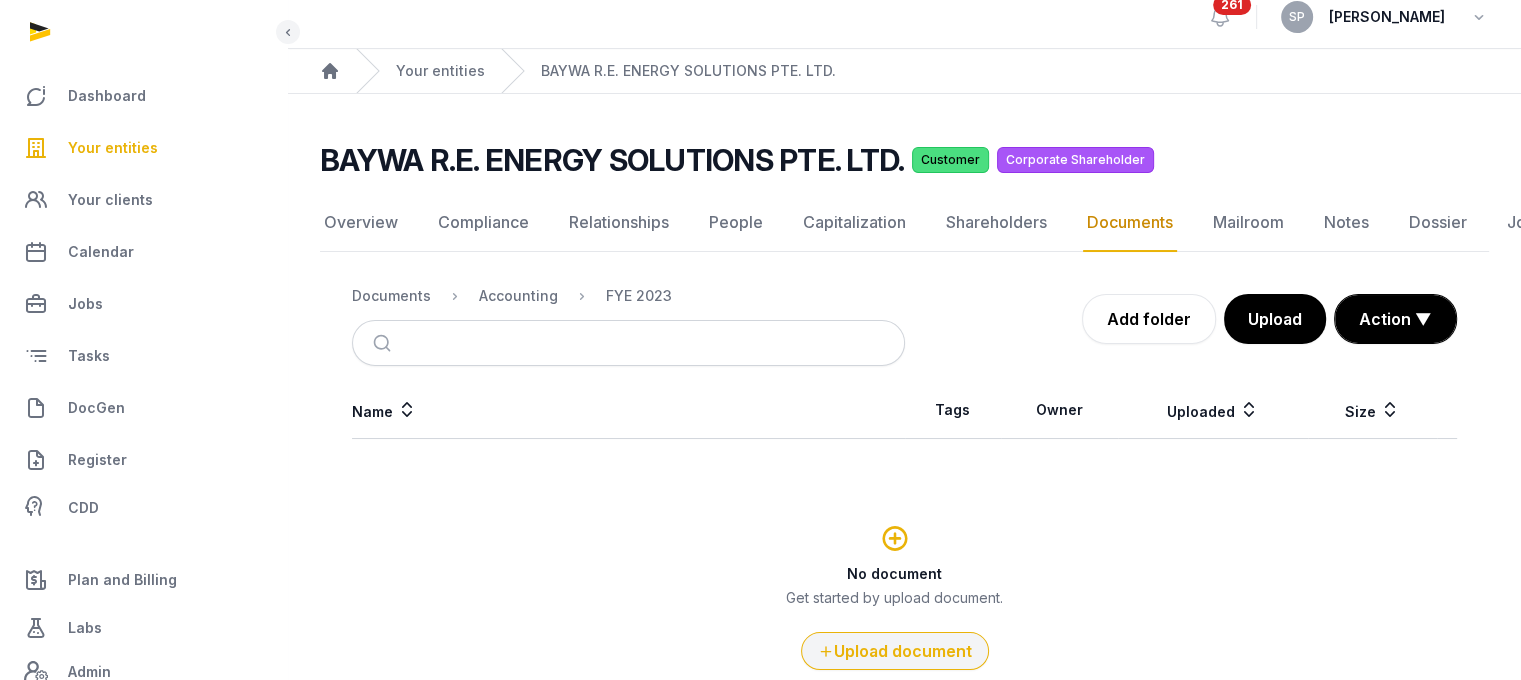 click on "Upload document" at bounding box center [895, 651] 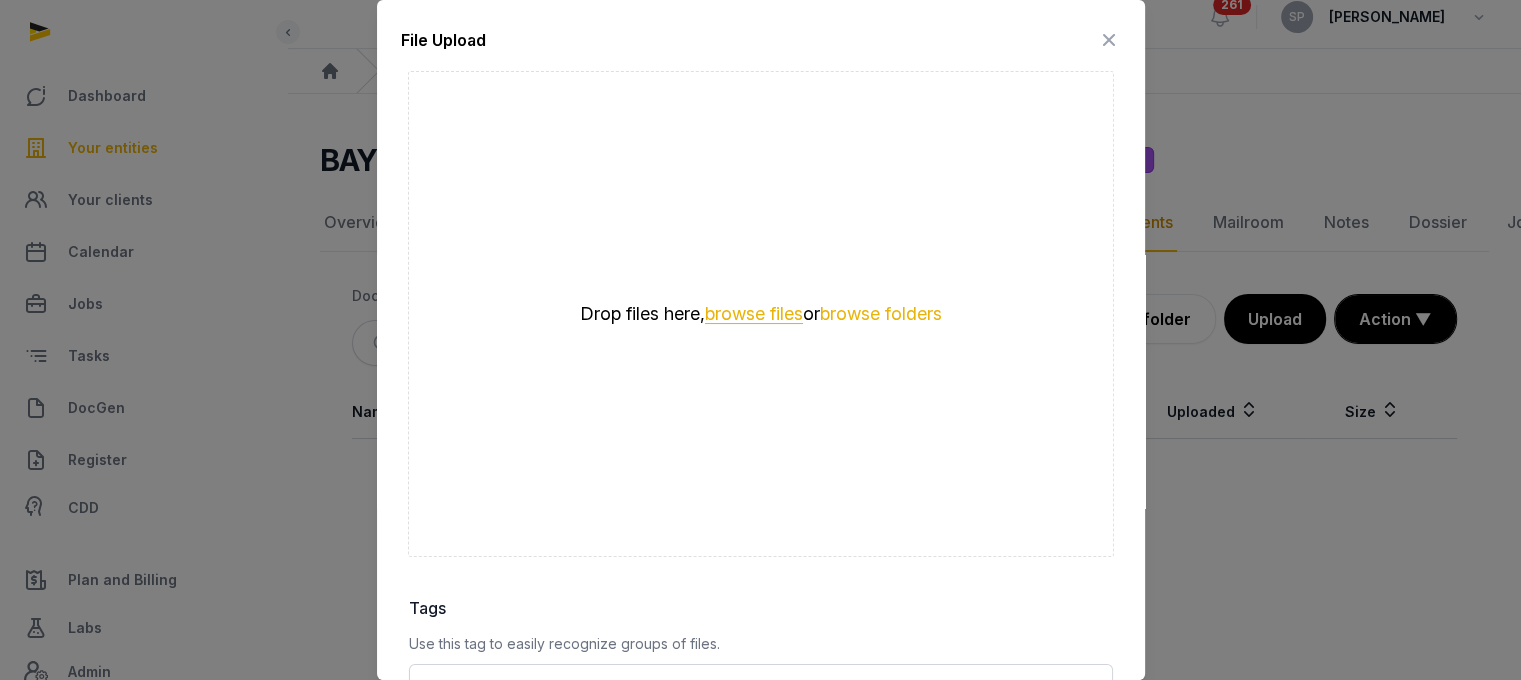 click on "browse files" at bounding box center [754, 314] 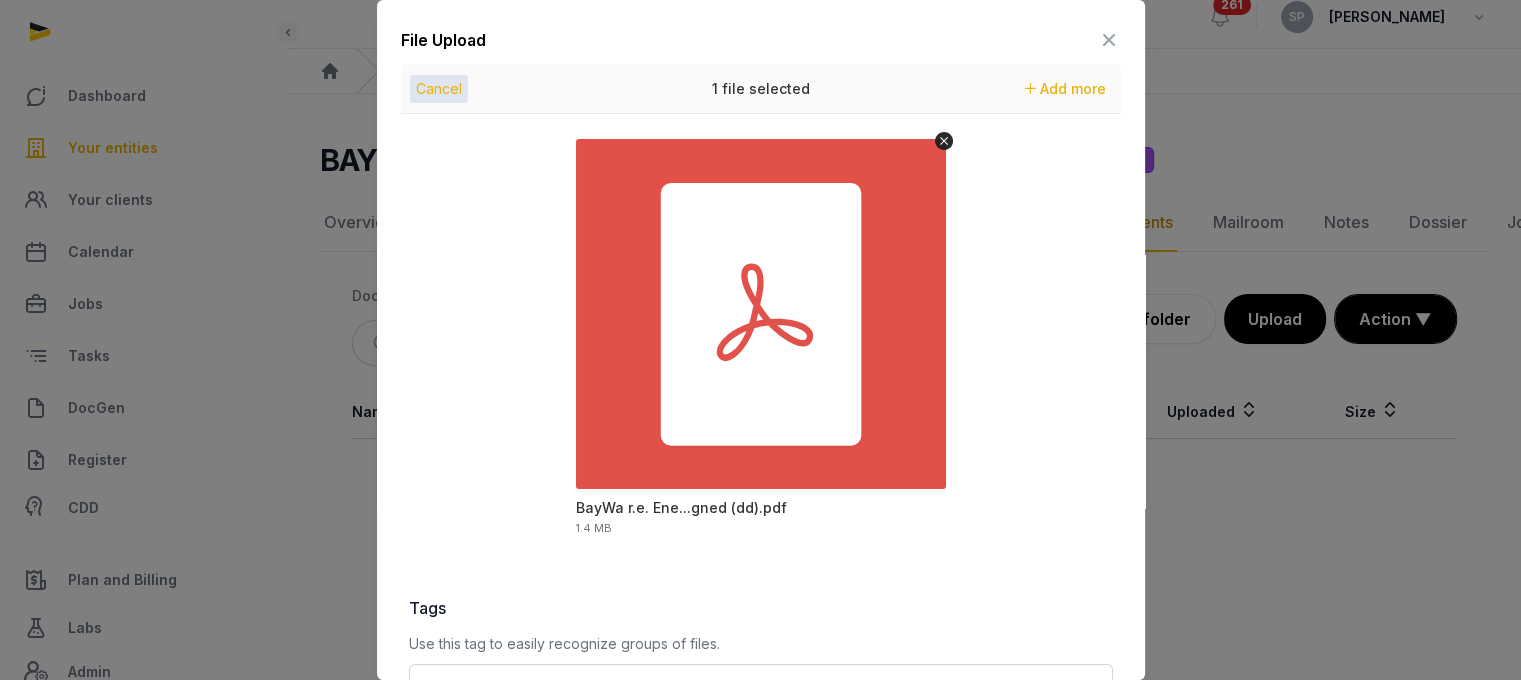 scroll, scrollTop: 282, scrollLeft: 0, axis: vertical 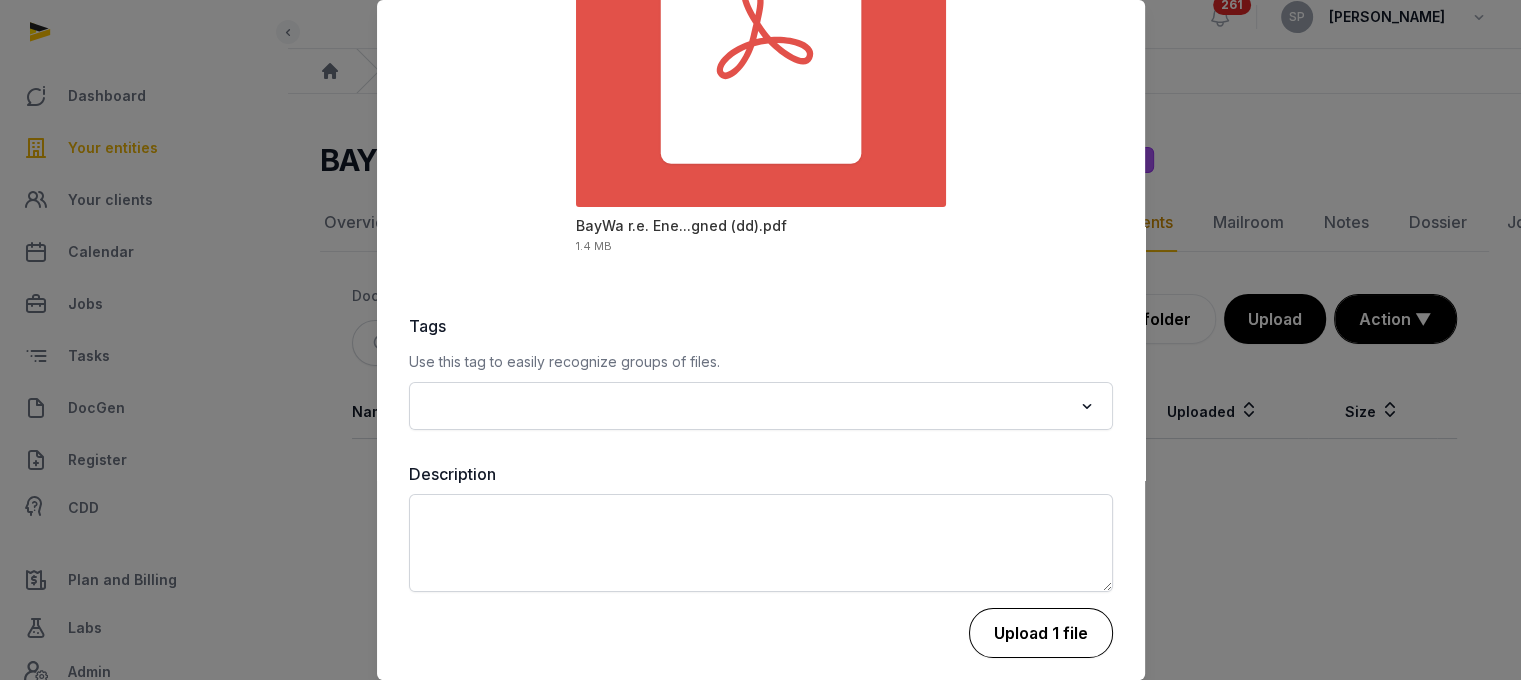 click on "Upload 1 file" at bounding box center (1041, 633) 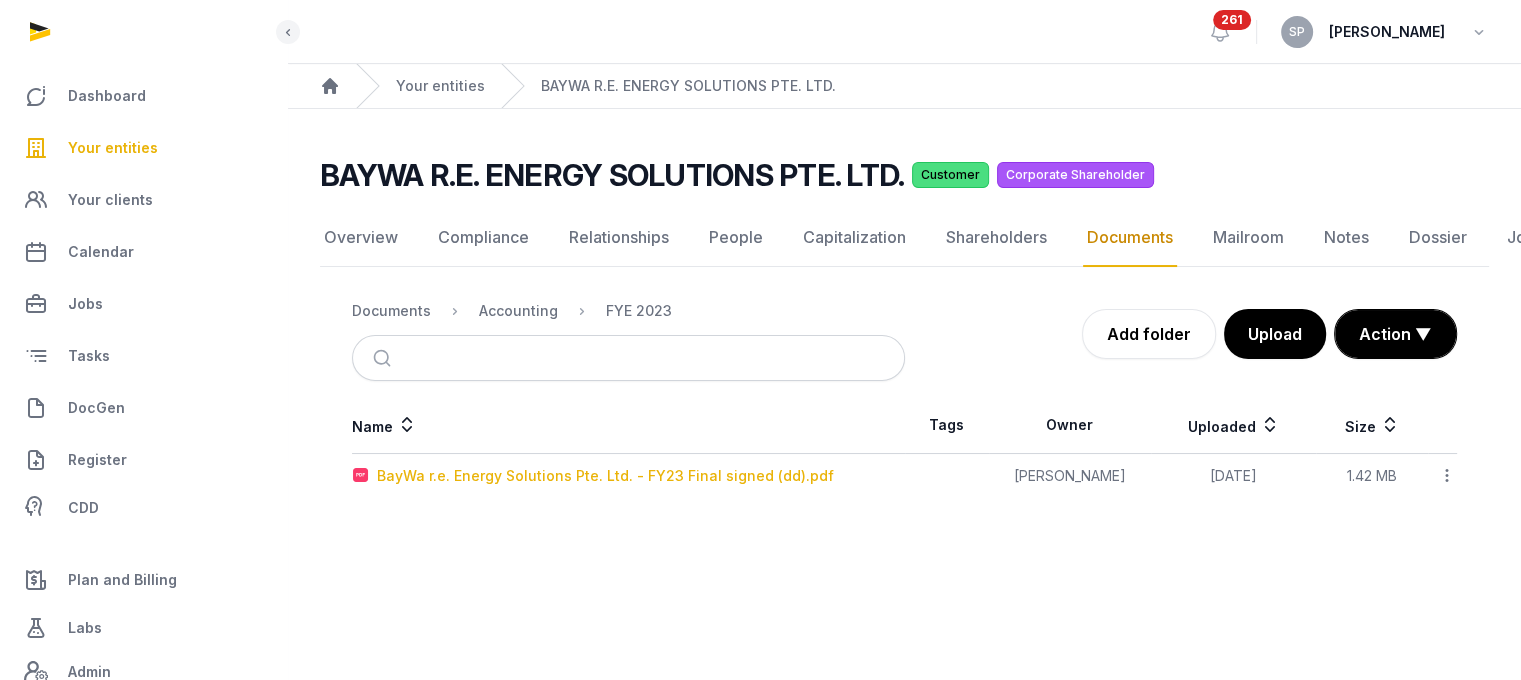 click on "BayWa r.e. Energy Solutions Pte. Ltd. - FY23 Final signed (dd).pdf" at bounding box center [605, 476] 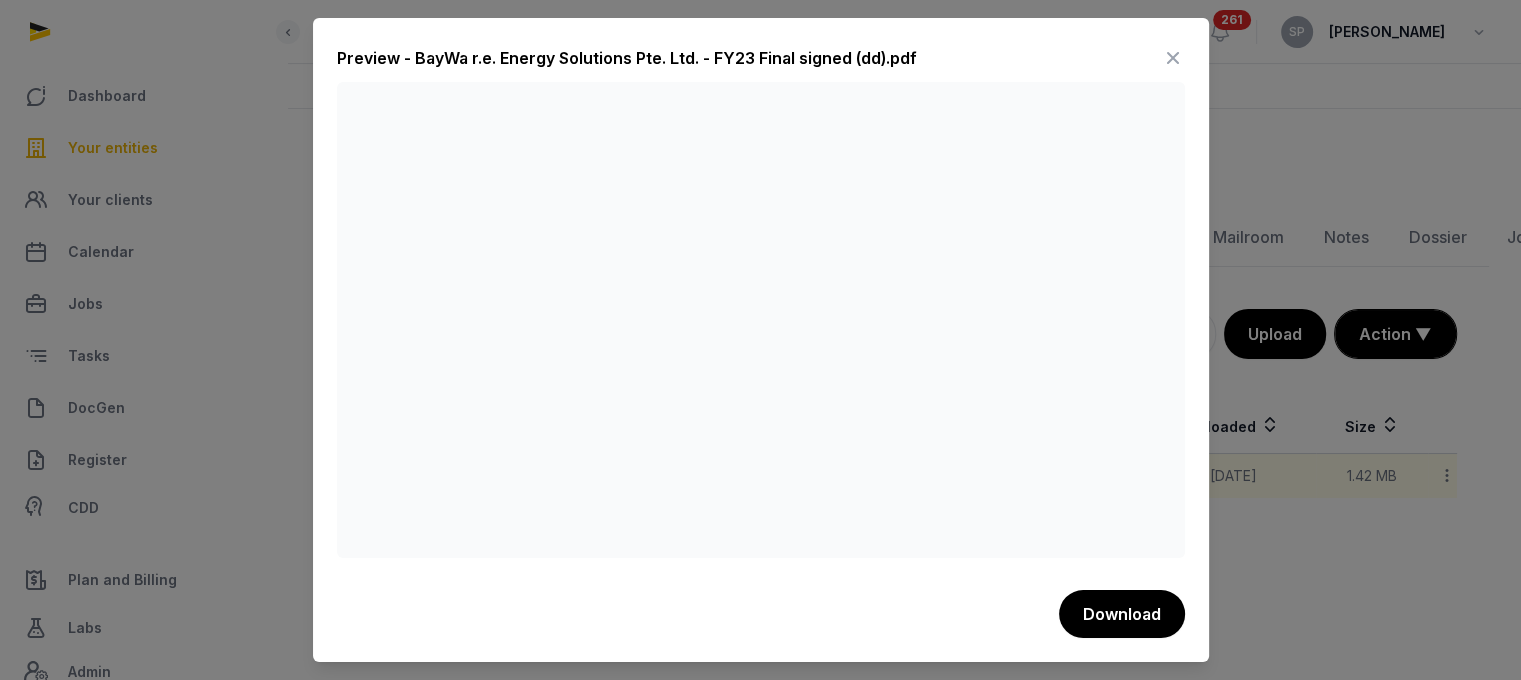 click at bounding box center [1173, 58] 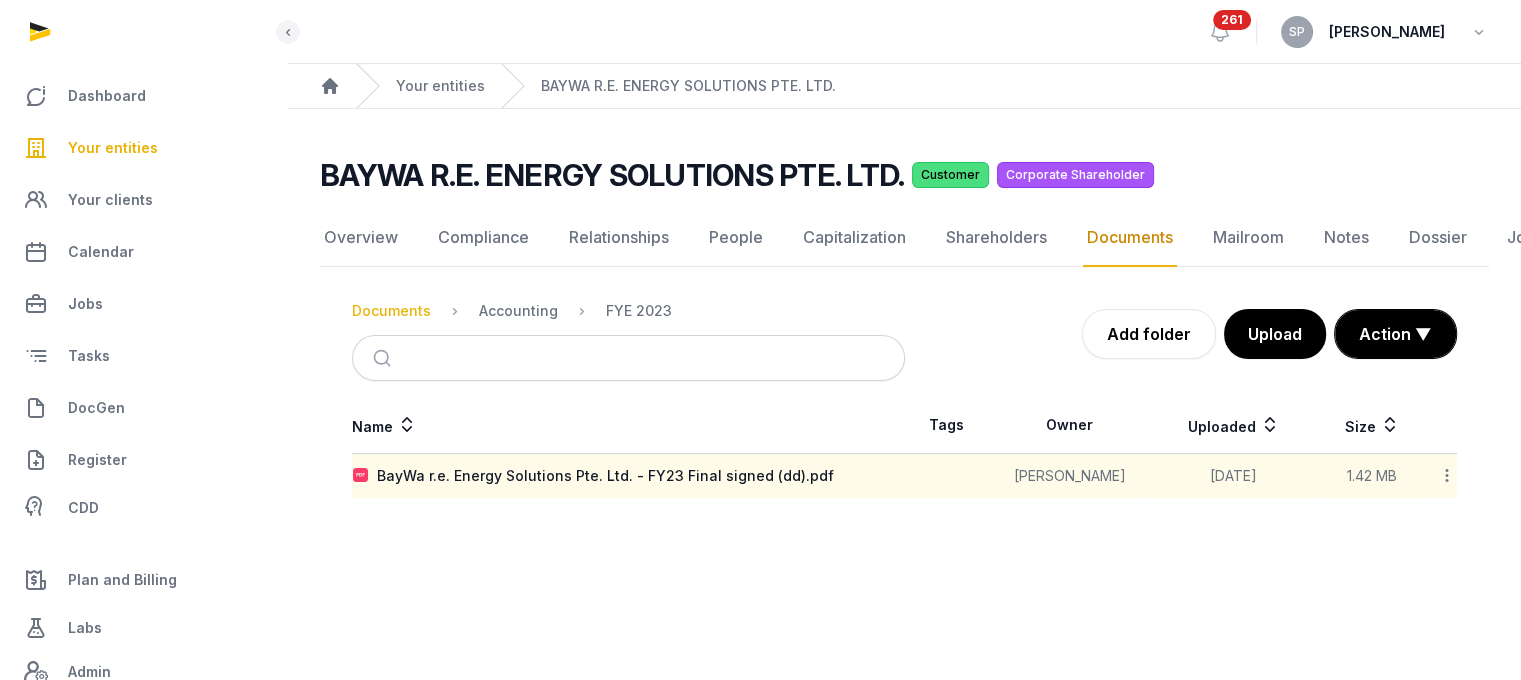 click on "Documents" at bounding box center [391, 311] 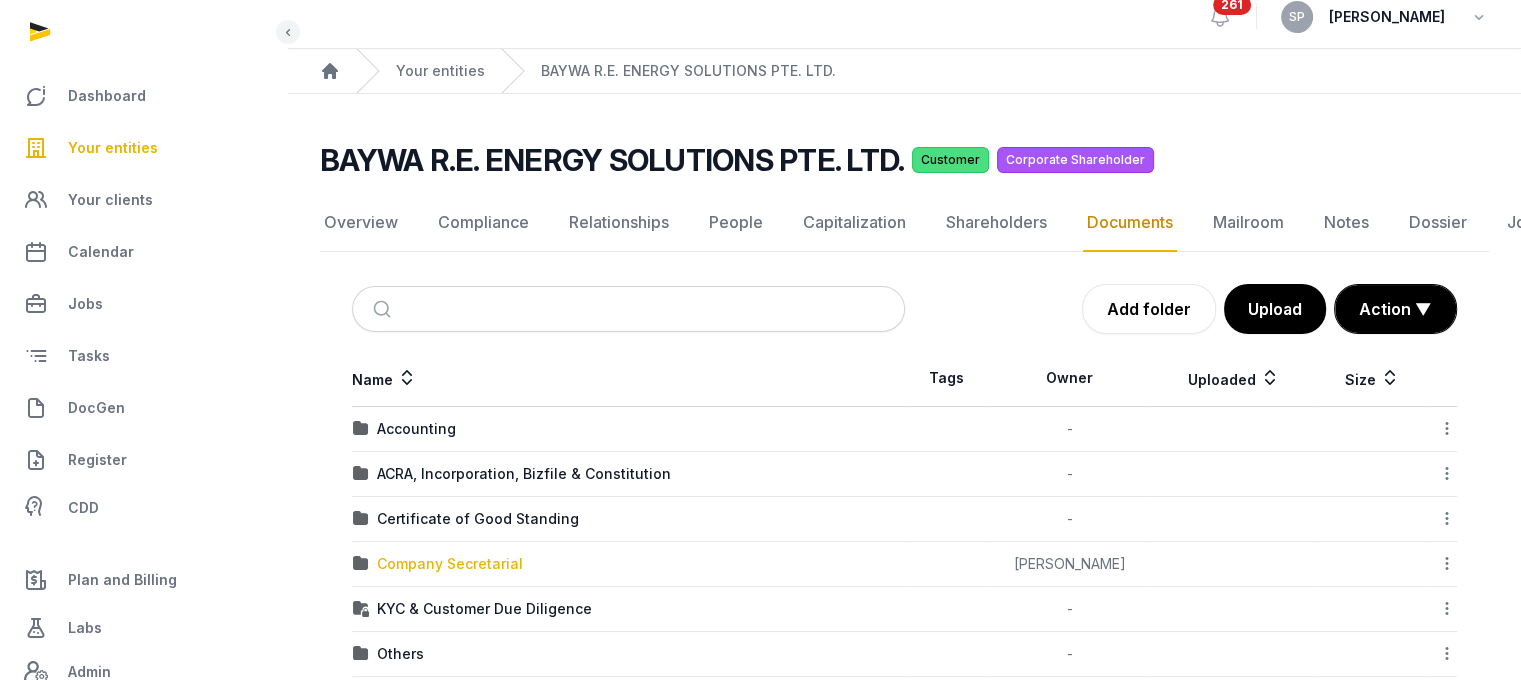 click on "Company Secretarial" at bounding box center (450, 564) 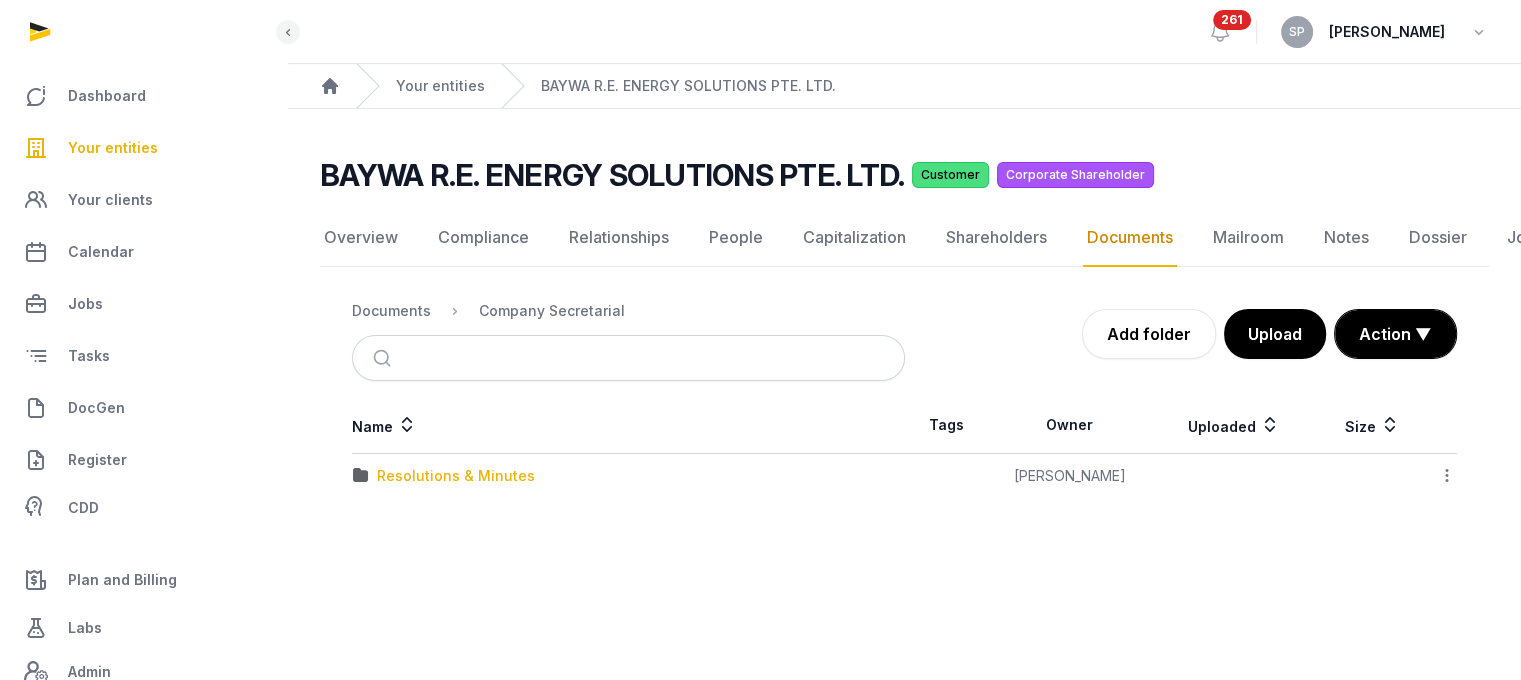 click on "Resolutions & Minutes" at bounding box center [456, 476] 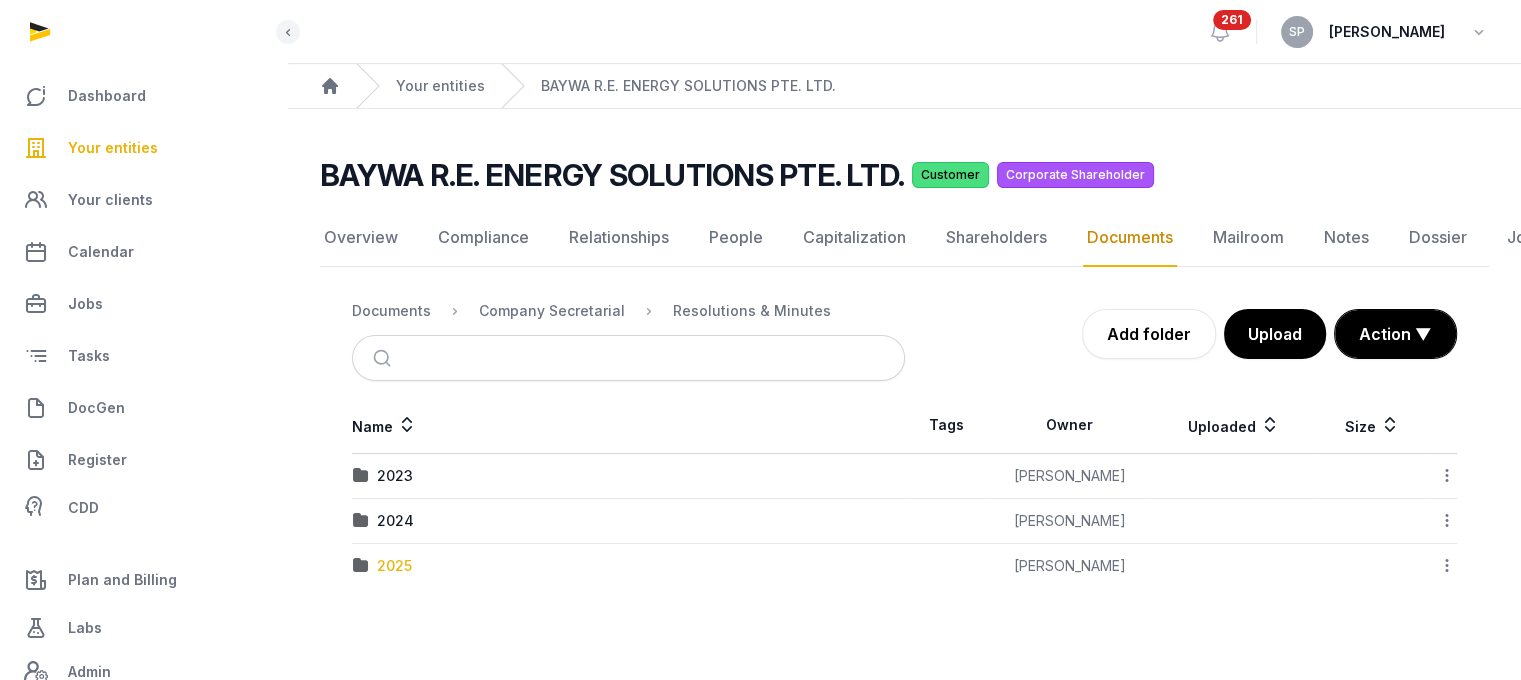 click on "2025" at bounding box center (394, 566) 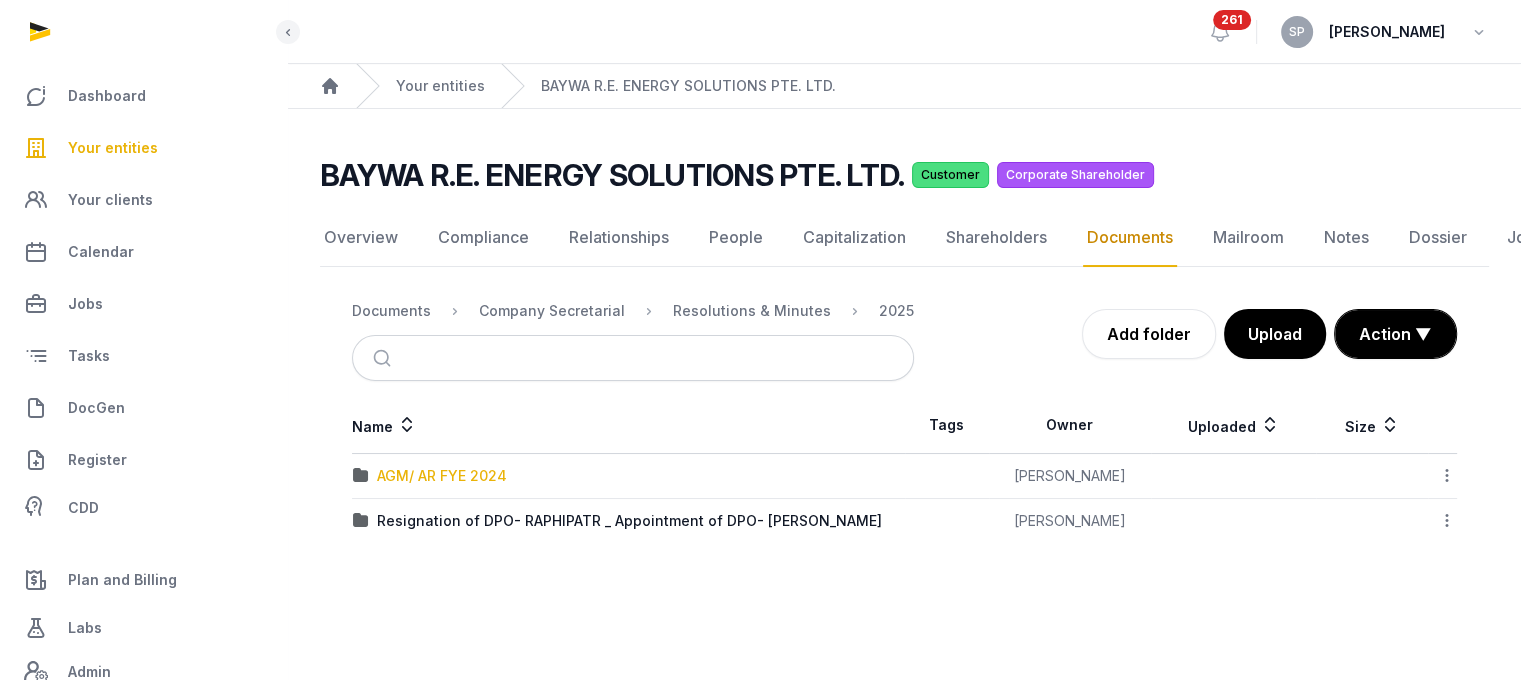 click on "AGM/ AR FYE 2024" at bounding box center (442, 476) 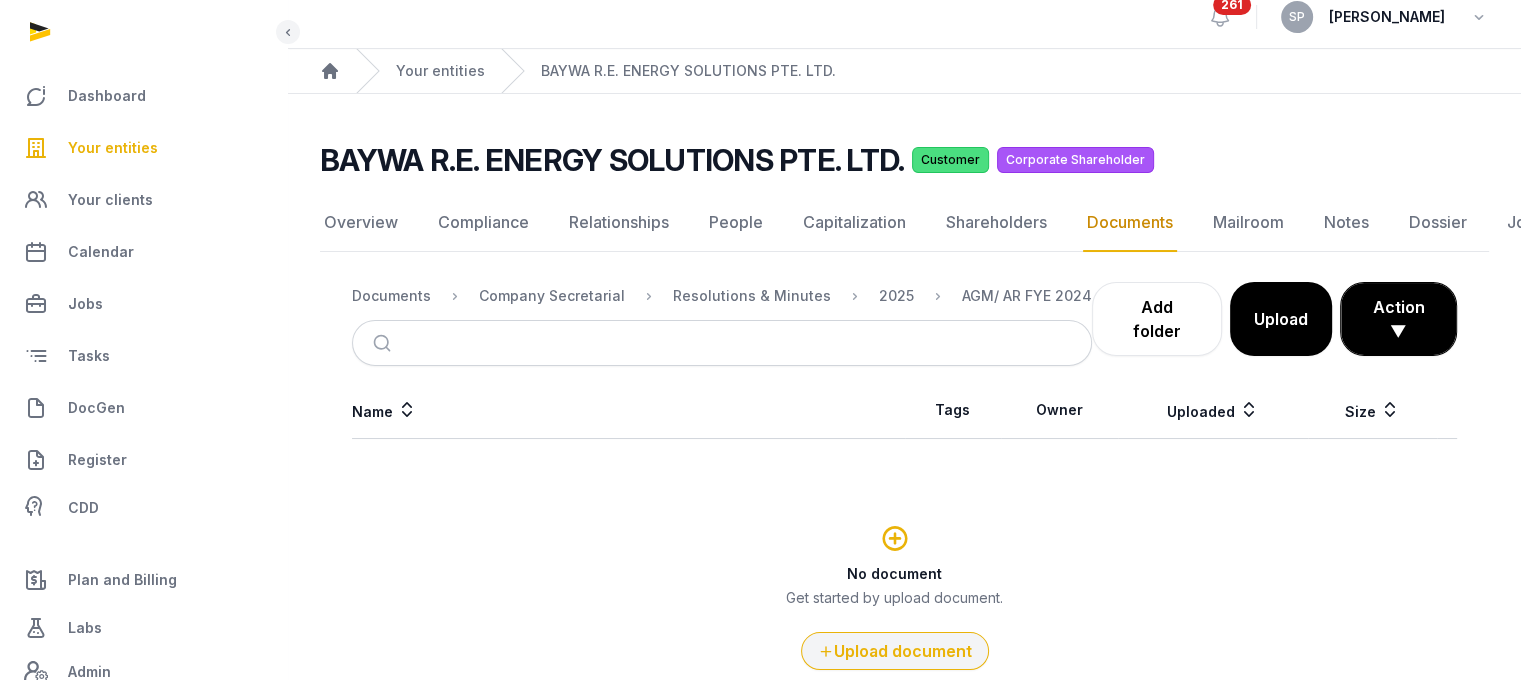 click on "Upload document" at bounding box center (895, 651) 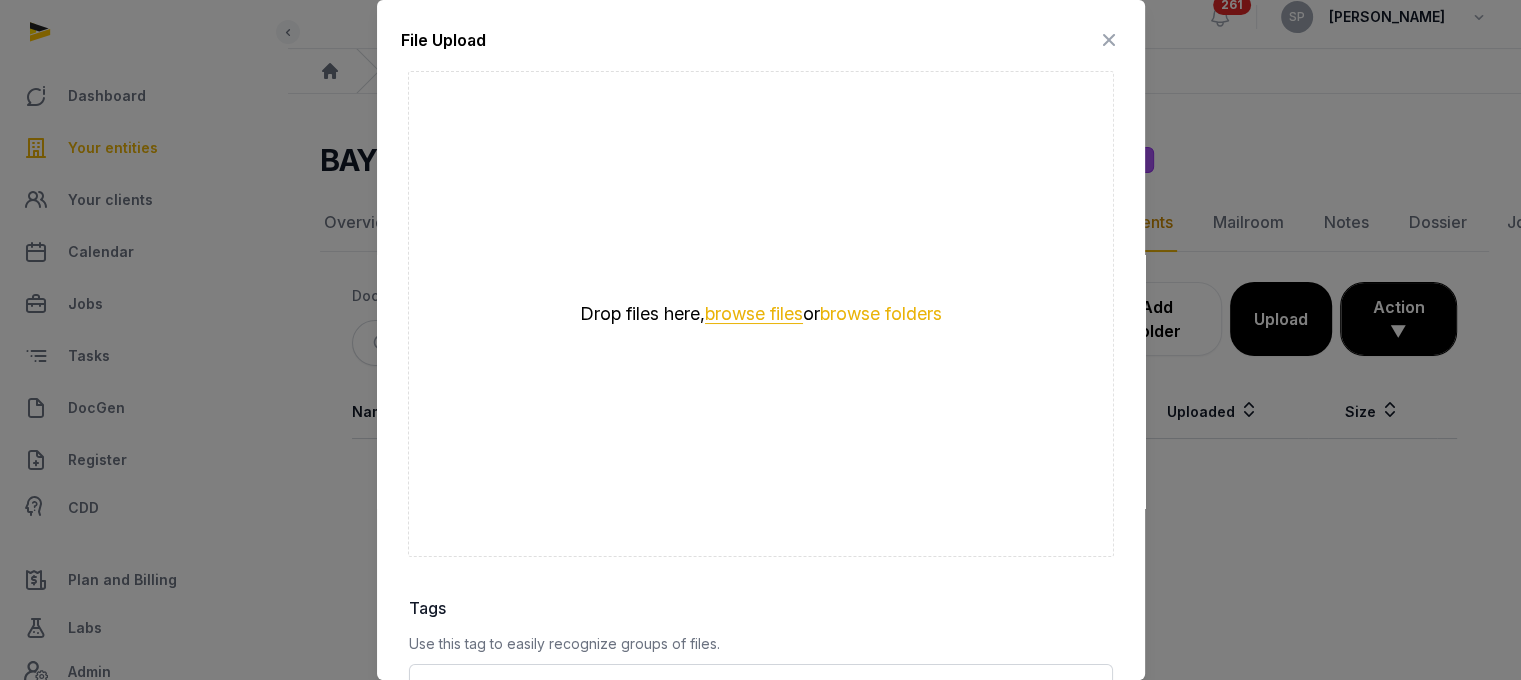 click on "browse files" at bounding box center (754, 314) 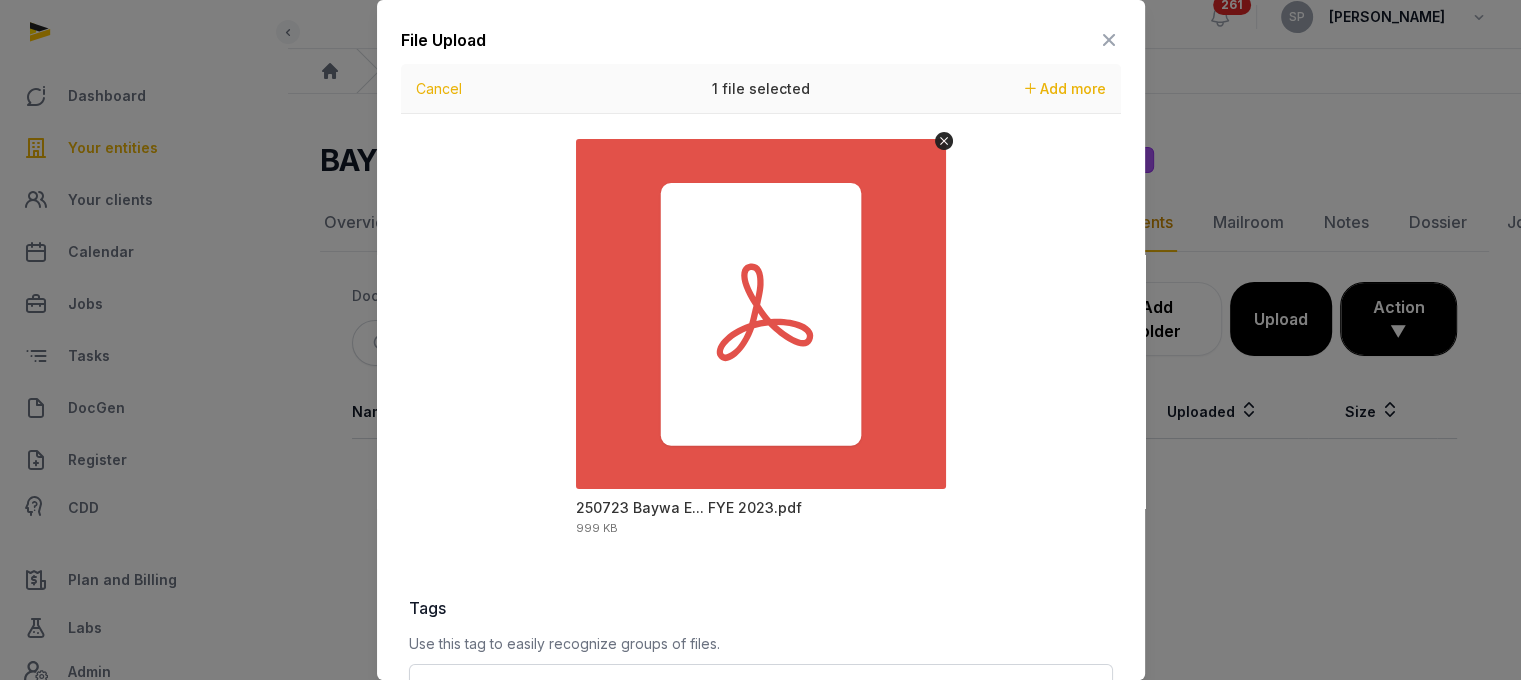 scroll, scrollTop: 282, scrollLeft: 0, axis: vertical 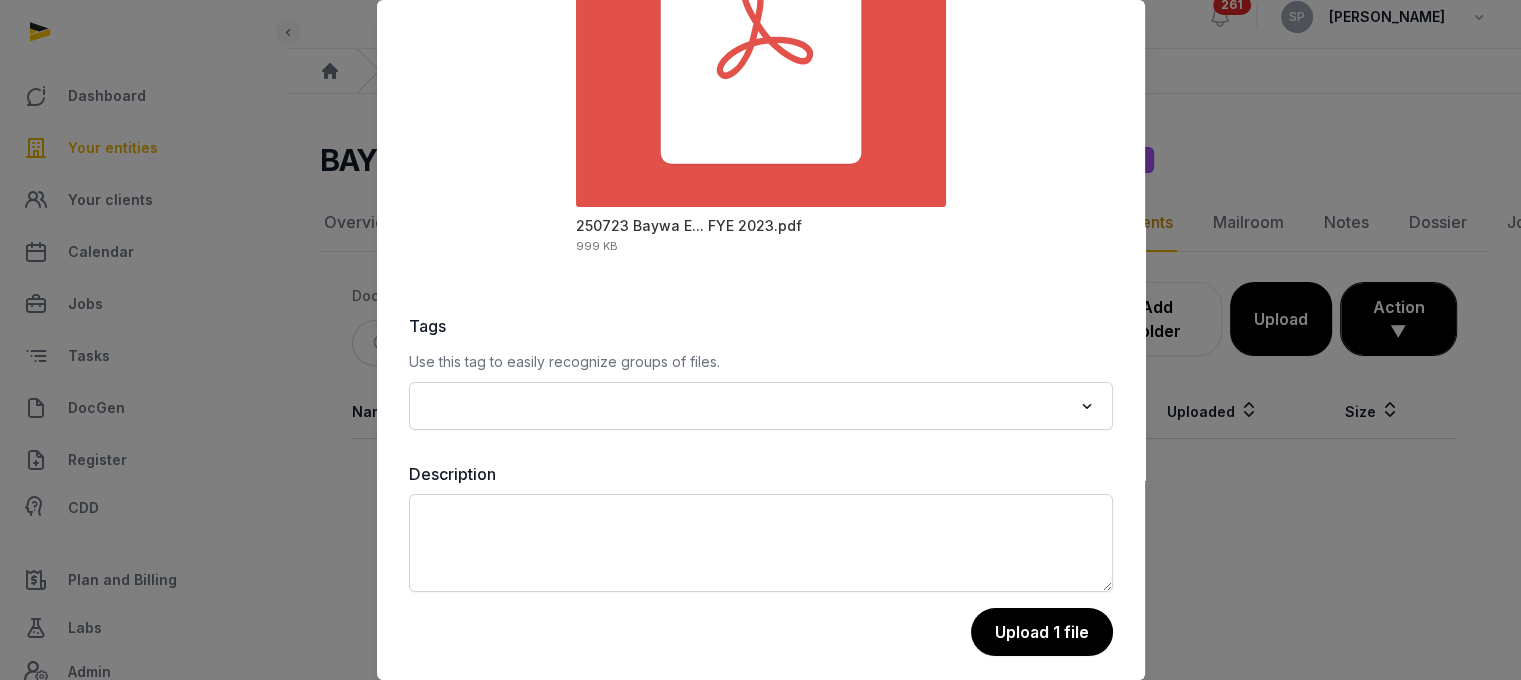 click on "File Upload Drop your files here Cancel 1 file selected Add more 250723 Baywa E... FYE 2023.pdf 999 KB Tags Use this tag to easily recognize groups of files. Loading... Description Upload 1 file" at bounding box center (761, 340) 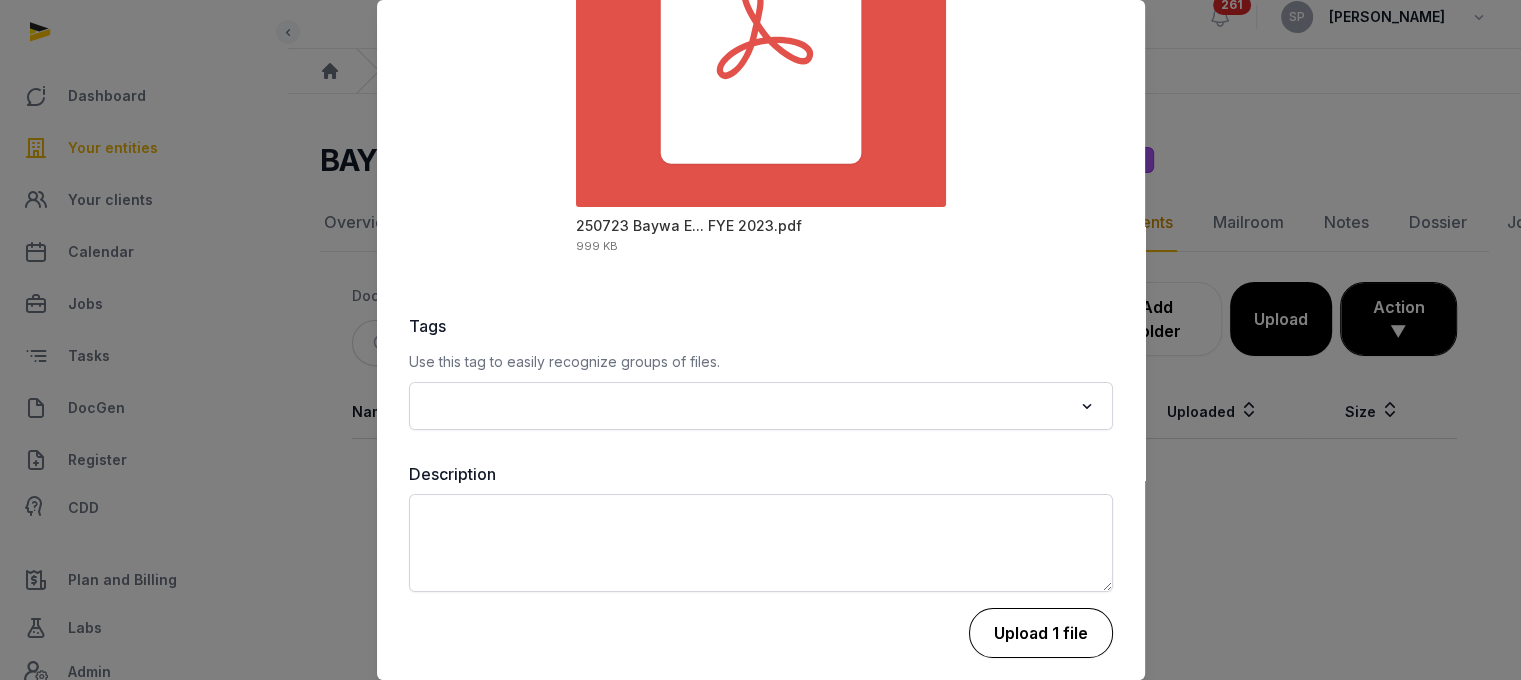 click on "Upload 1 file" at bounding box center (1041, 633) 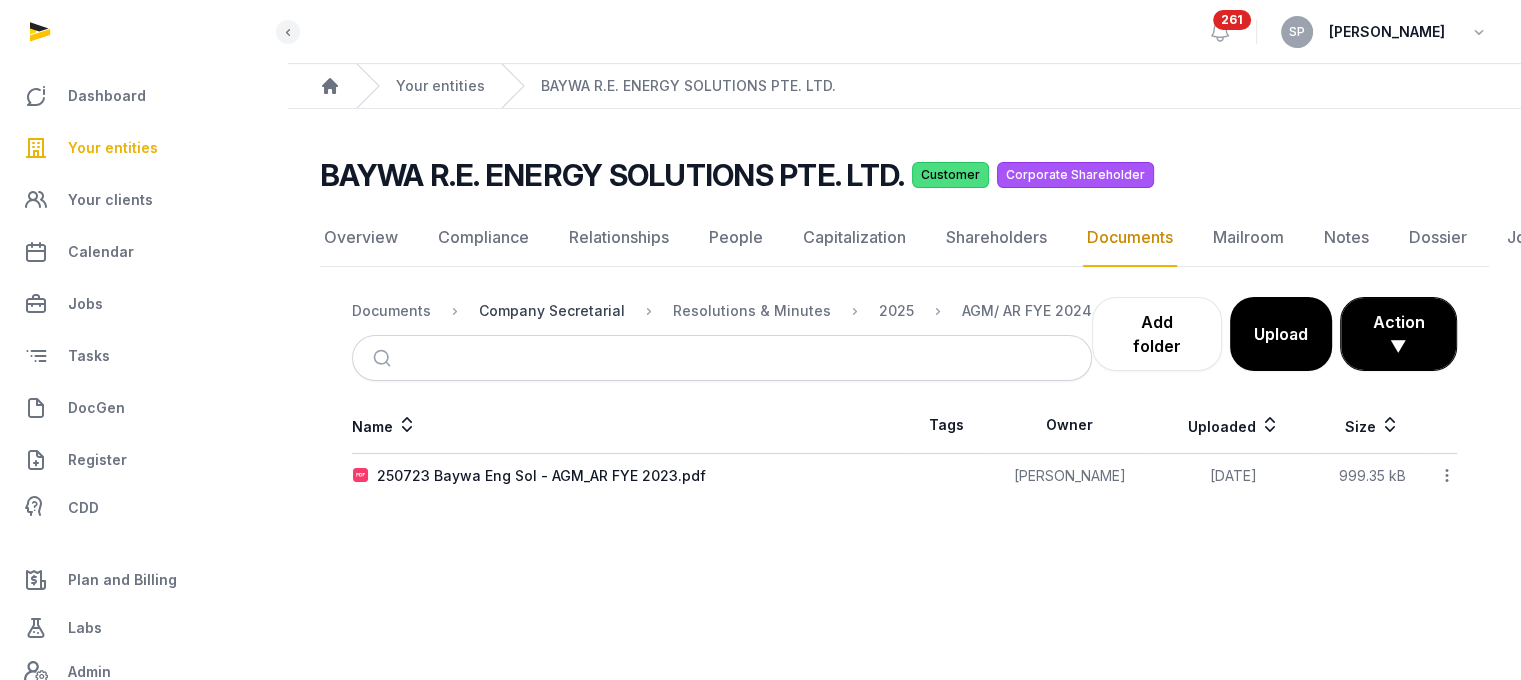 click on "Company Secretarial" at bounding box center (552, 311) 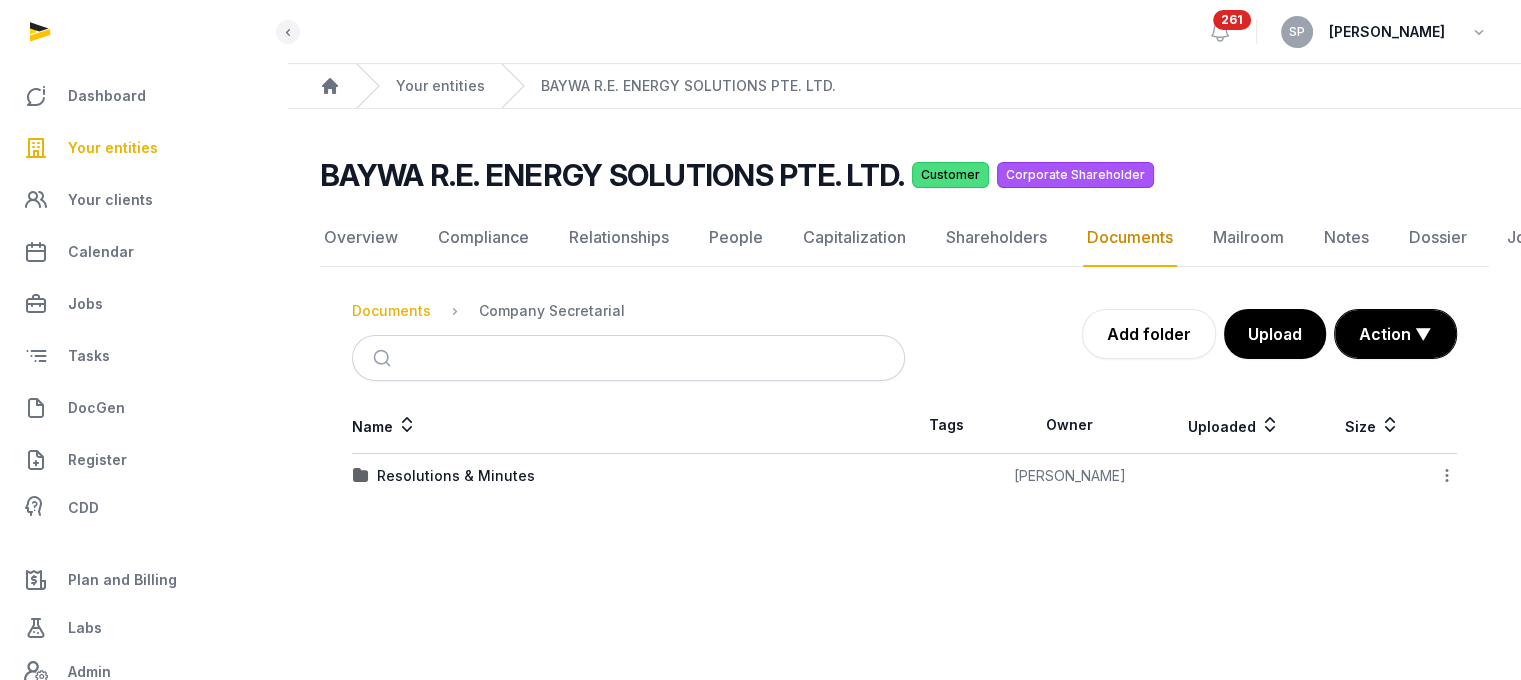 click on "Documents" at bounding box center [391, 311] 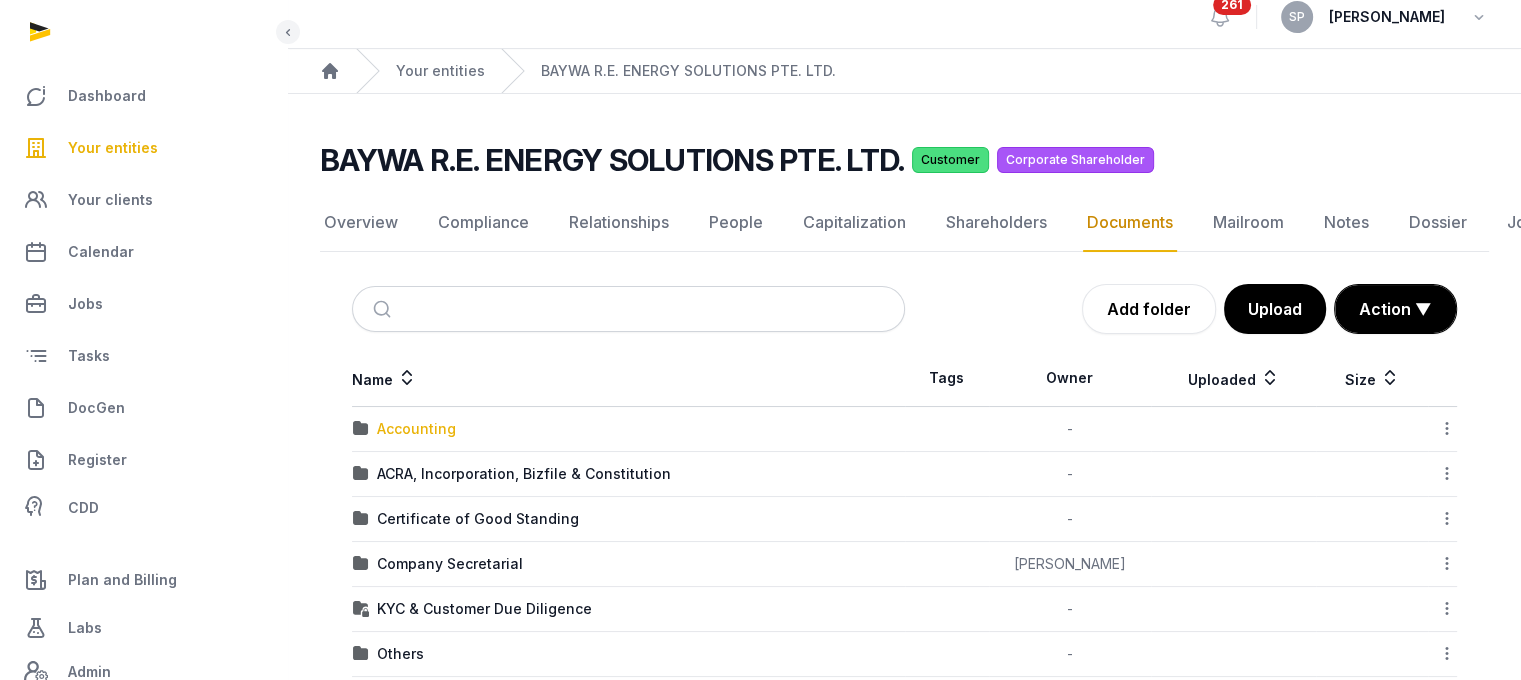 click on "Accounting" at bounding box center (416, 429) 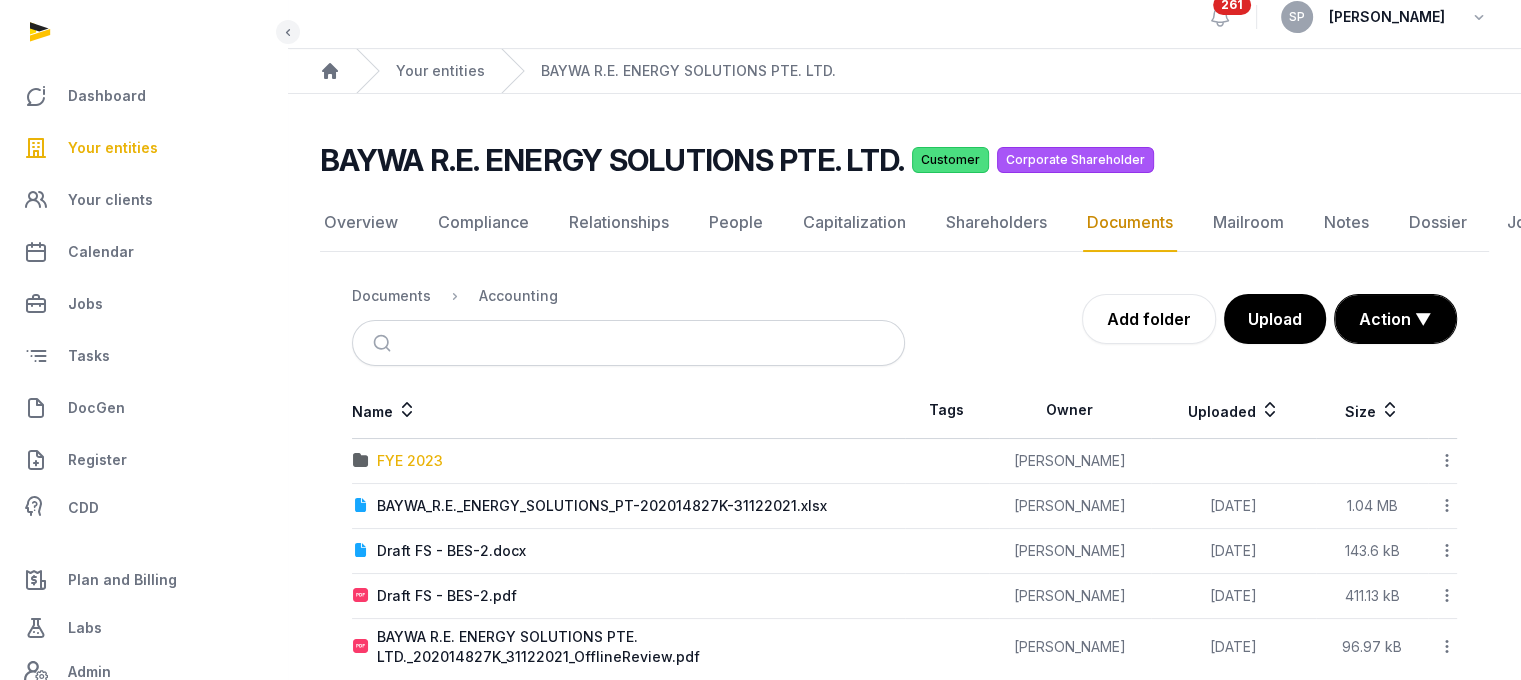 click on "FYE 2023" at bounding box center [410, 461] 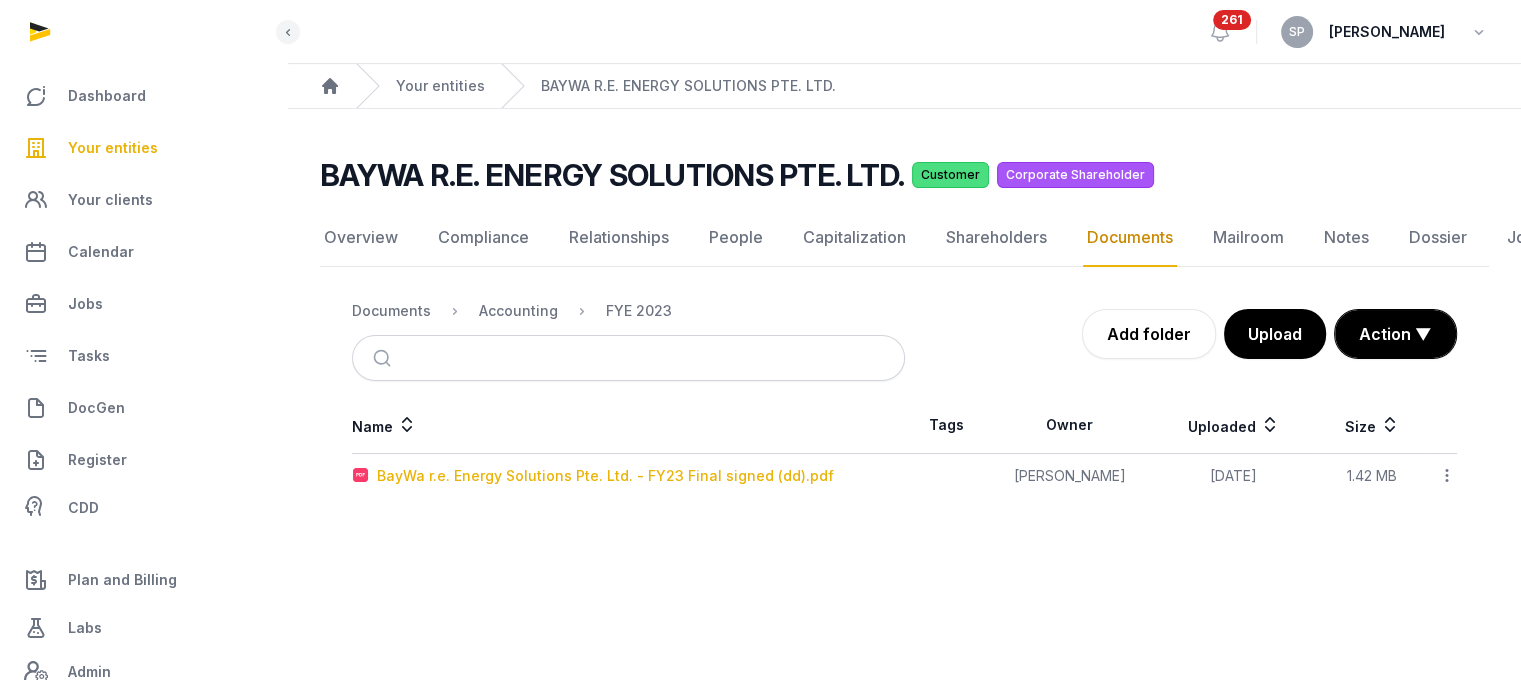 click on "BayWa r.e. Energy Solutions Pte. Ltd. - FY23 Final signed (dd).pdf" at bounding box center (605, 476) 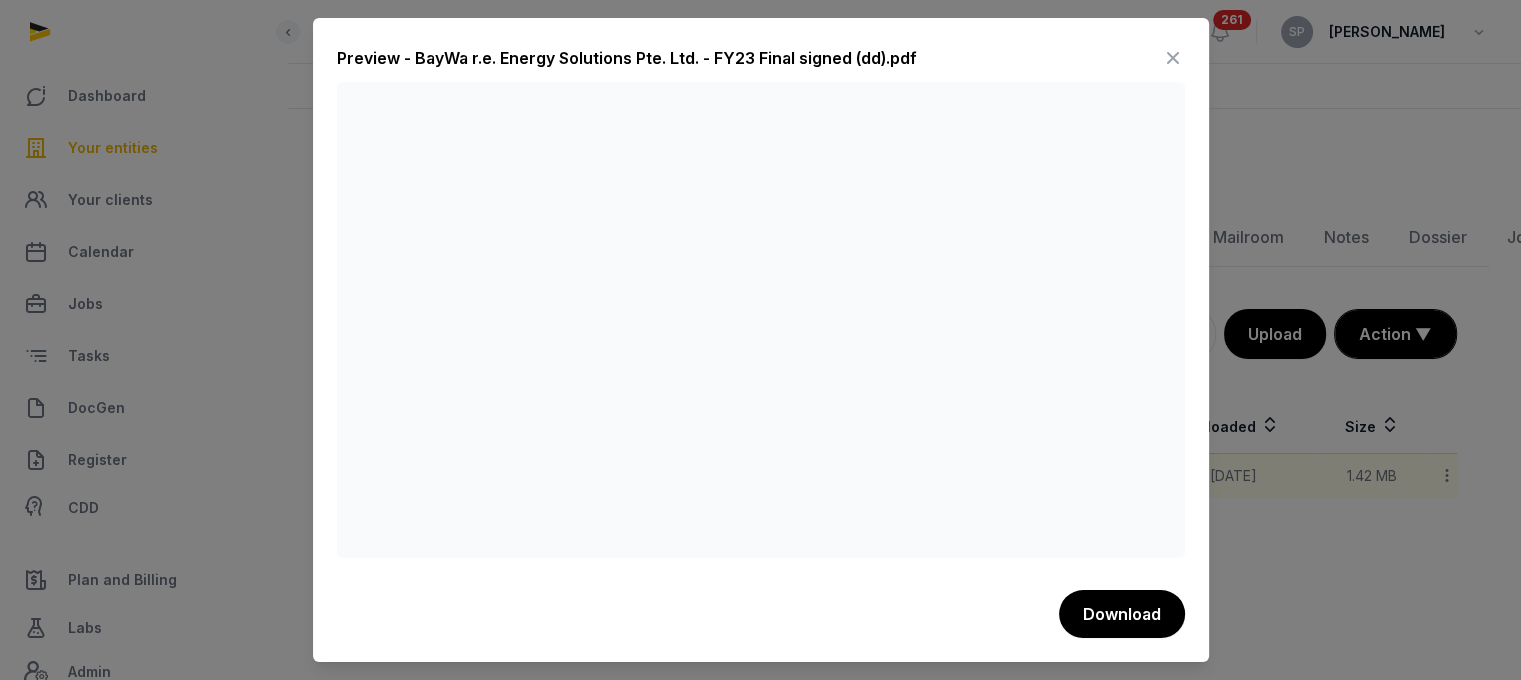 click at bounding box center (1173, 58) 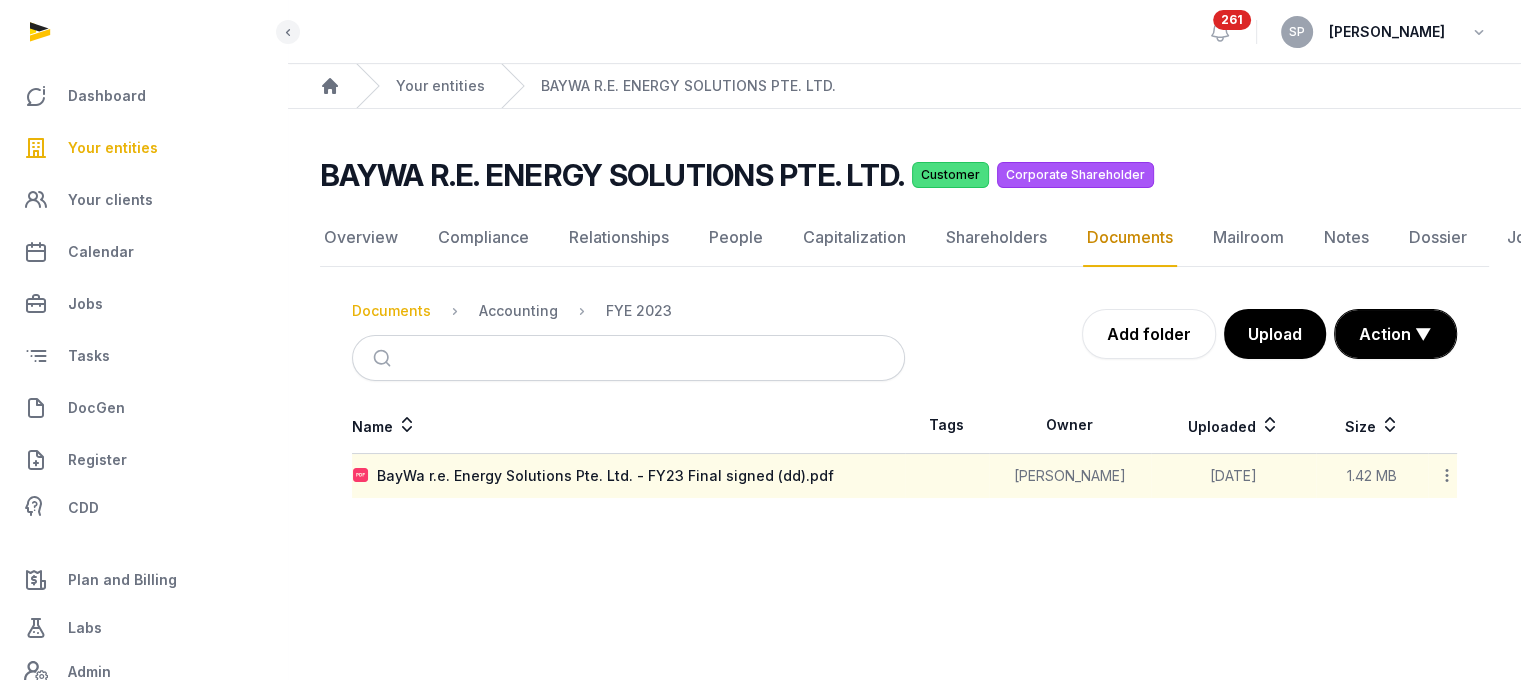 click on "Documents" at bounding box center (391, 311) 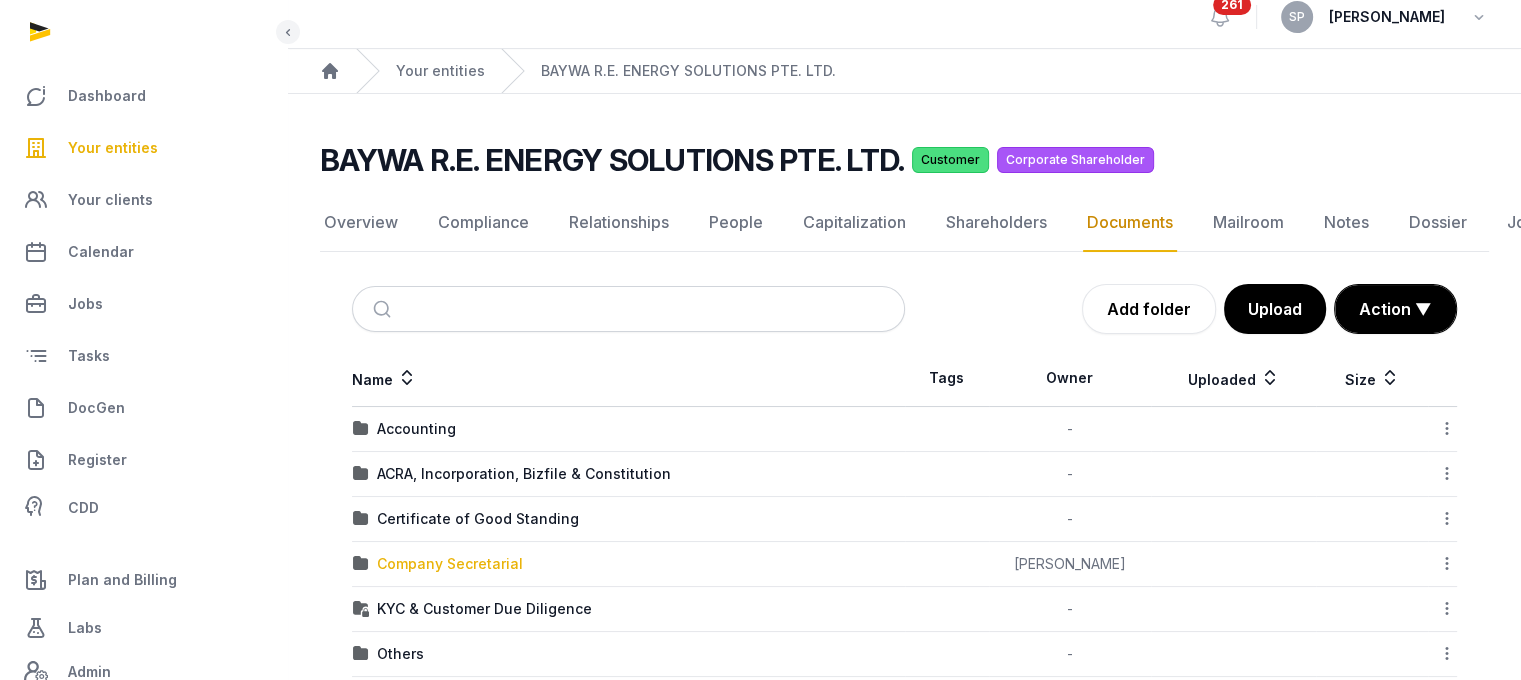 click on "Company Secretarial" at bounding box center (450, 564) 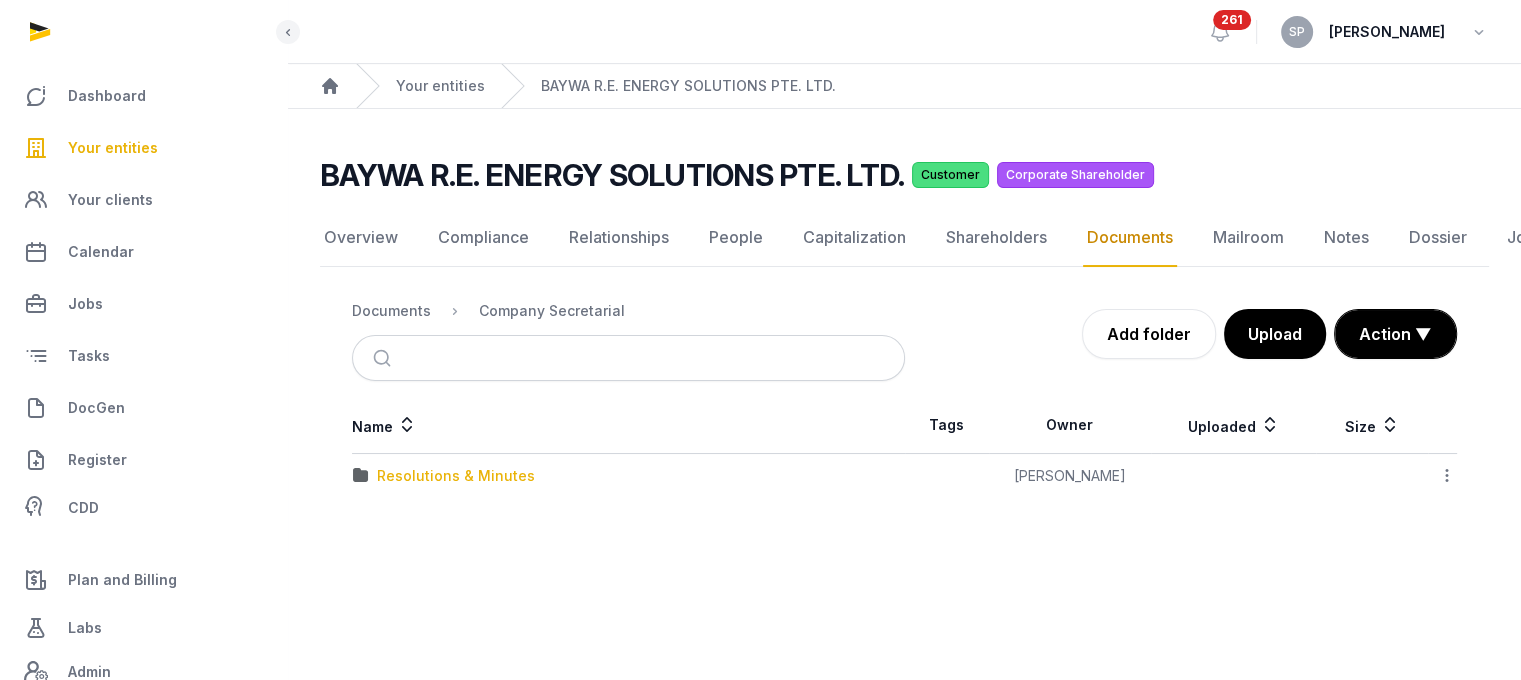 click on "Resolutions & Minutes" at bounding box center [456, 476] 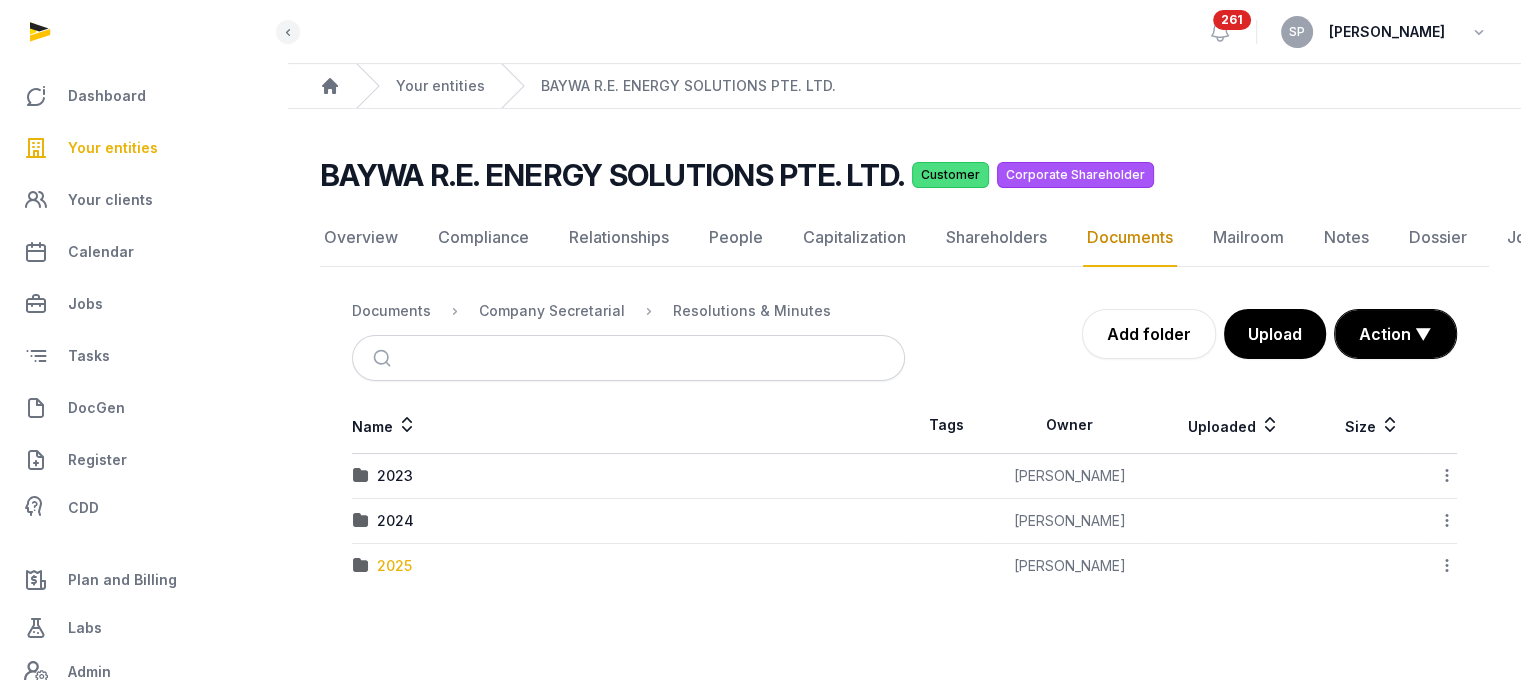 click on "2025" at bounding box center (394, 566) 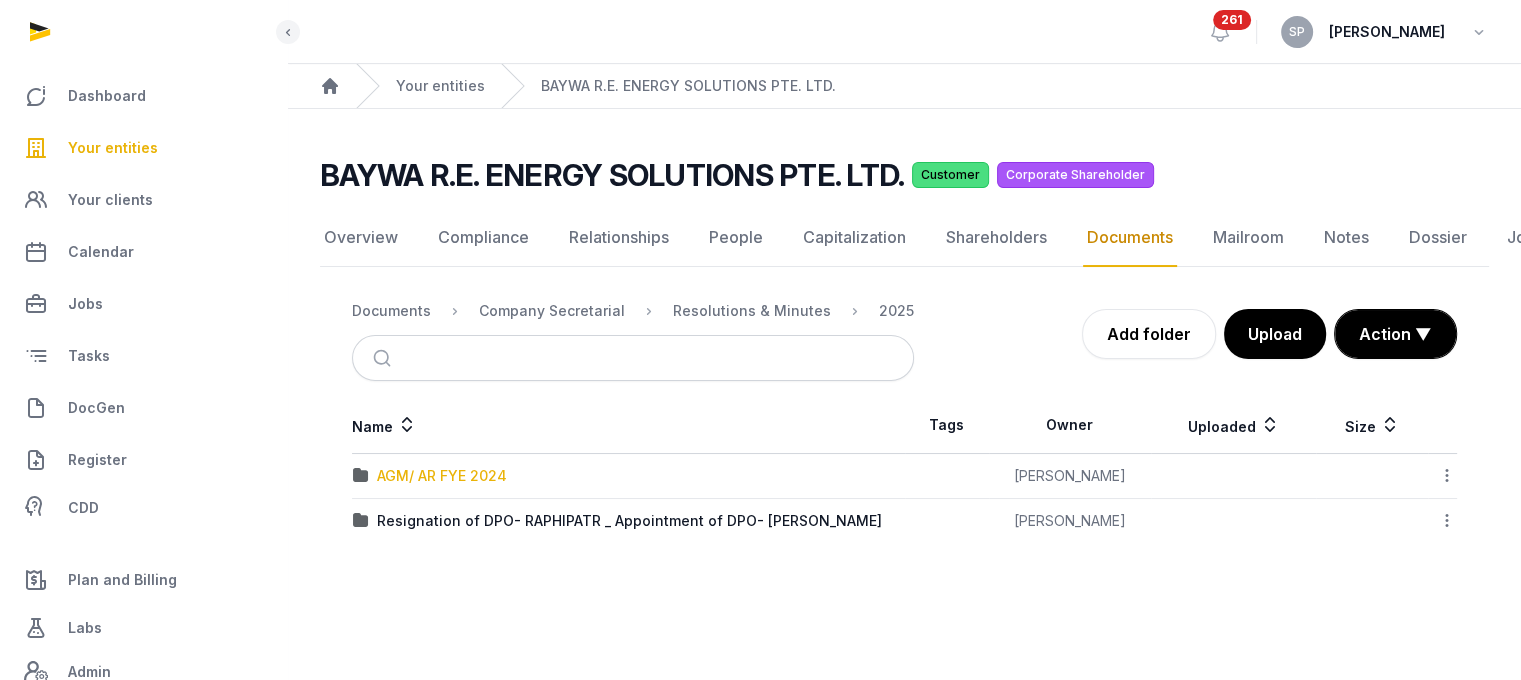 click on "AGM/ AR FYE 2024" at bounding box center (442, 476) 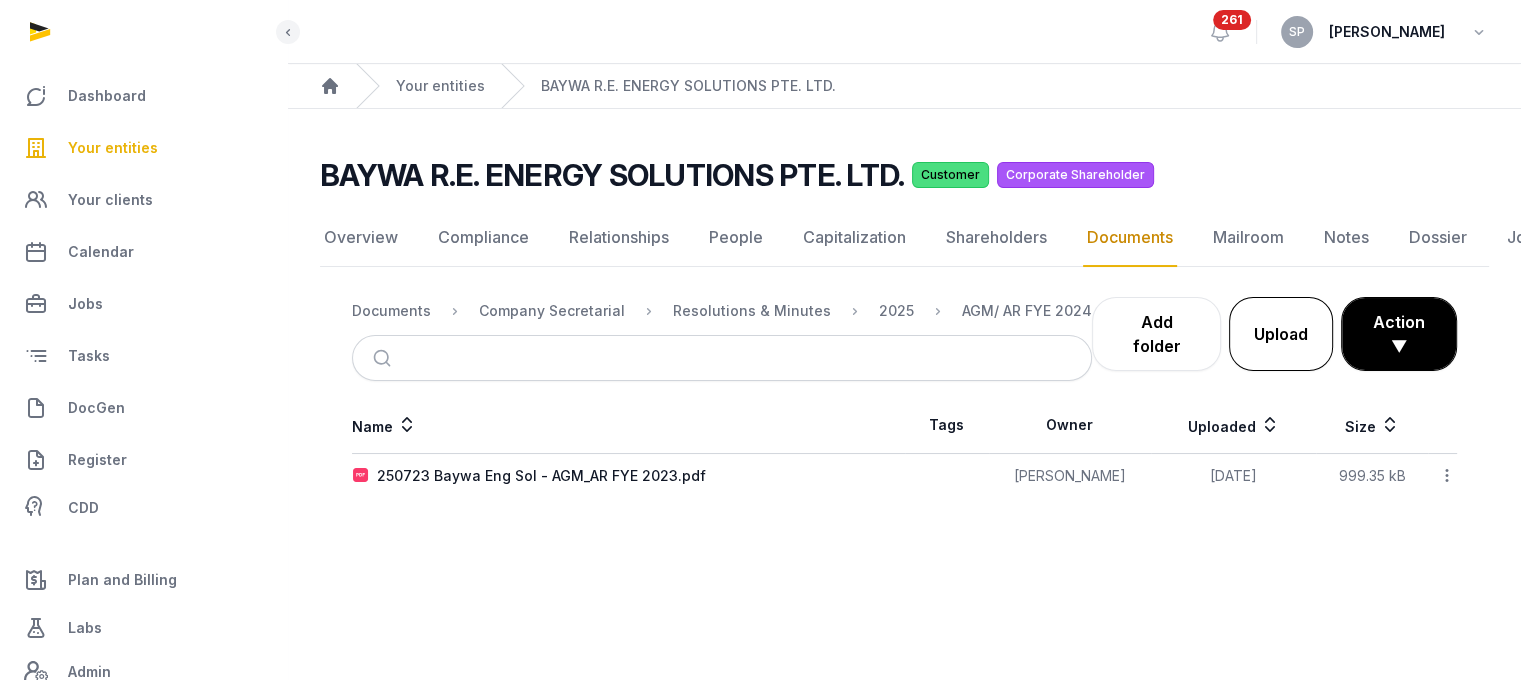 click on "Upload" at bounding box center [1281, 334] 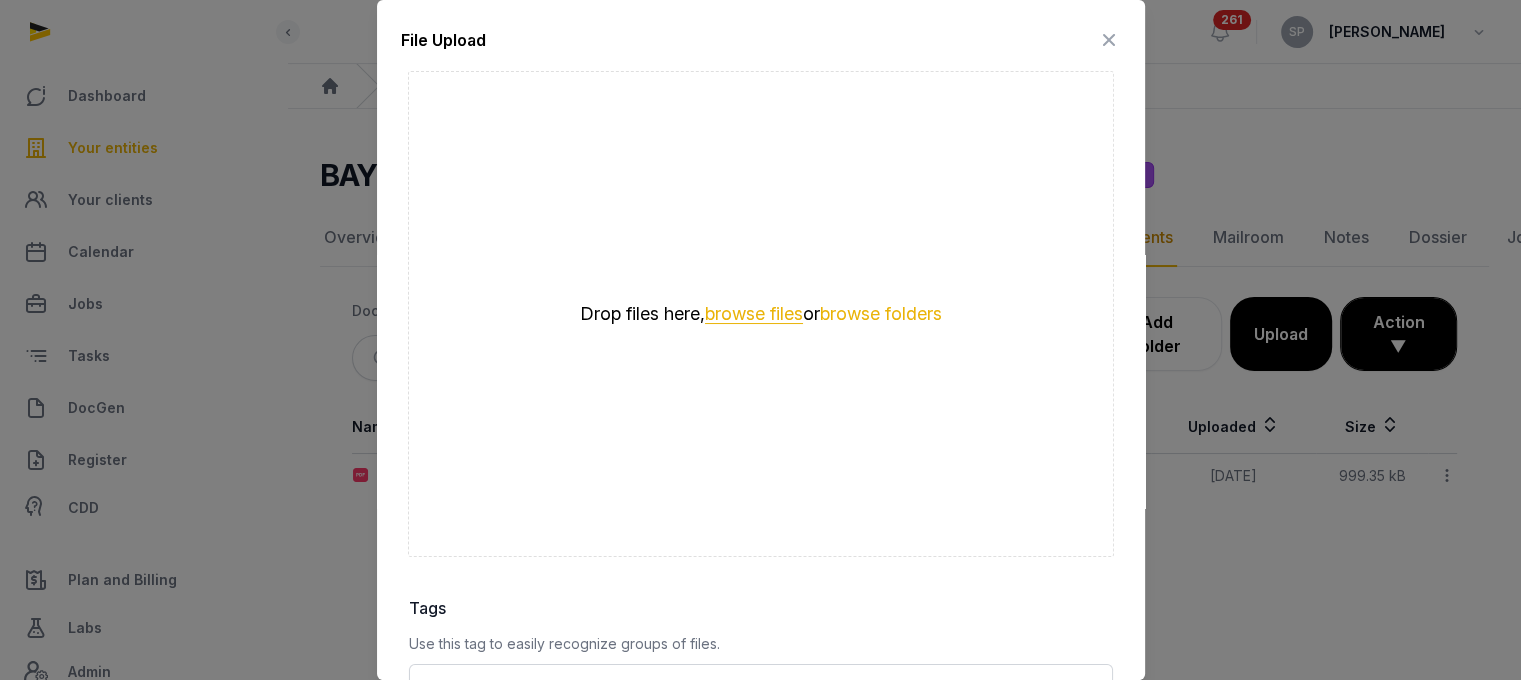 click on "browse files" at bounding box center (754, 314) 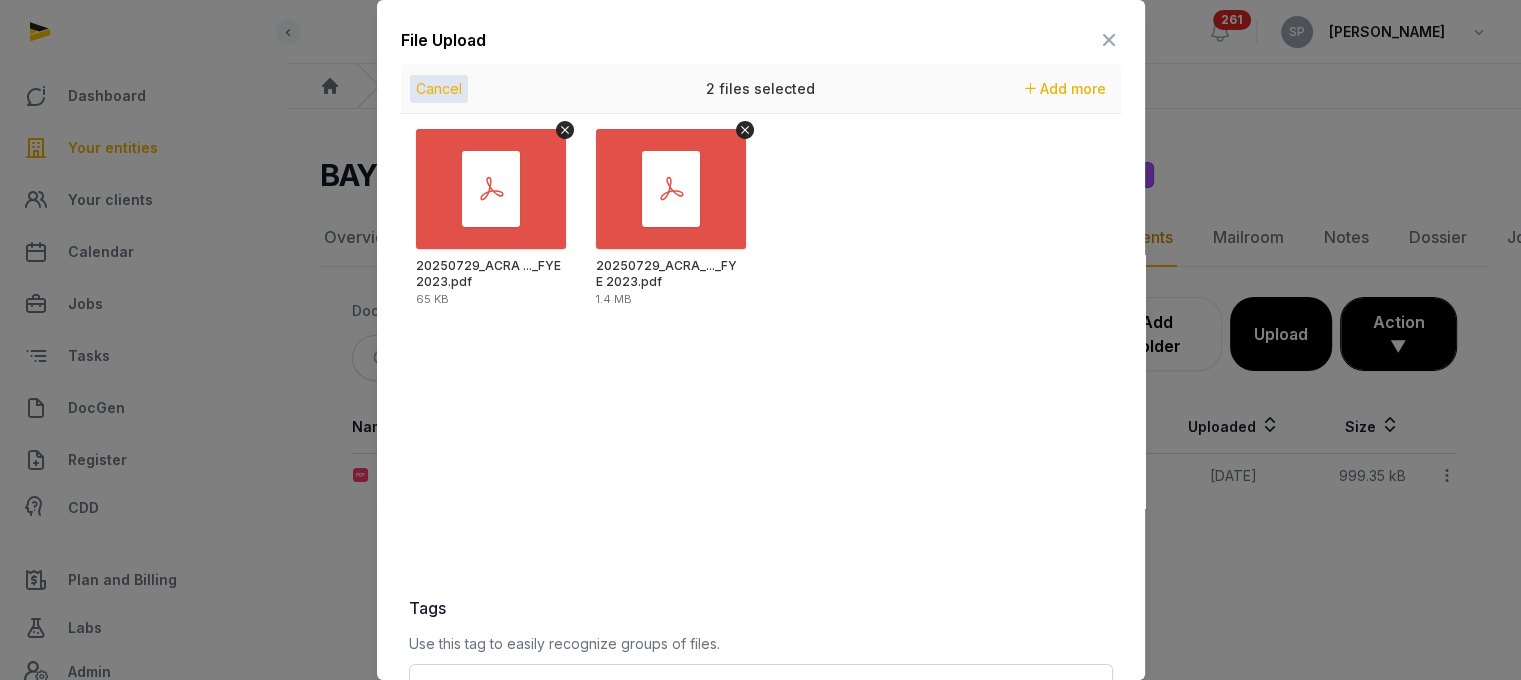 scroll, scrollTop: 282, scrollLeft: 0, axis: vertical 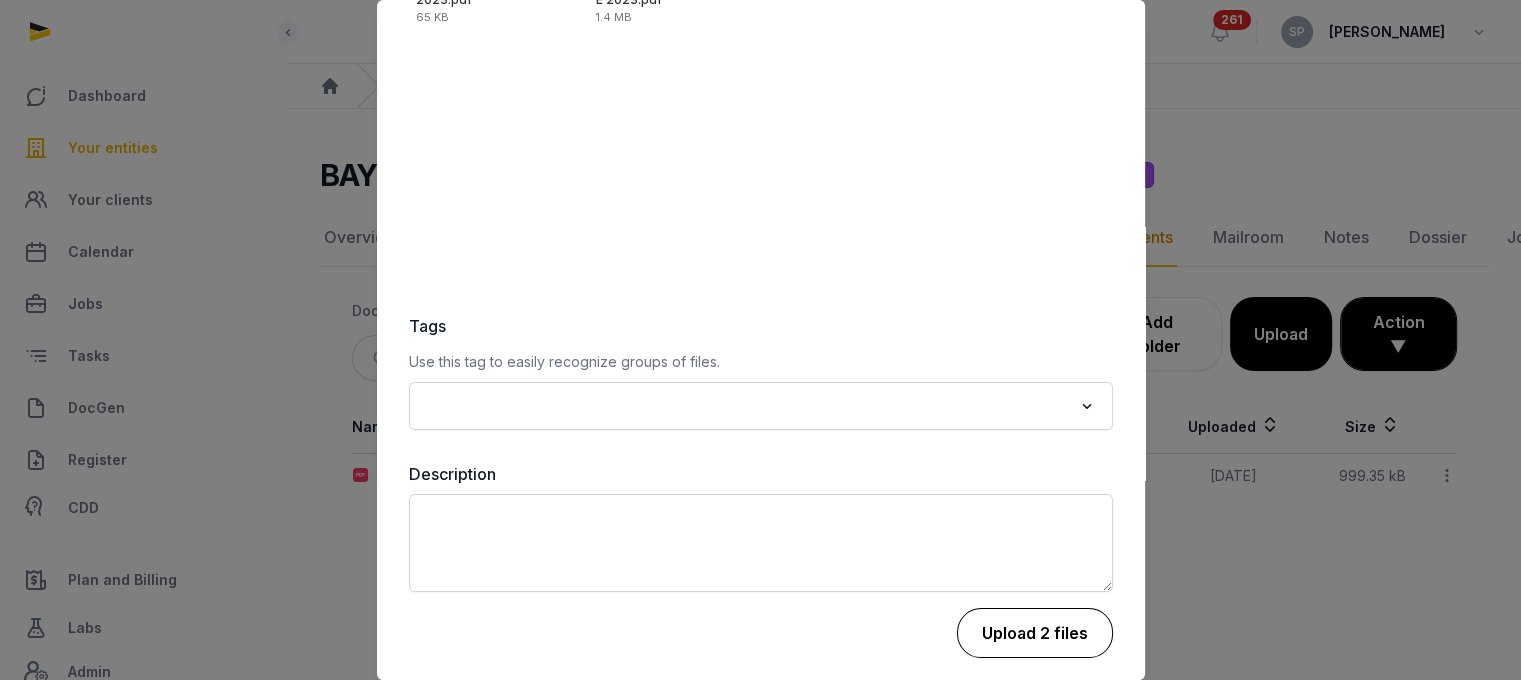 click on "Upload 2 files" at bounding box center [1035, 633] 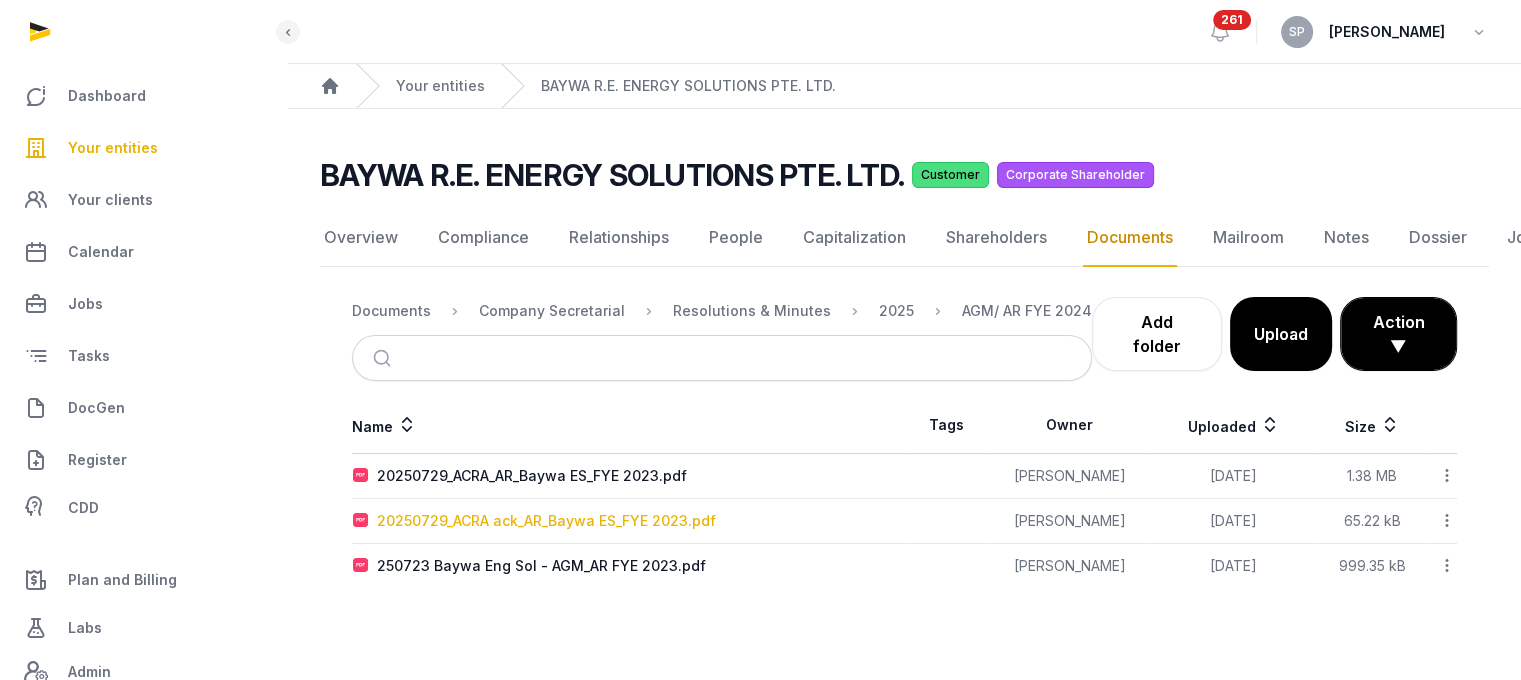 click on "20250729_ACRA ack_AR_Baywa ES_FYE 2023.pdf" at bounding box center [546, 521] 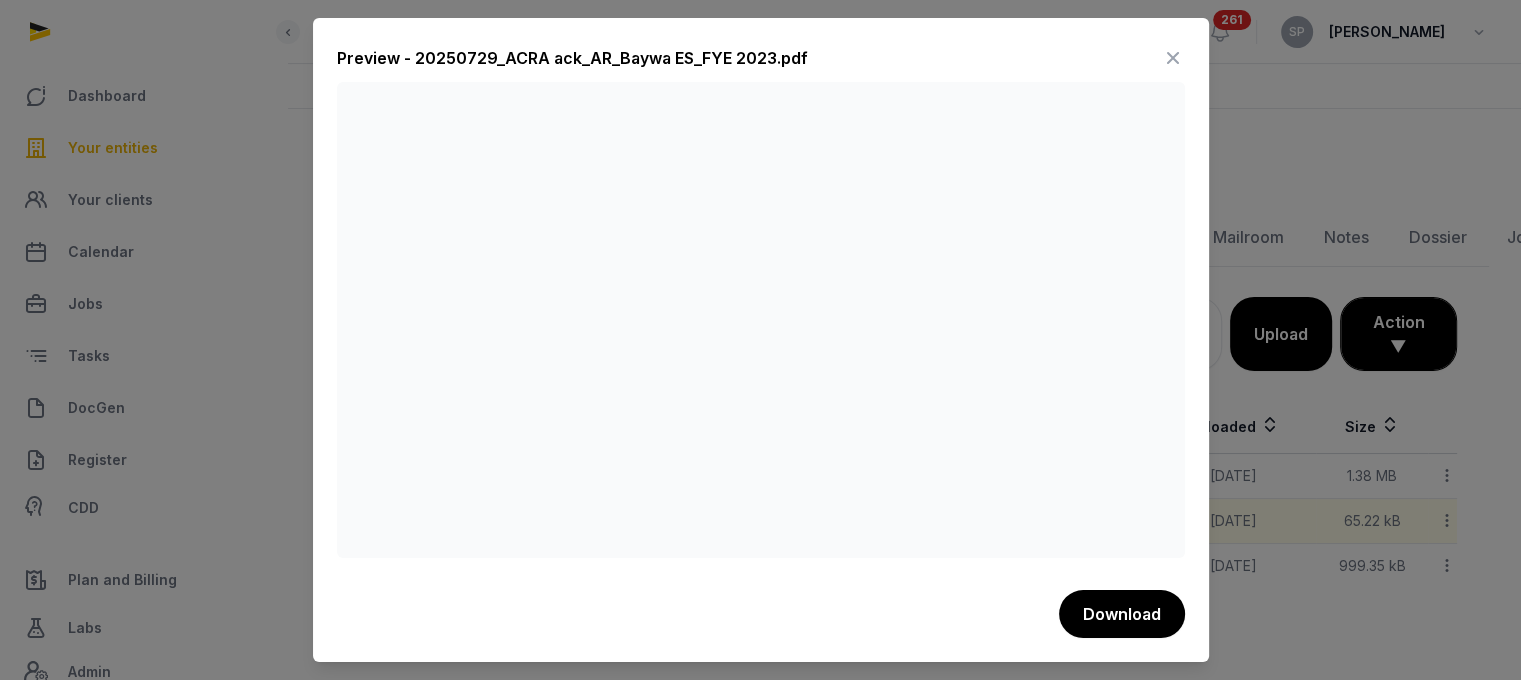 drag, startPoint x: 1184, startPoint y: 167, endPoint x: 1189, endPoint y: 219, distance: 52.23983 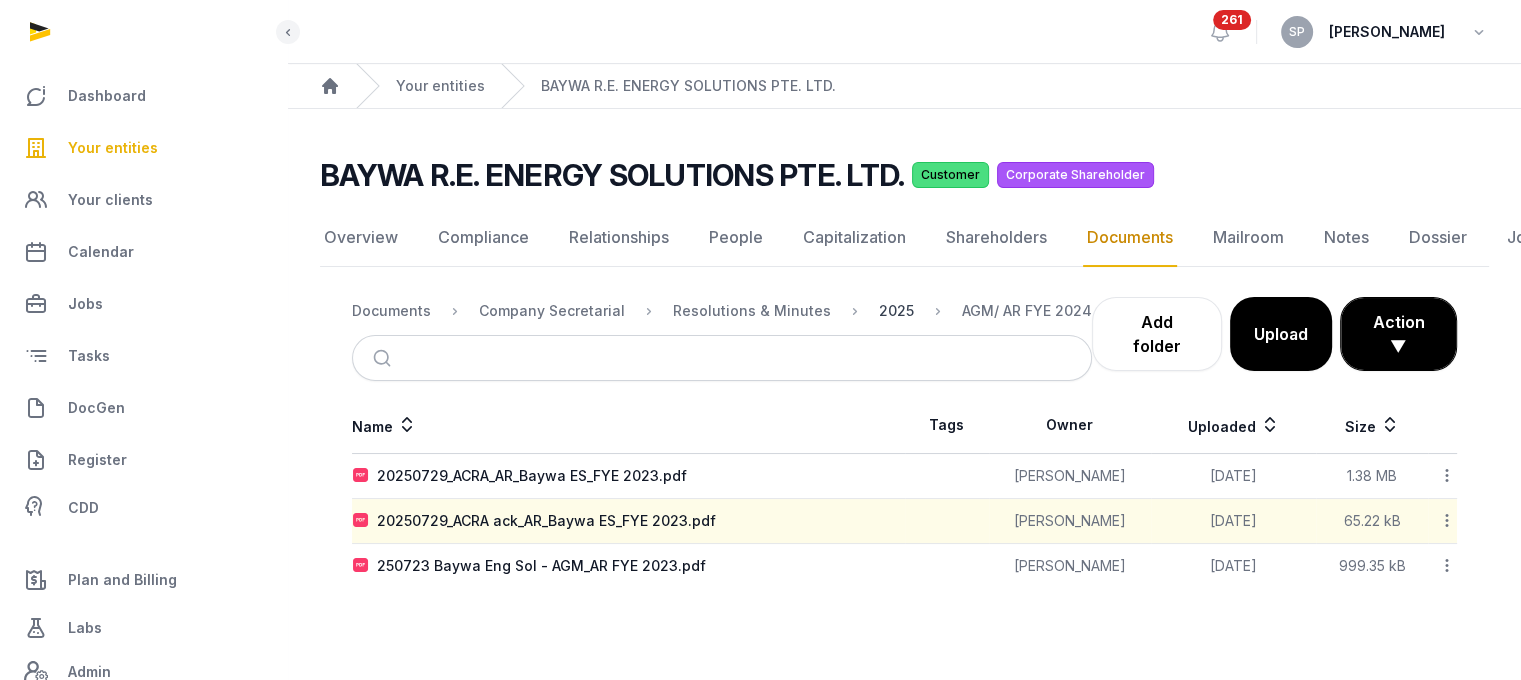 click on "2025" at bounding box center (896, 311) 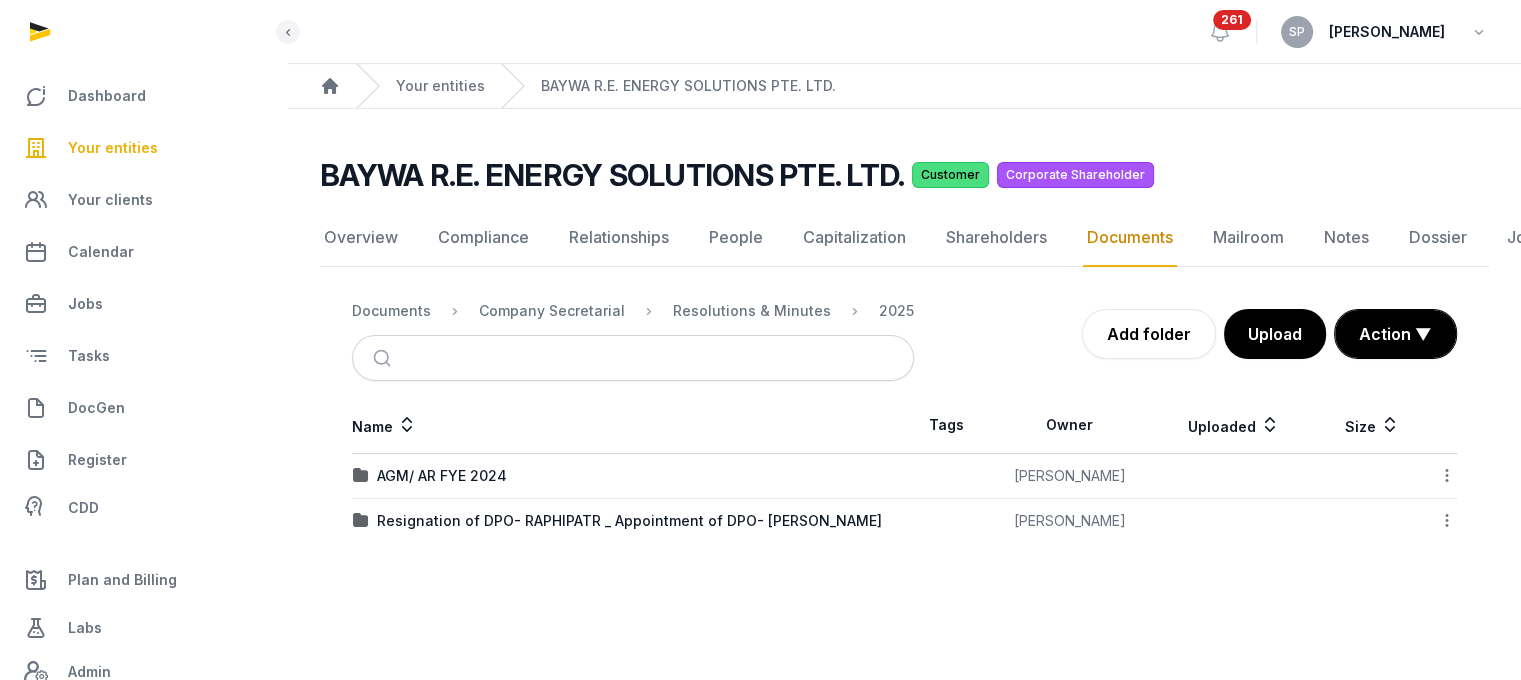 click at bounding box center [1442, 476] 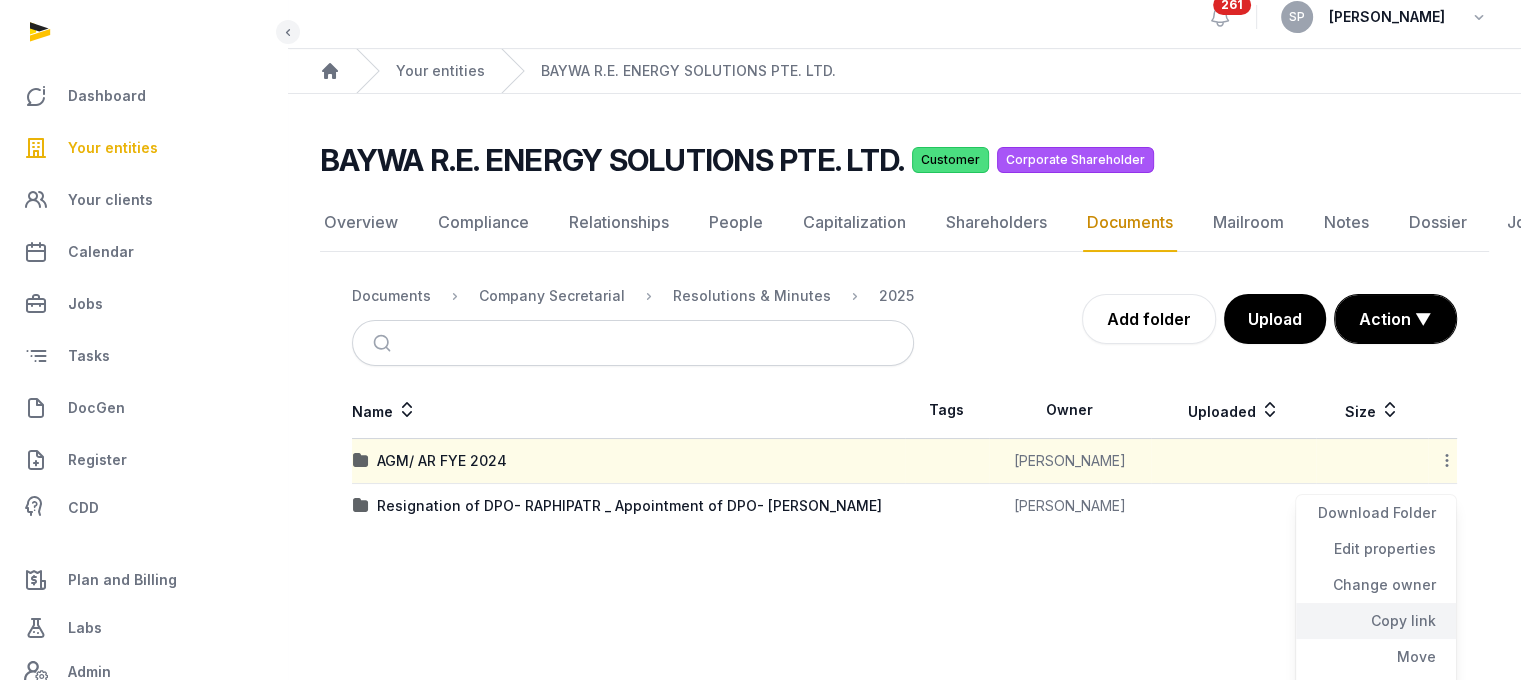 click on "Copy link" 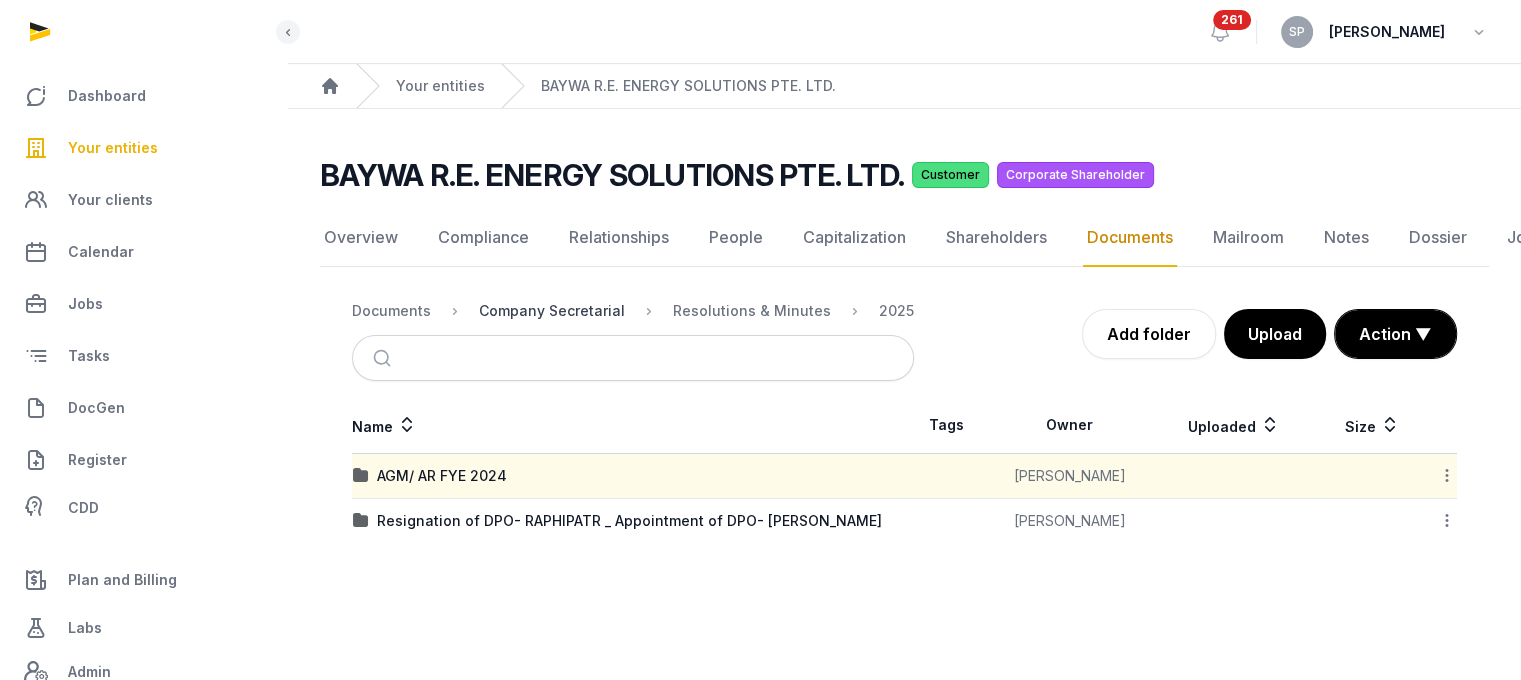 click on "Company Secretarial" at bounding box center [552, 311] 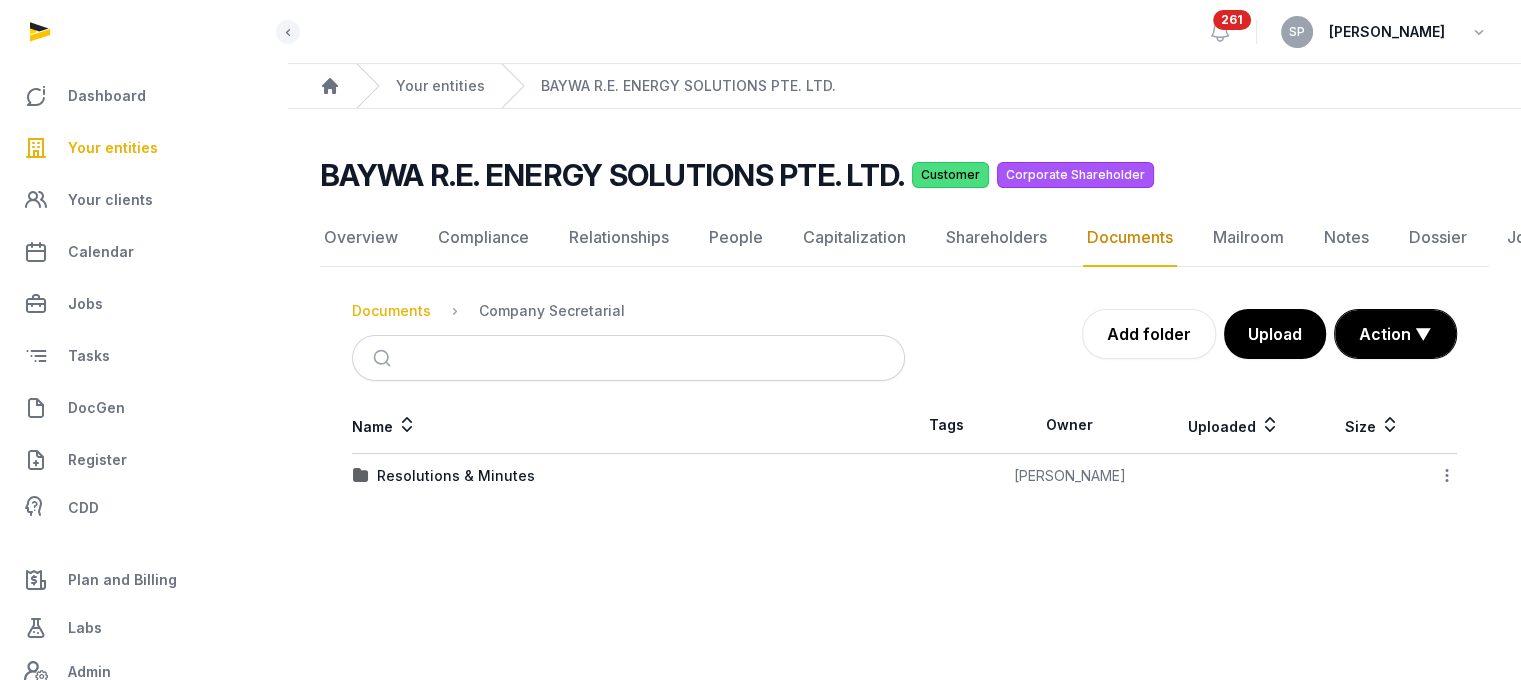click on "Documents" at bounding box center [391, 311] 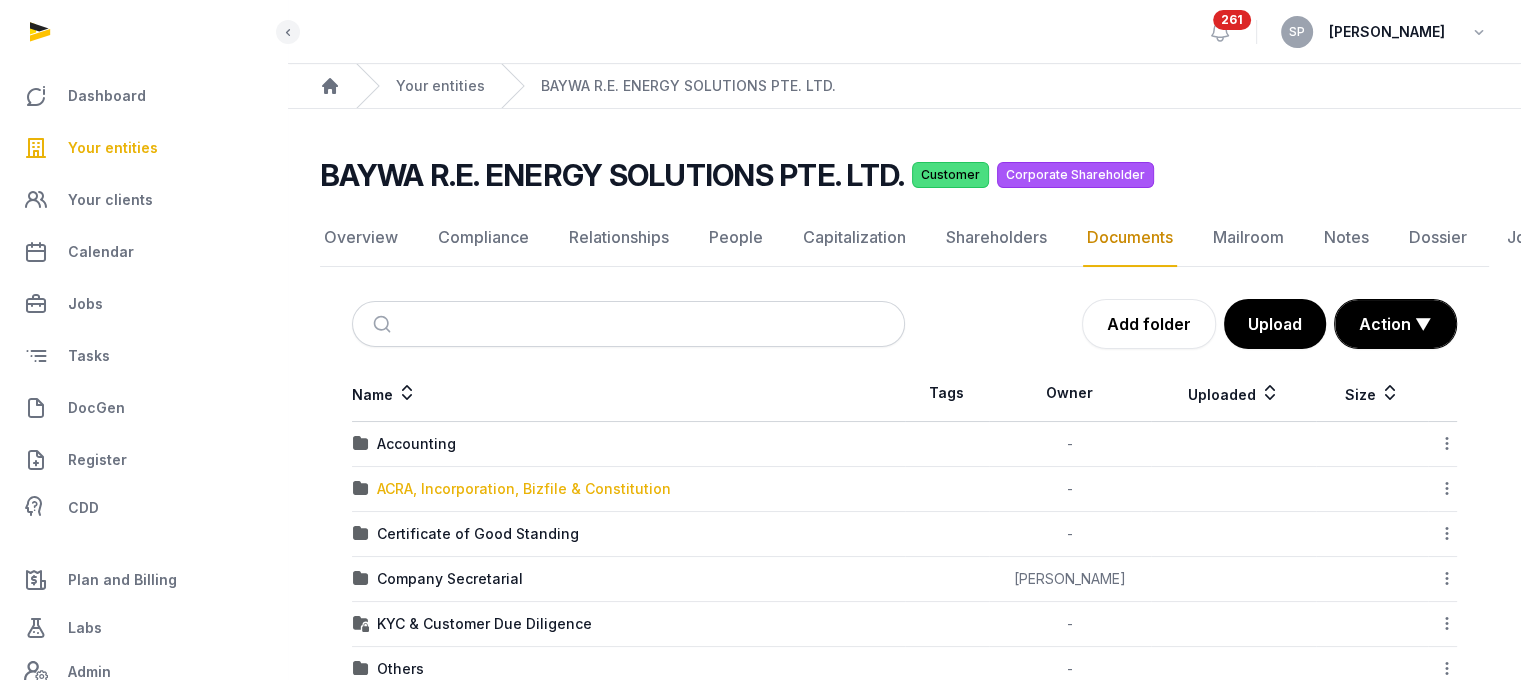 click on "ACRA, Incorporation, Bizfile & Constitution" at bounding box center [524, 489] 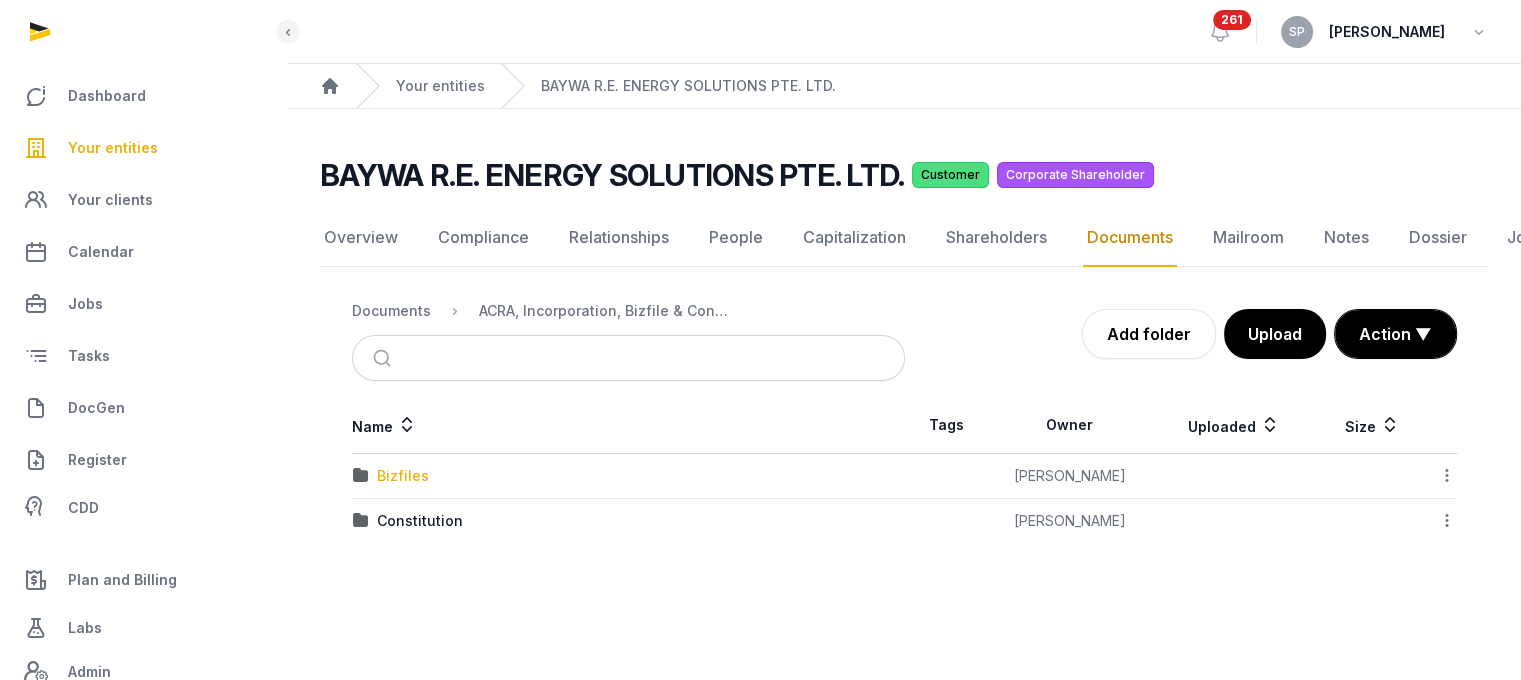 click on "Bizfiles" at bounding box center (403, 476) 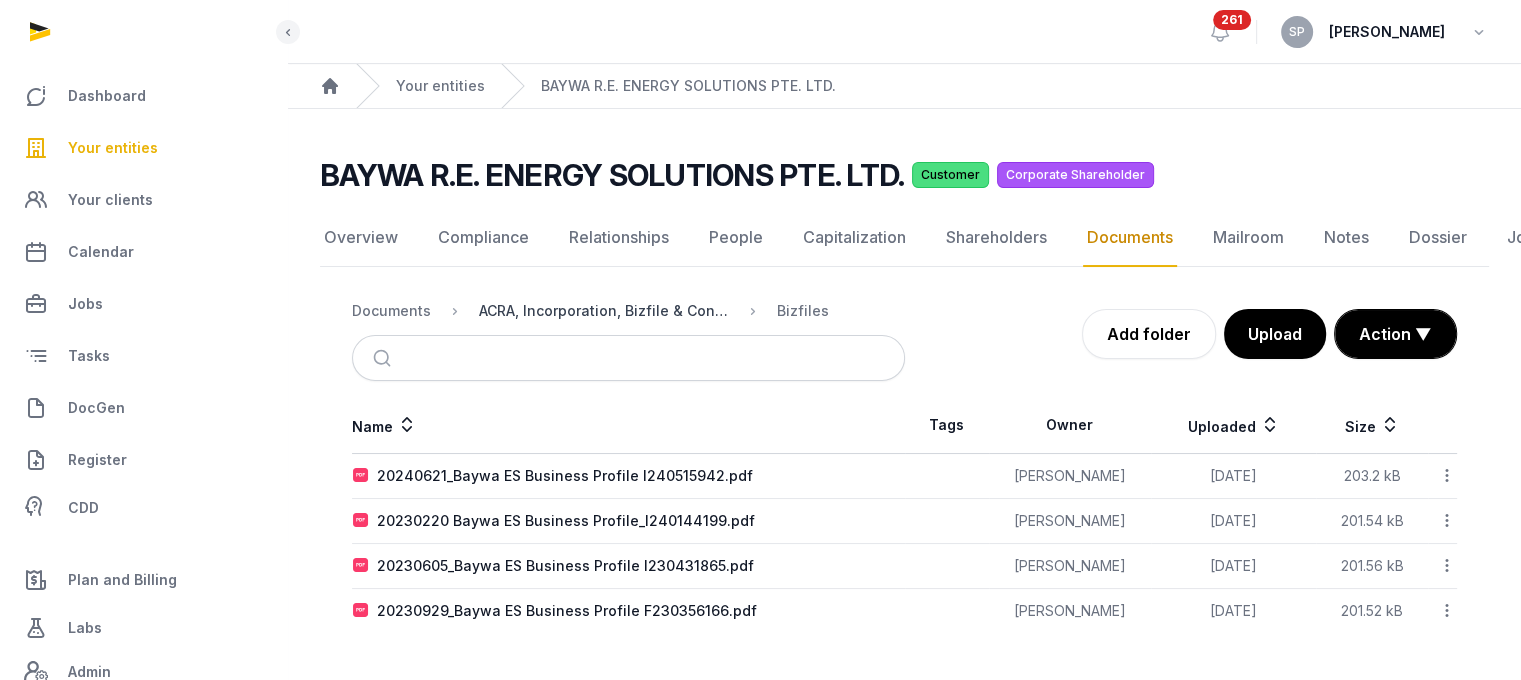 click on "ACRA, Incorporation, Bizfile & Constitution" at bounding box center [604, 311] 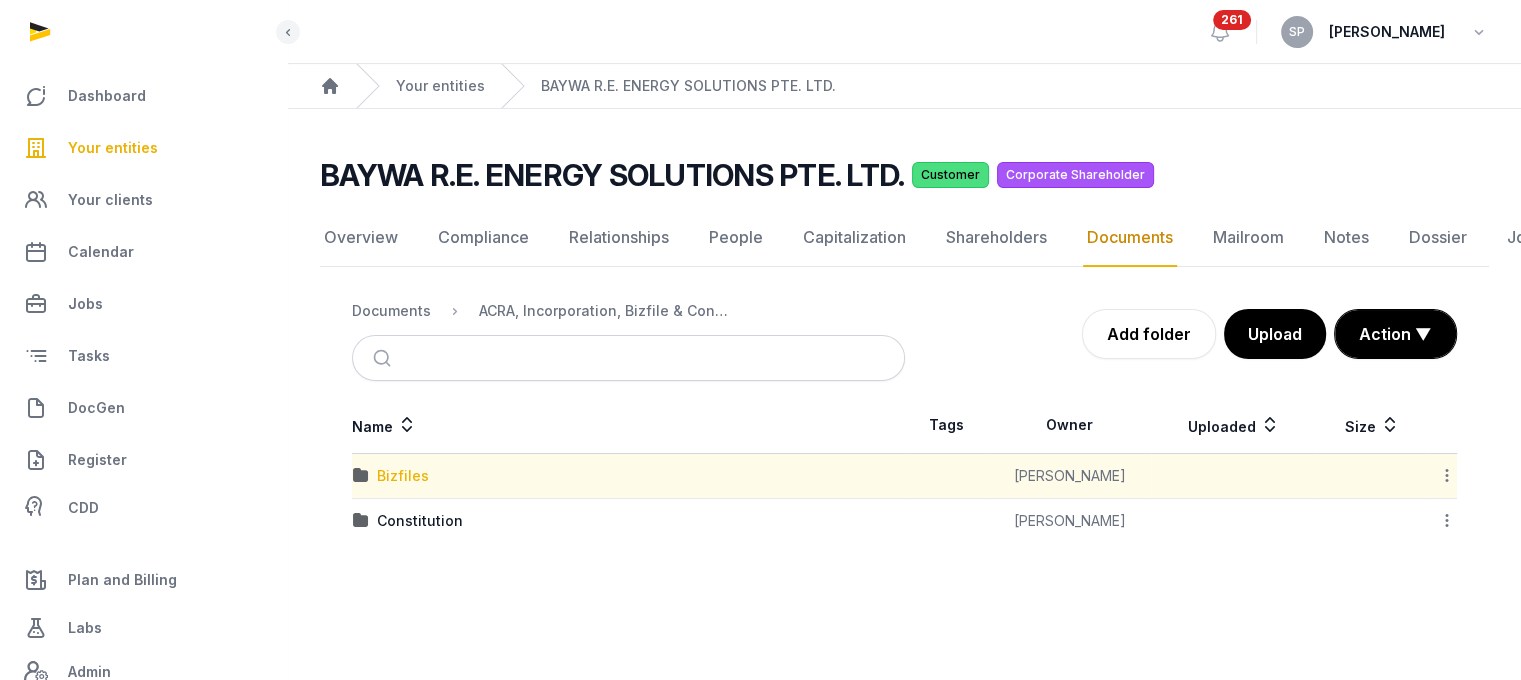 click on "Bizfiles" at bounding box center (403, 476) 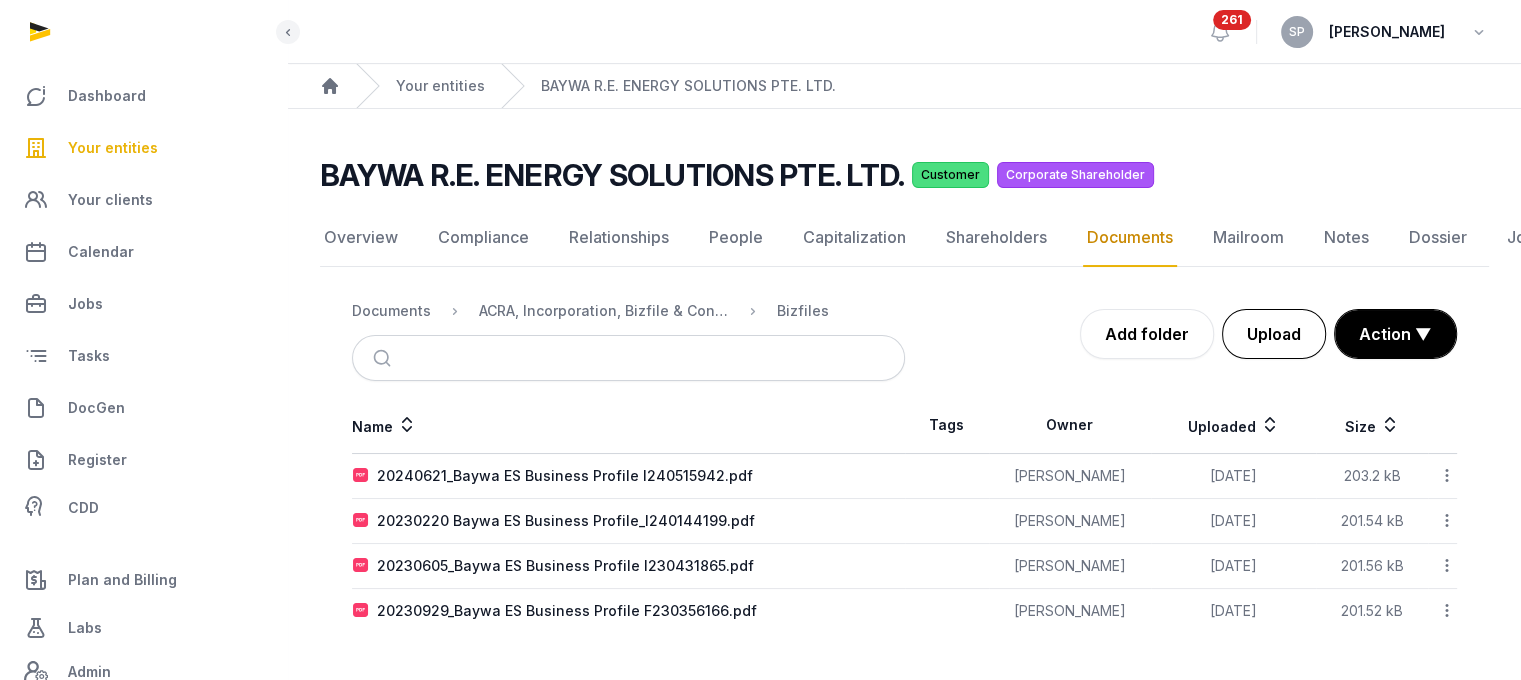 click on "Upload" at bounding box center [1274, 334] 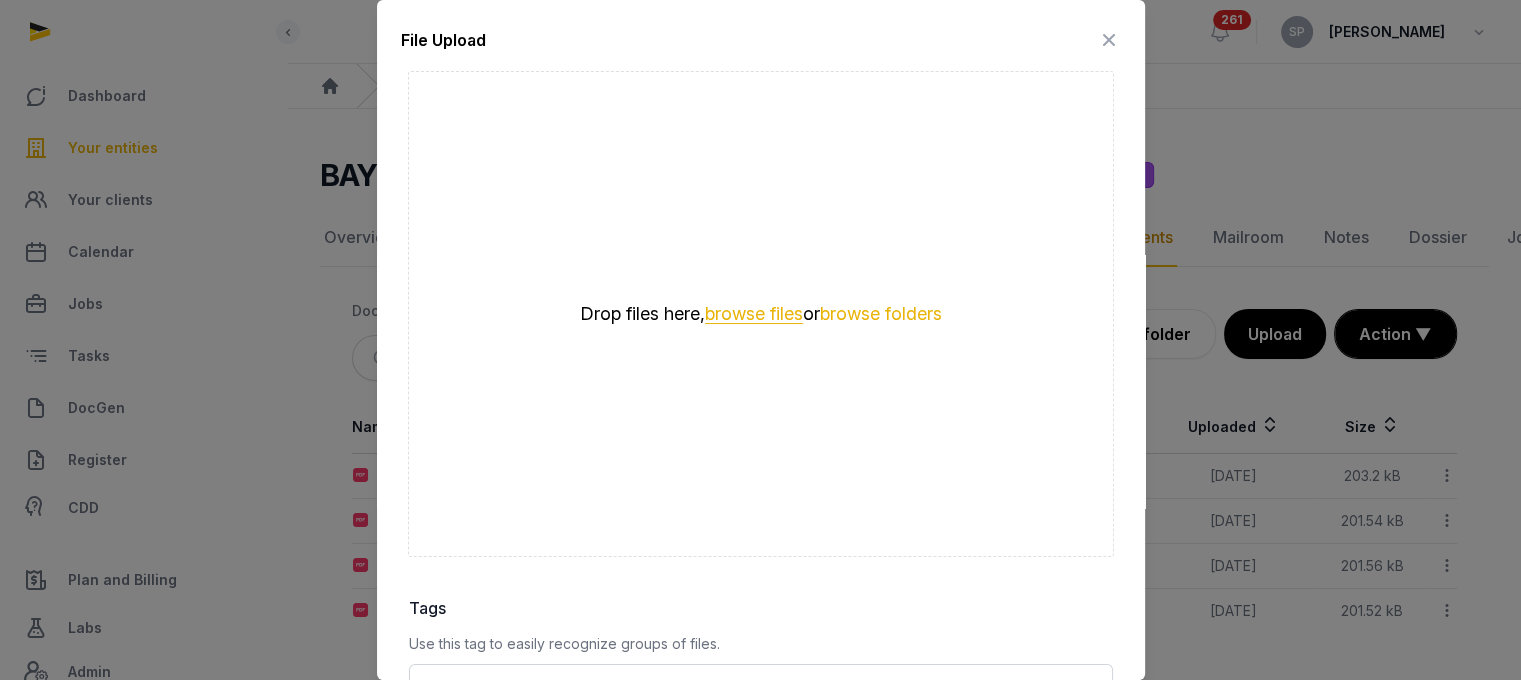 click on "browse files" at bounding box center (754, 314) 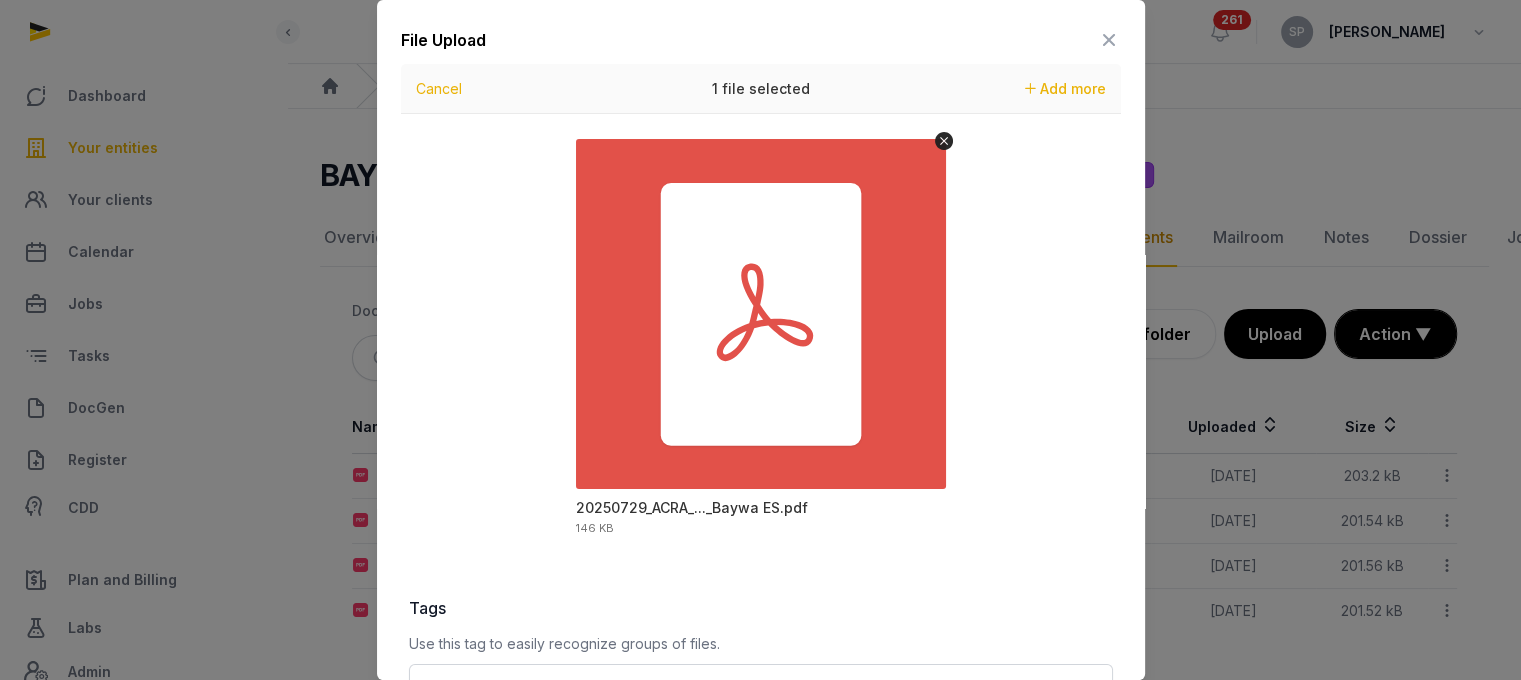 click on "File Upload Drop your files here Cancel 1 file selected Add more 20250729_ACRA_..._Baywa ES.pdf 146 KB Tags Use this tag to easily recognize groups of files. Loading... Description Upload 1 file" at bounding box center [761, 489] 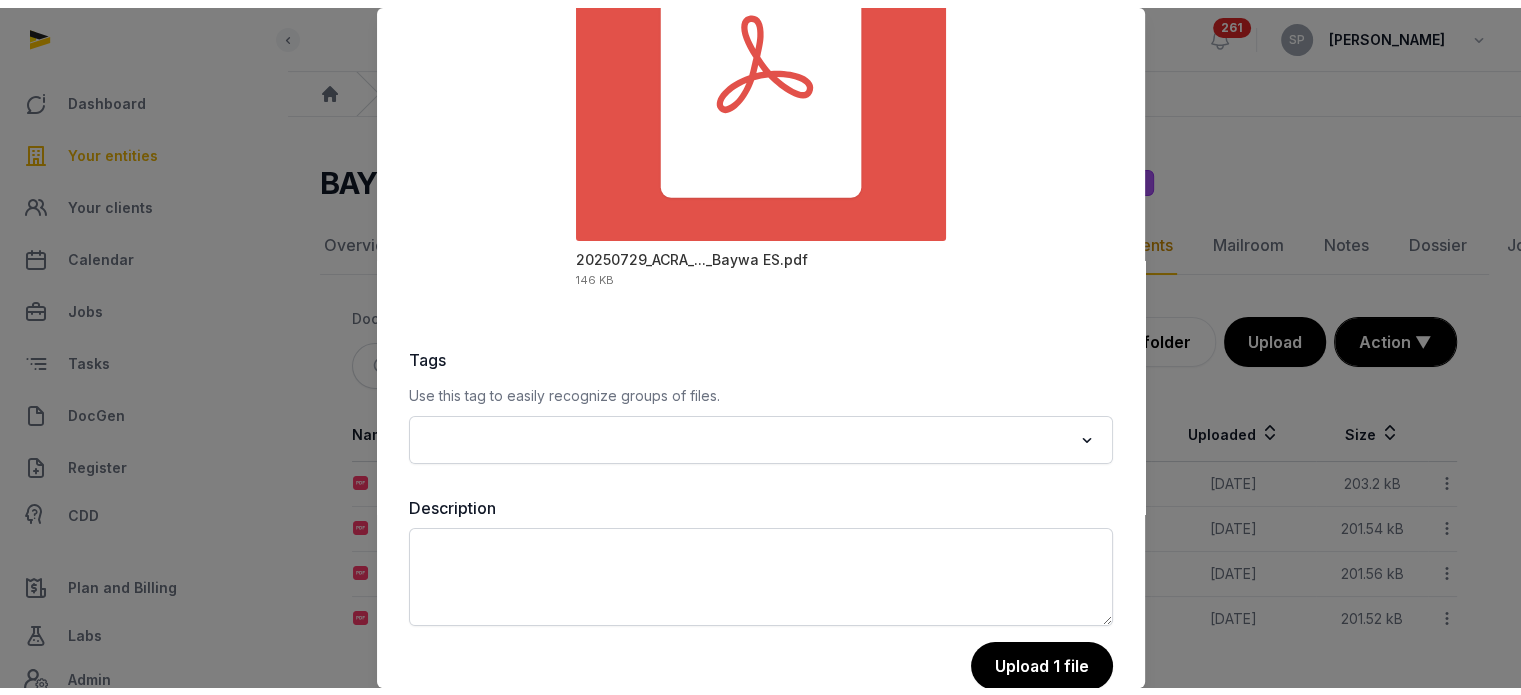 scroll, scrollTop: 282, scrollLeft: 0, axis: vertical 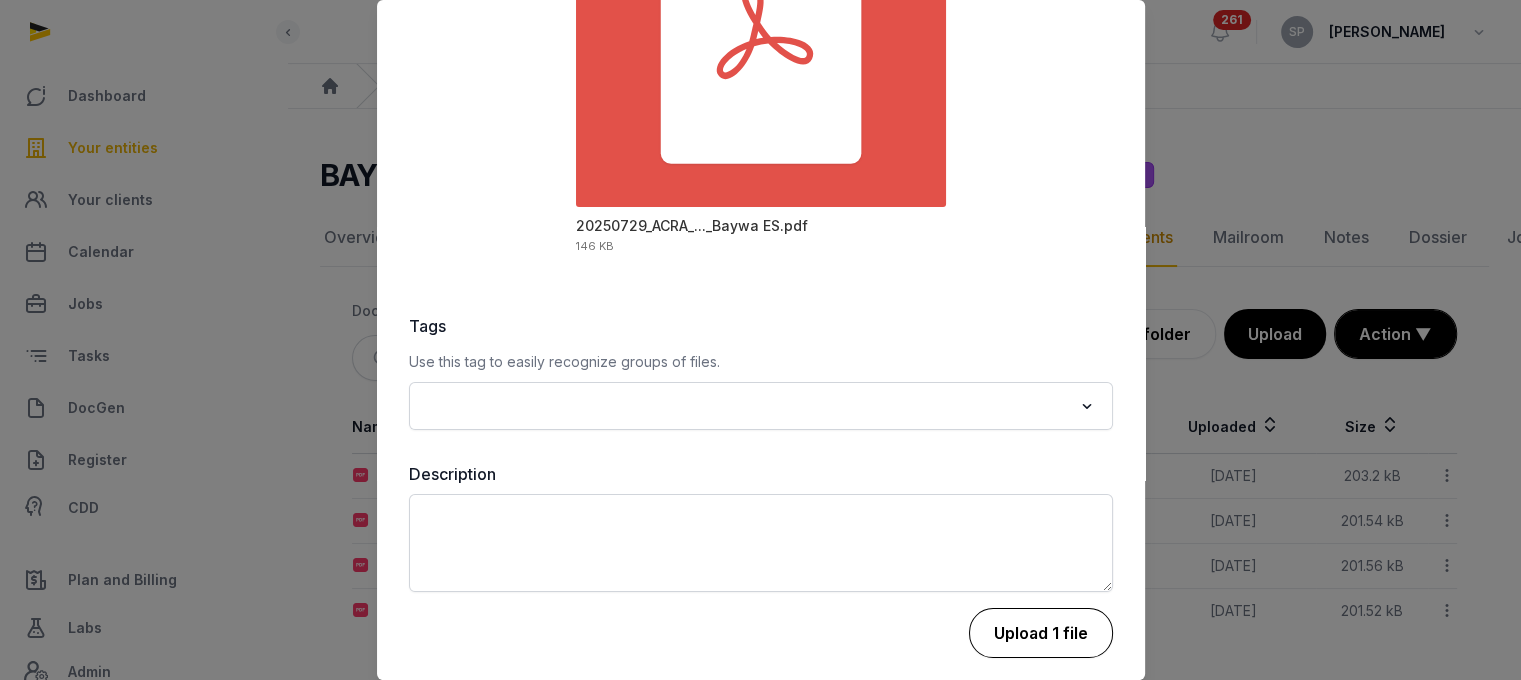 click on "Upload 1 file" at bounding box center [1041, 633] 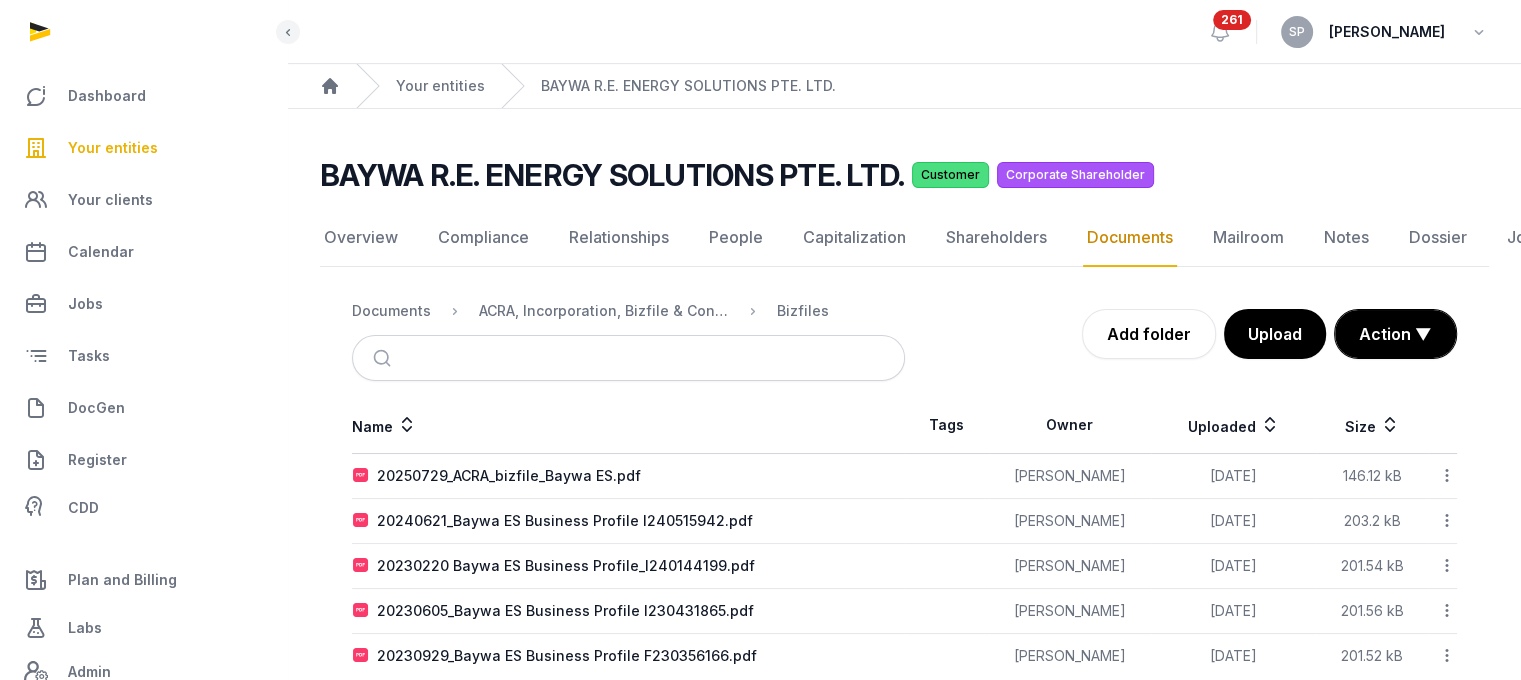 click 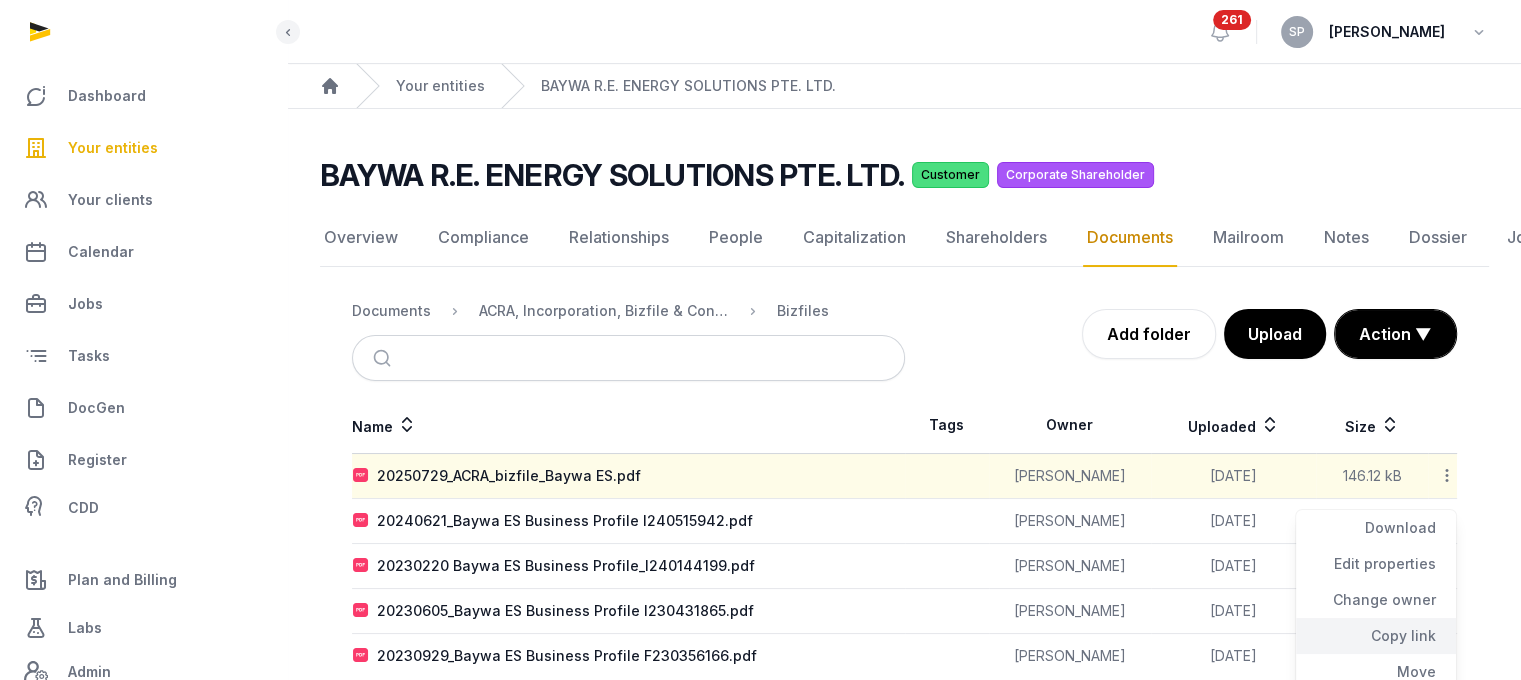 click on "Copy link" 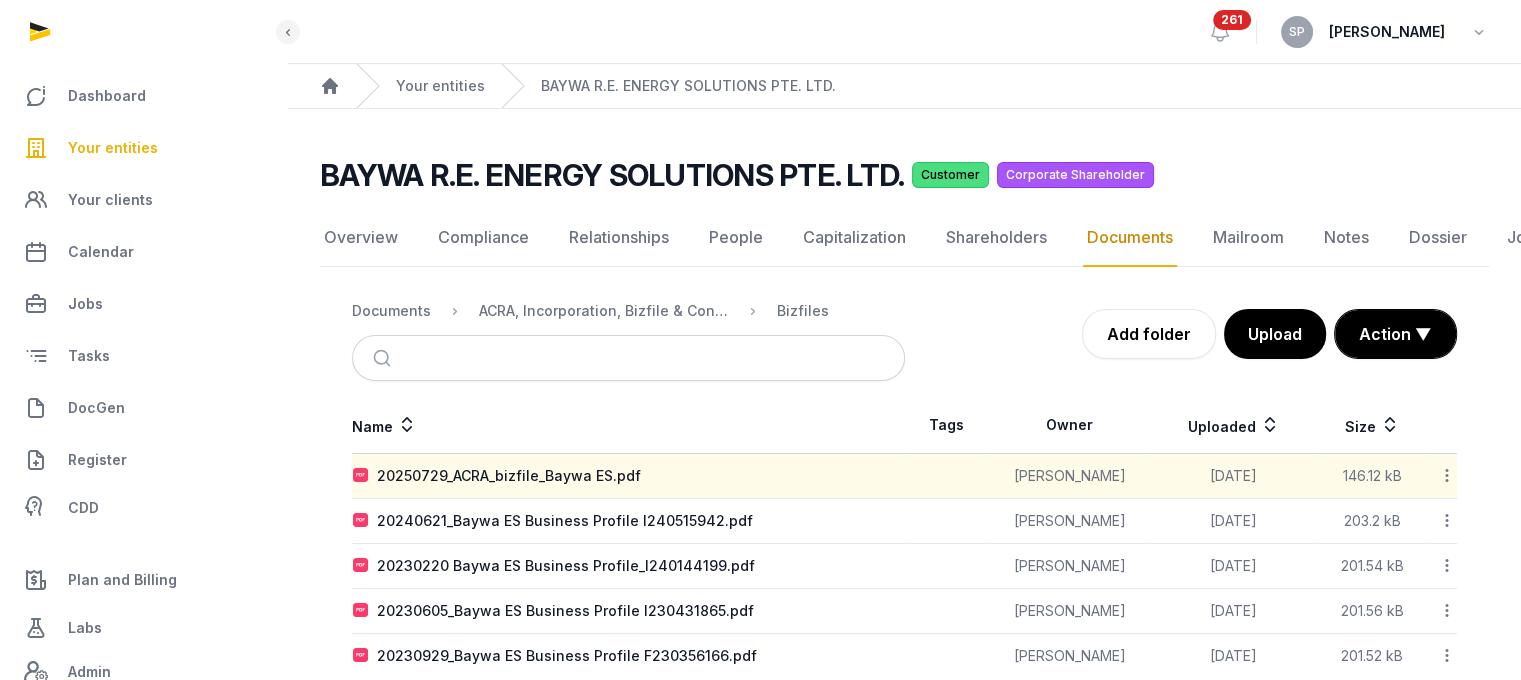 click on "Your entities" at bounding box center [113, 148] 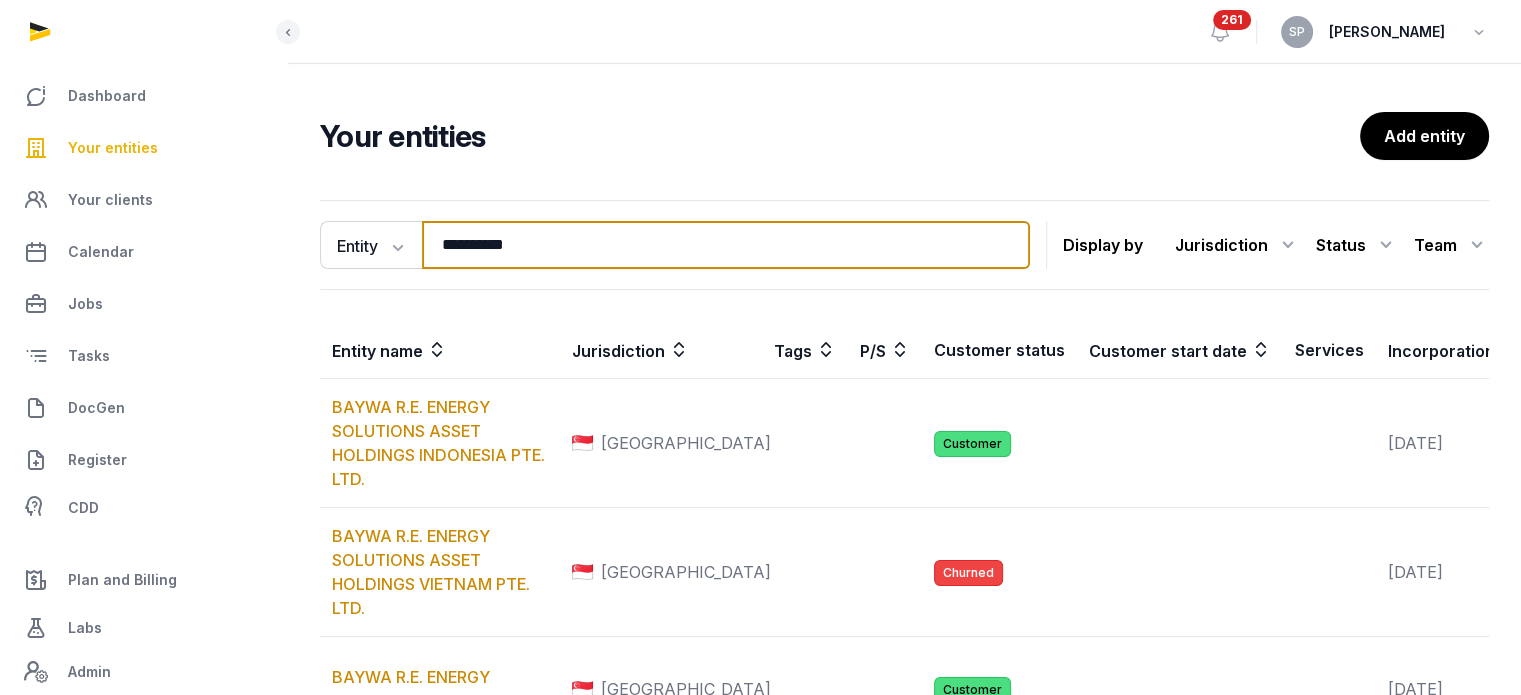click on "**********" at bounding box center [726, 245] 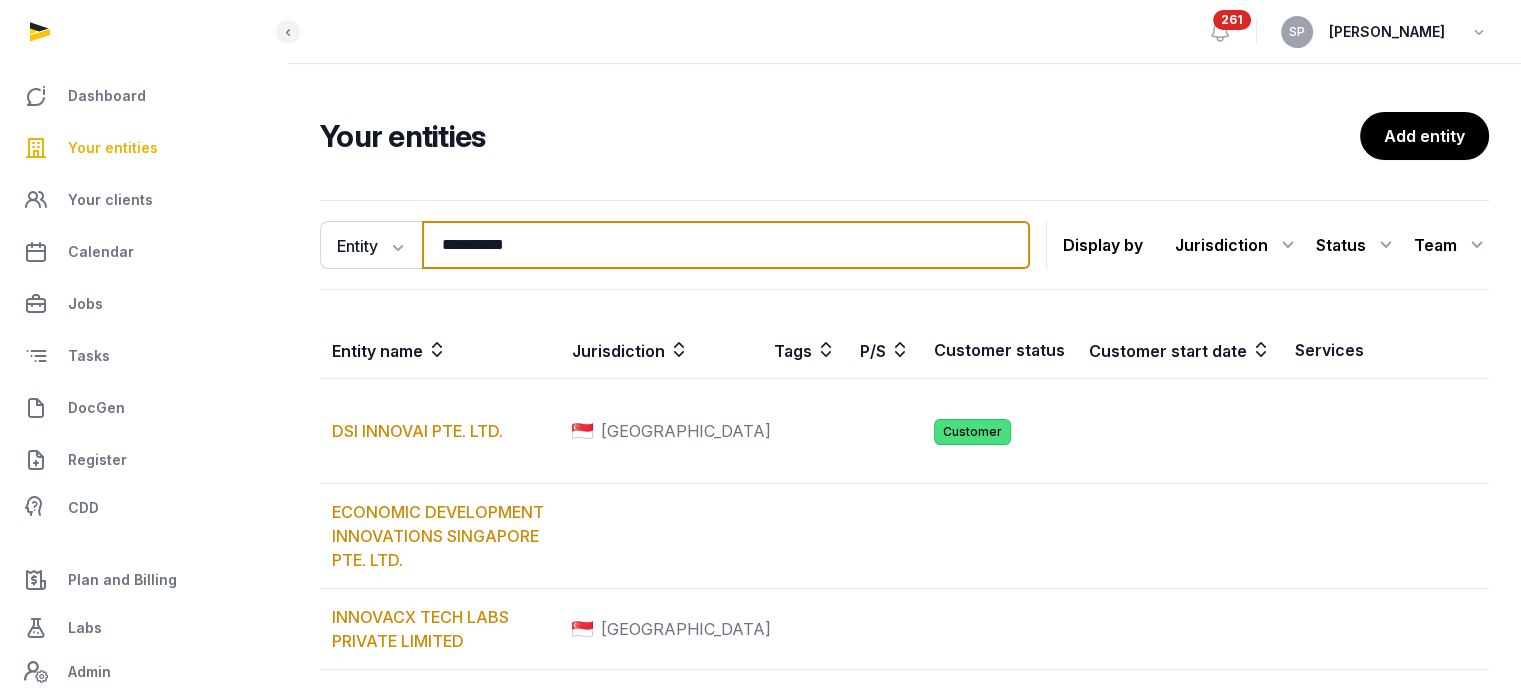 type on "**********" 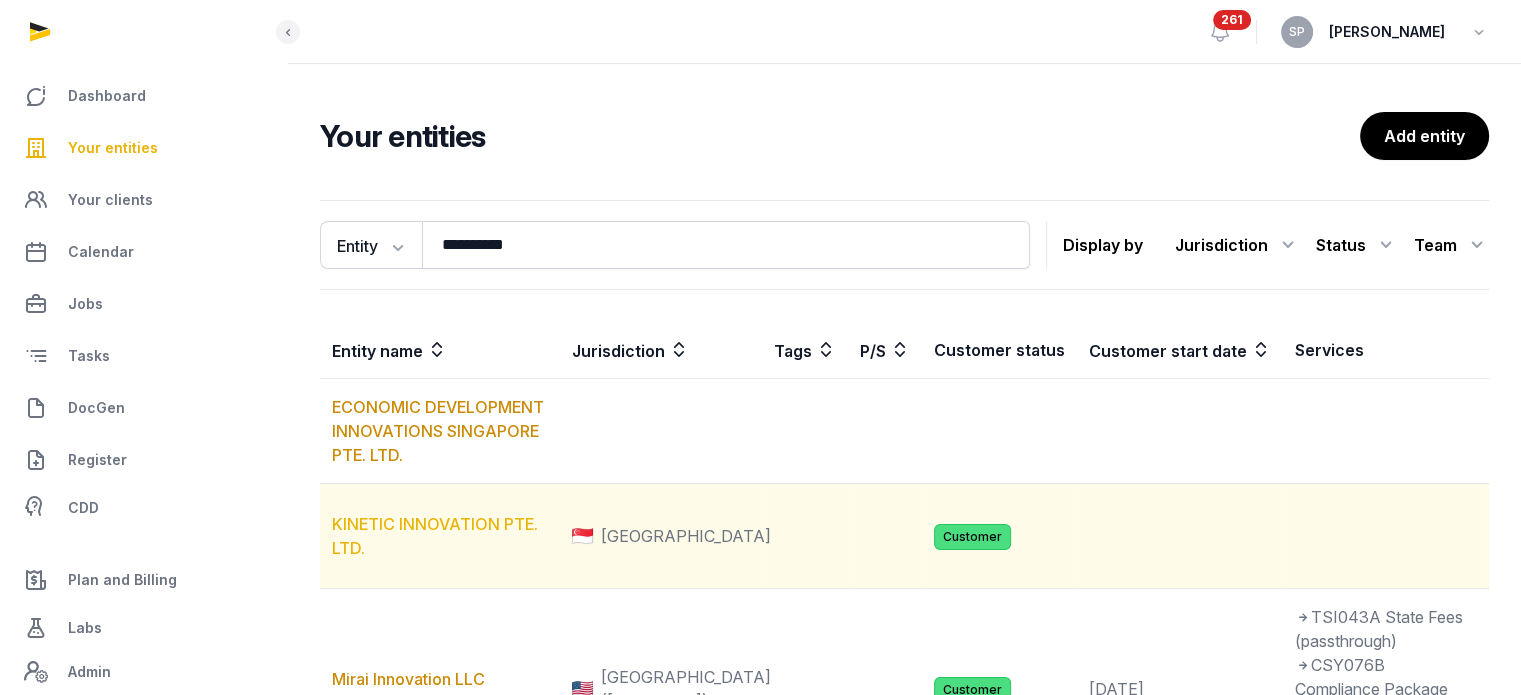 click on "KINETIC INNOVATION PTE. LTD." at bounding box center (435, 536) 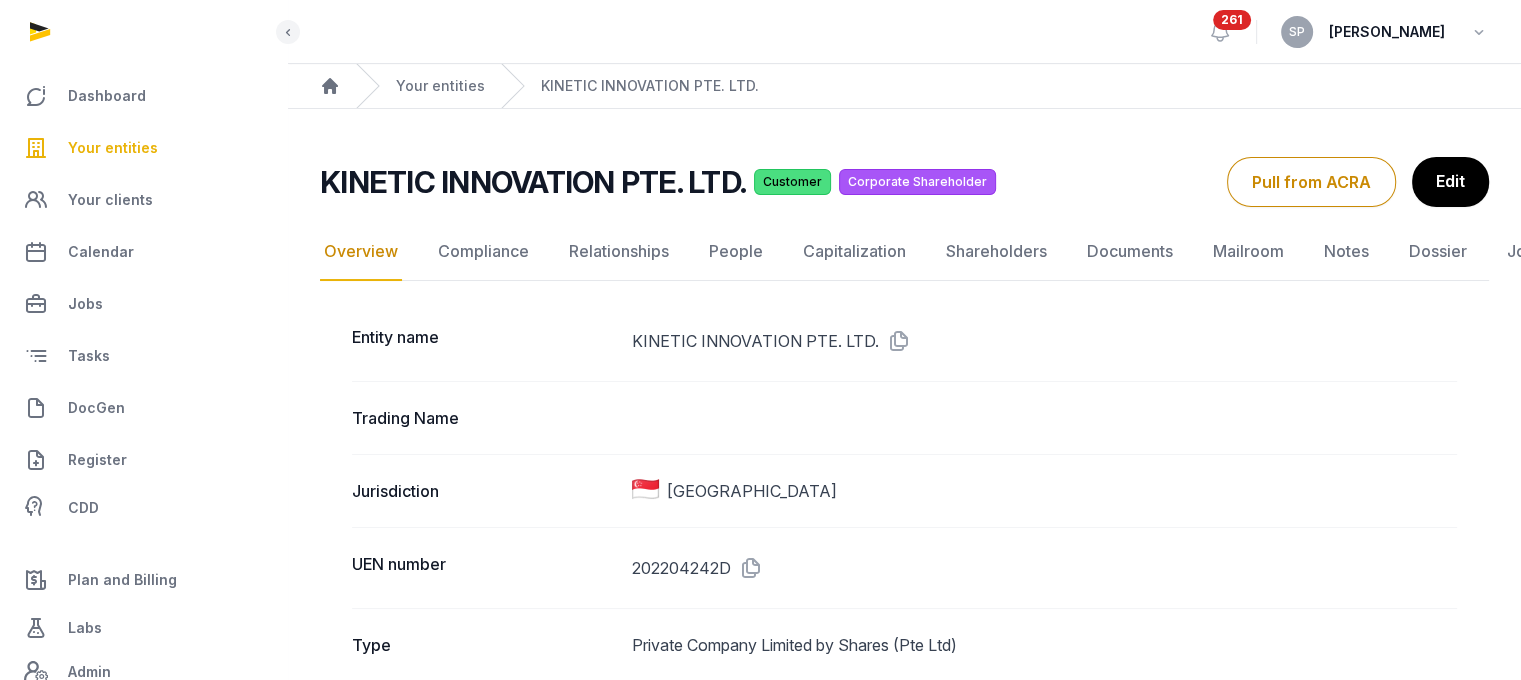 click on "Your entities" at bounding box center (113, 148) 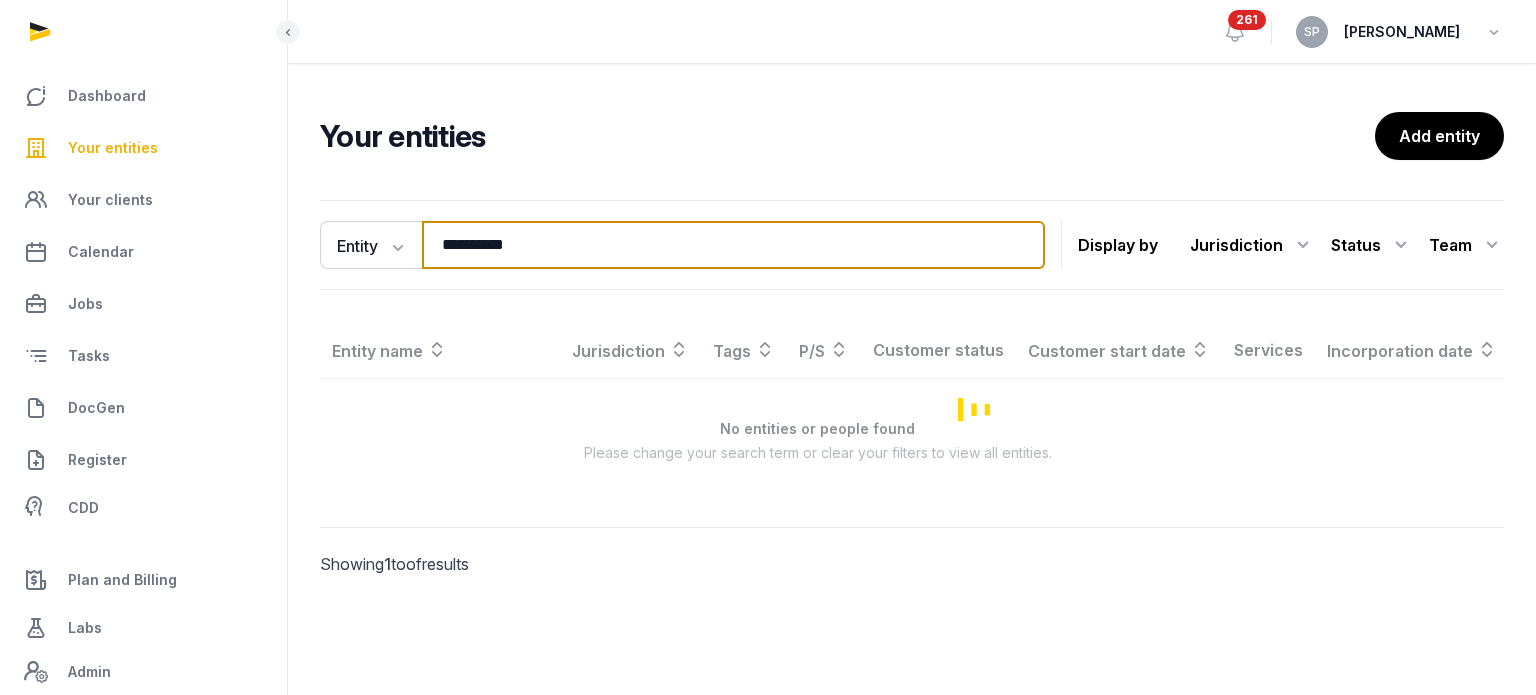 click on "**********" at bounding box center (733, 245) 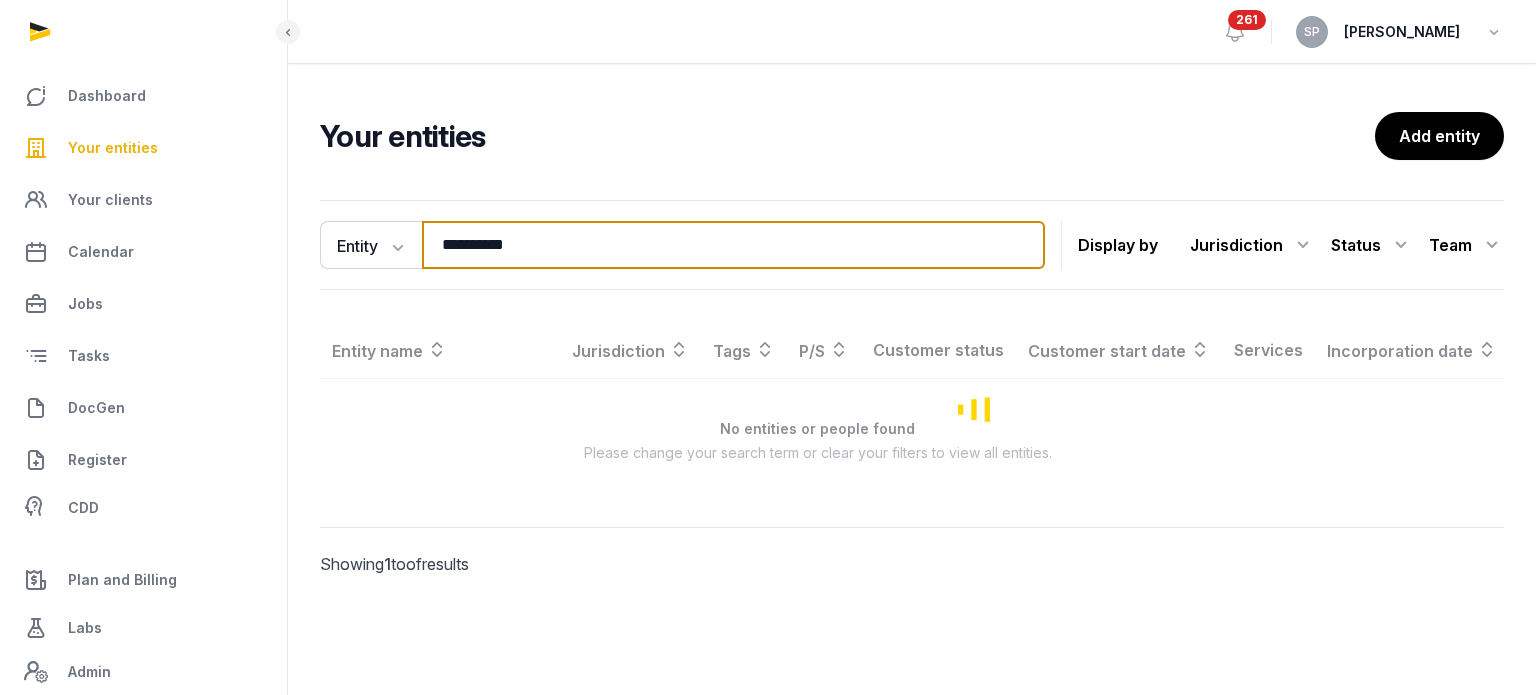 click on "**********" at bounding box center (733, 245) 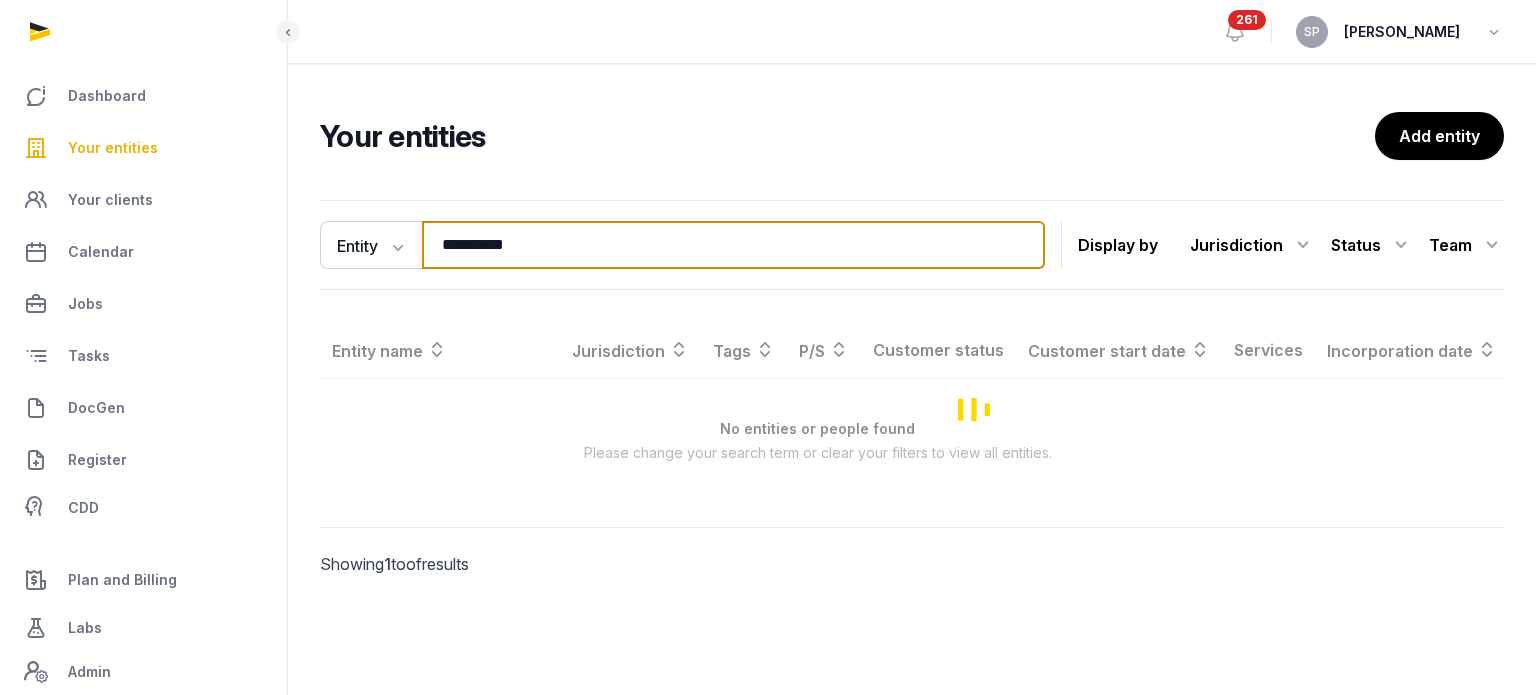 click on "**********" at bounding box center [733, 245] 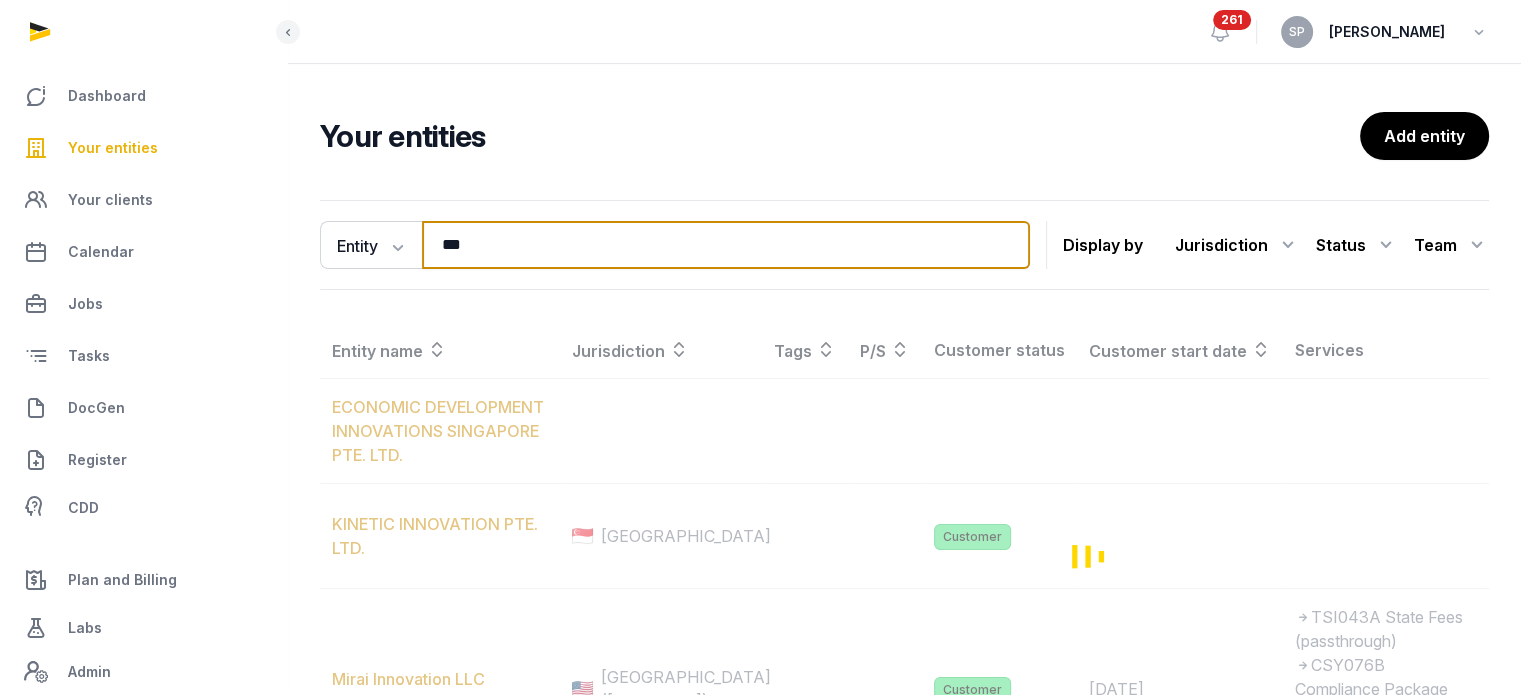 type on "***" 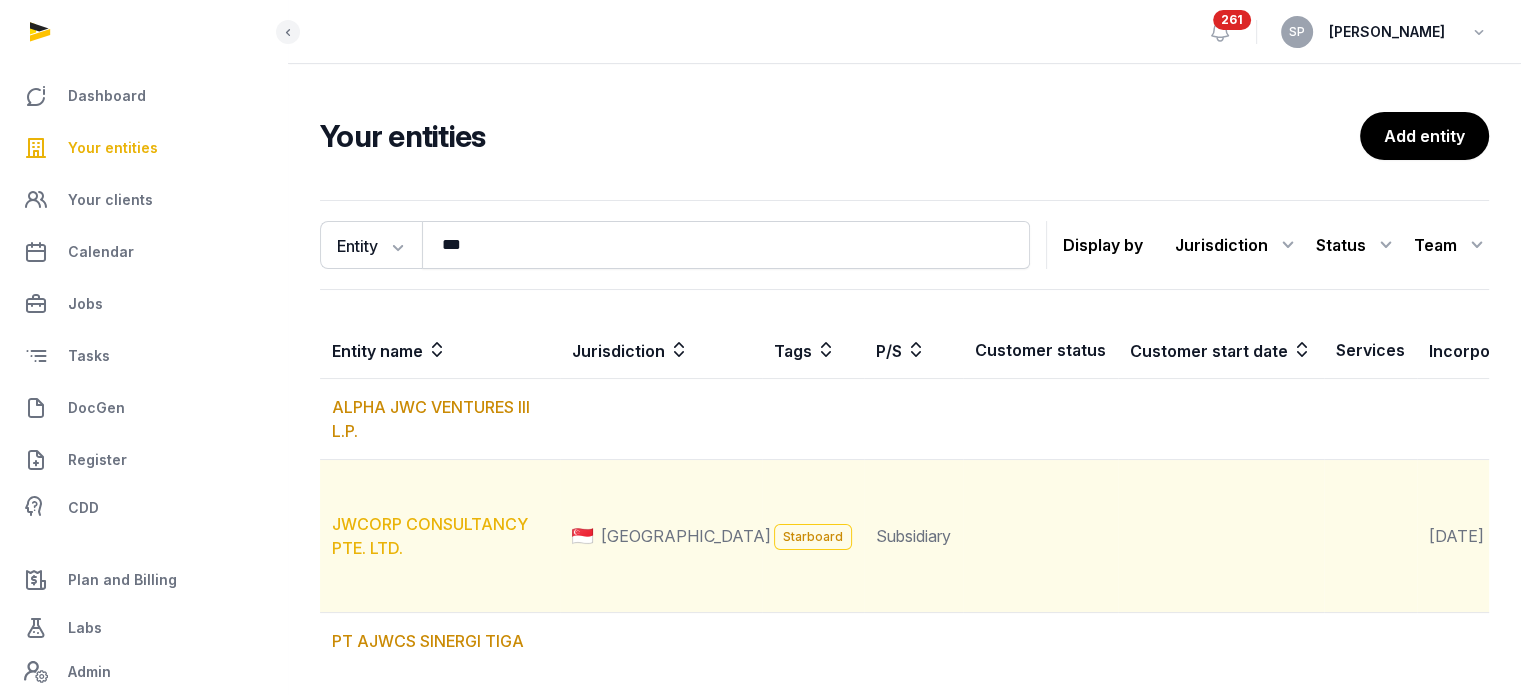 click on "JWCORP CONSULTANCY PTE. LTD." at bounding box center (430, 536) 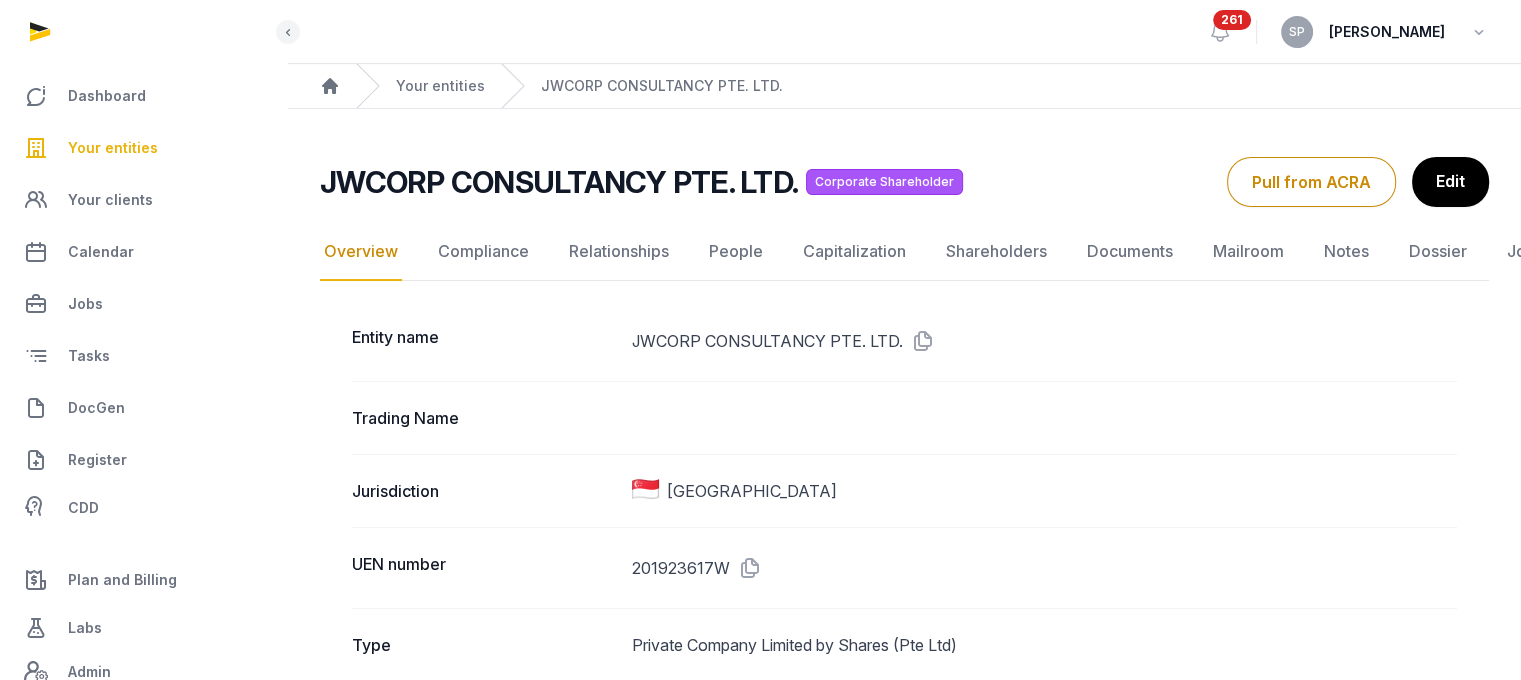 click on "Your entities" at bounding box center (143, 148) 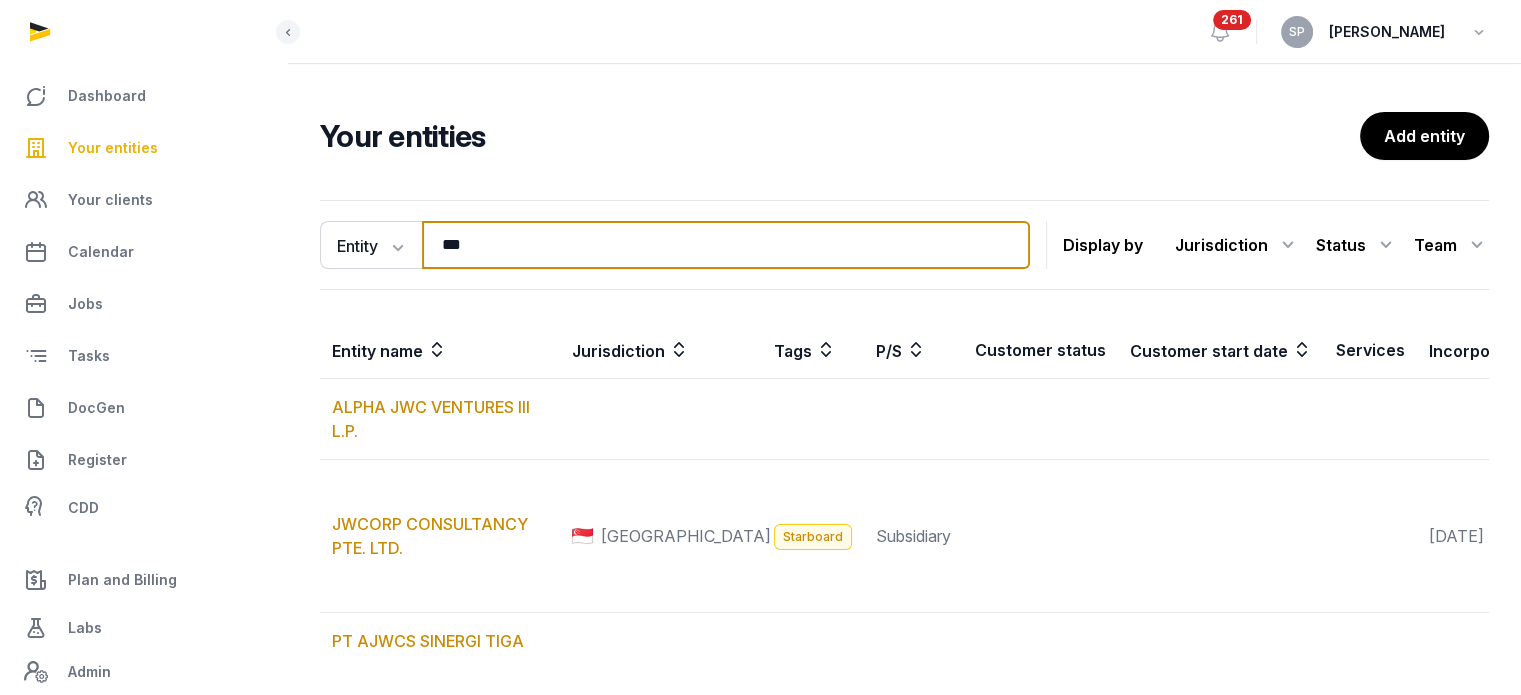 click on "***" at bounding box center [726, 245] 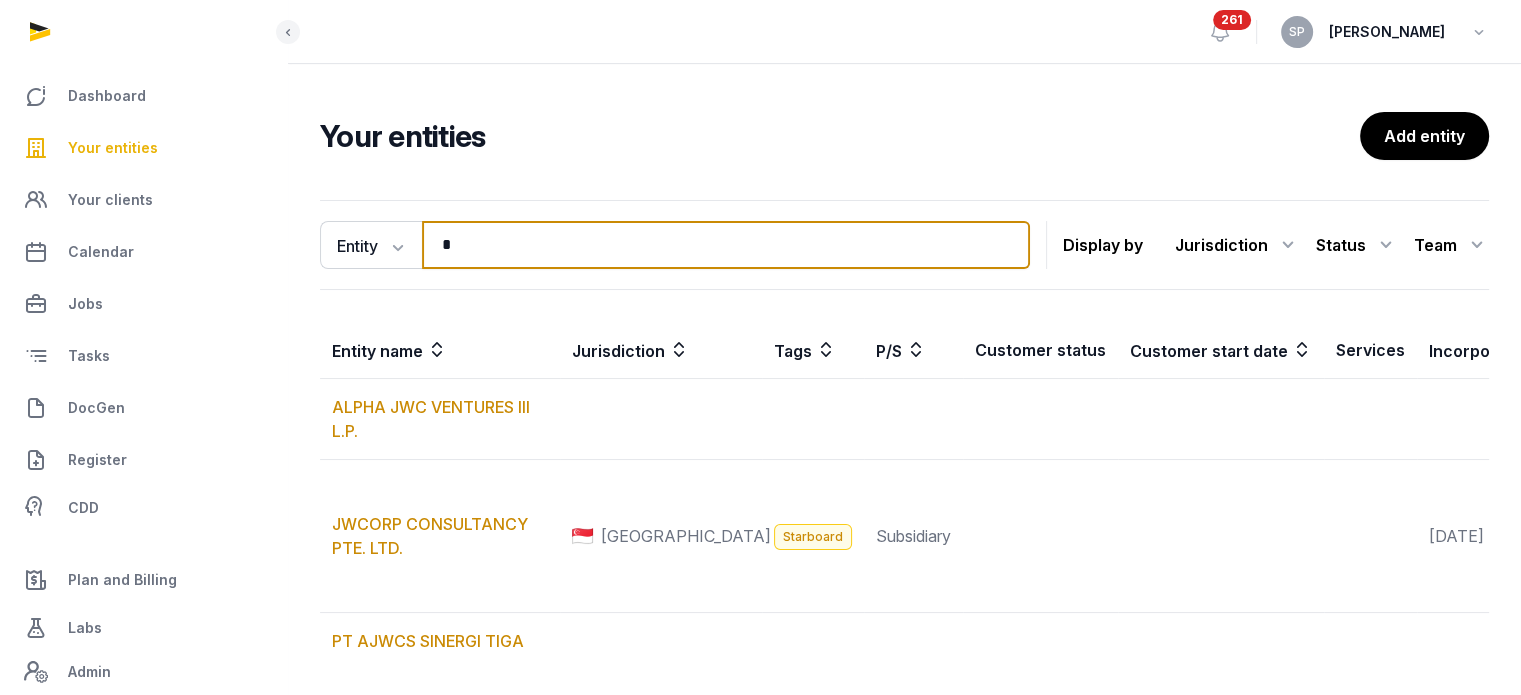 click on "*" at bounding box center (726, 245) 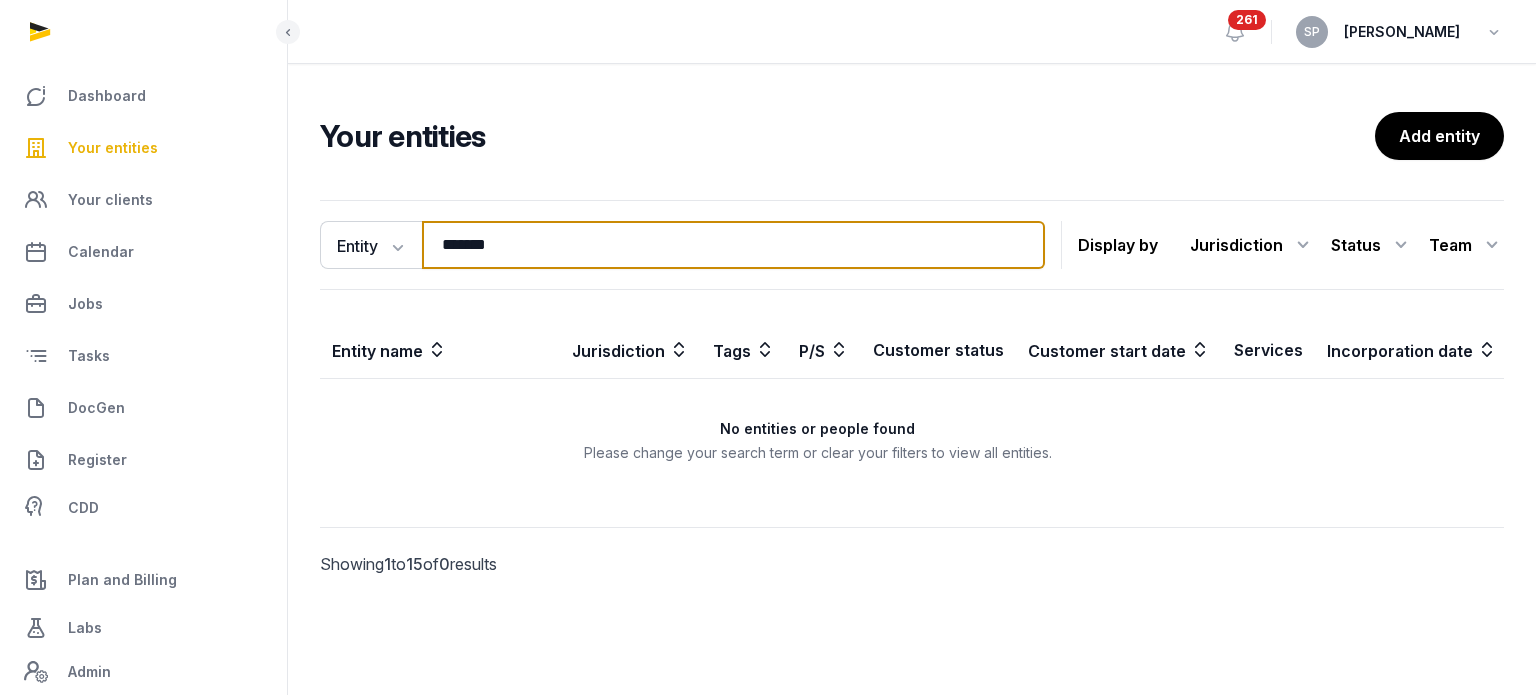 type on "*******" 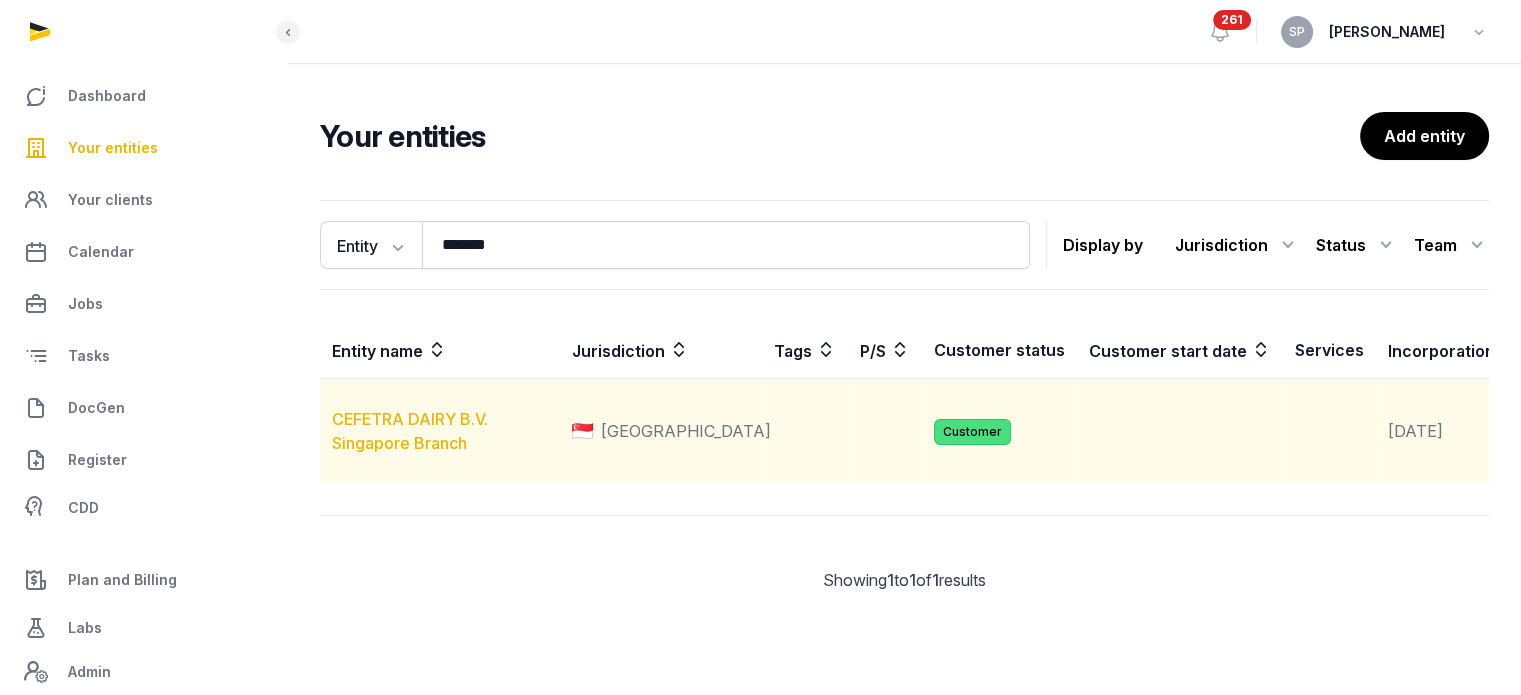 click on "CEFETRA DAIRY B.V. Singapore Branch" at bounding box center [410, 431] 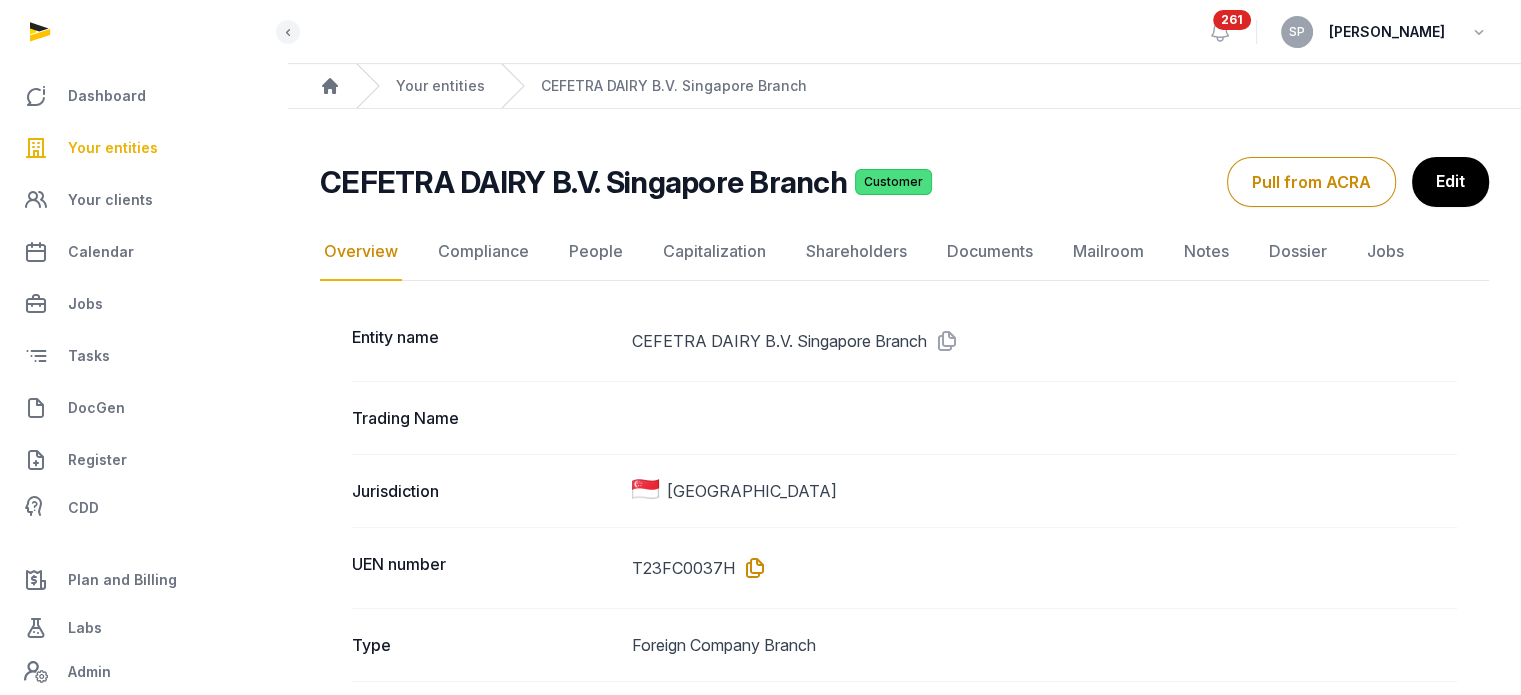 click at bounding box center (751, 568) 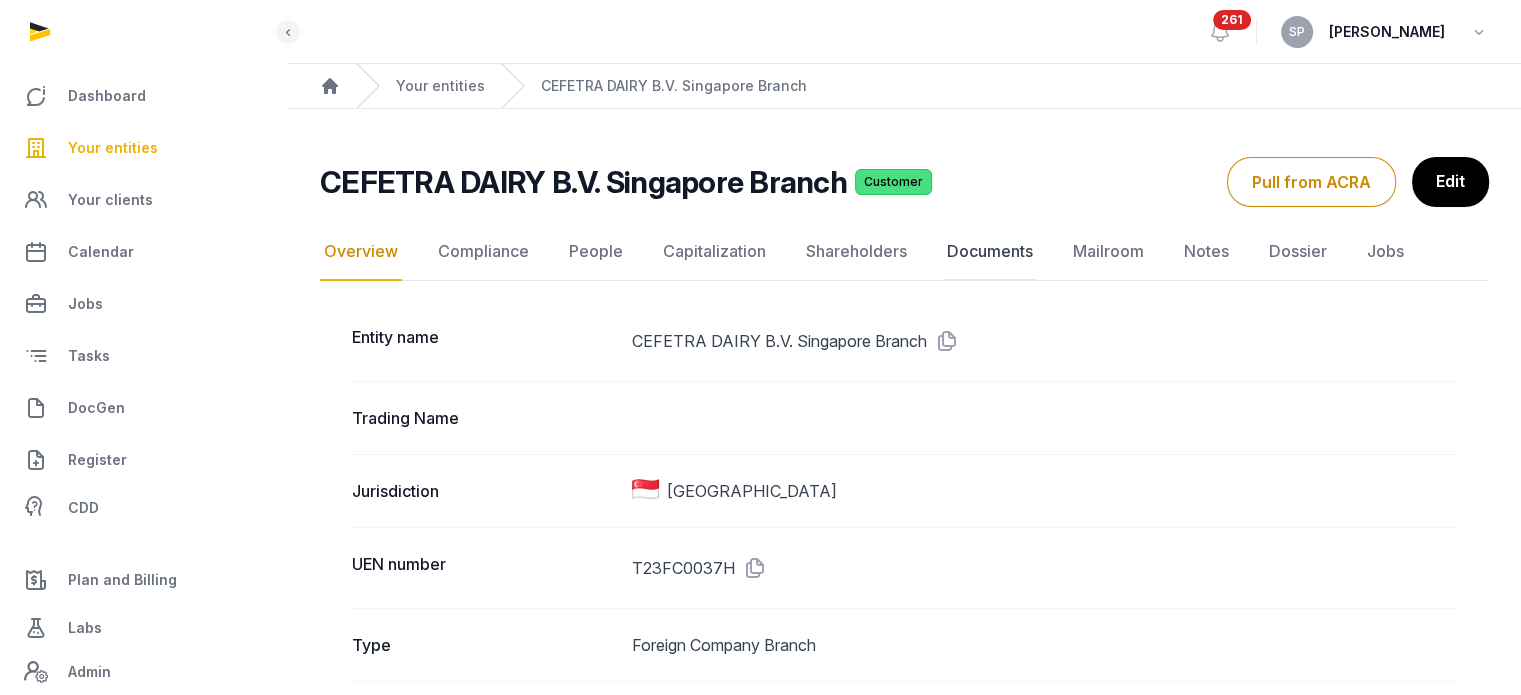 click on "Documents" 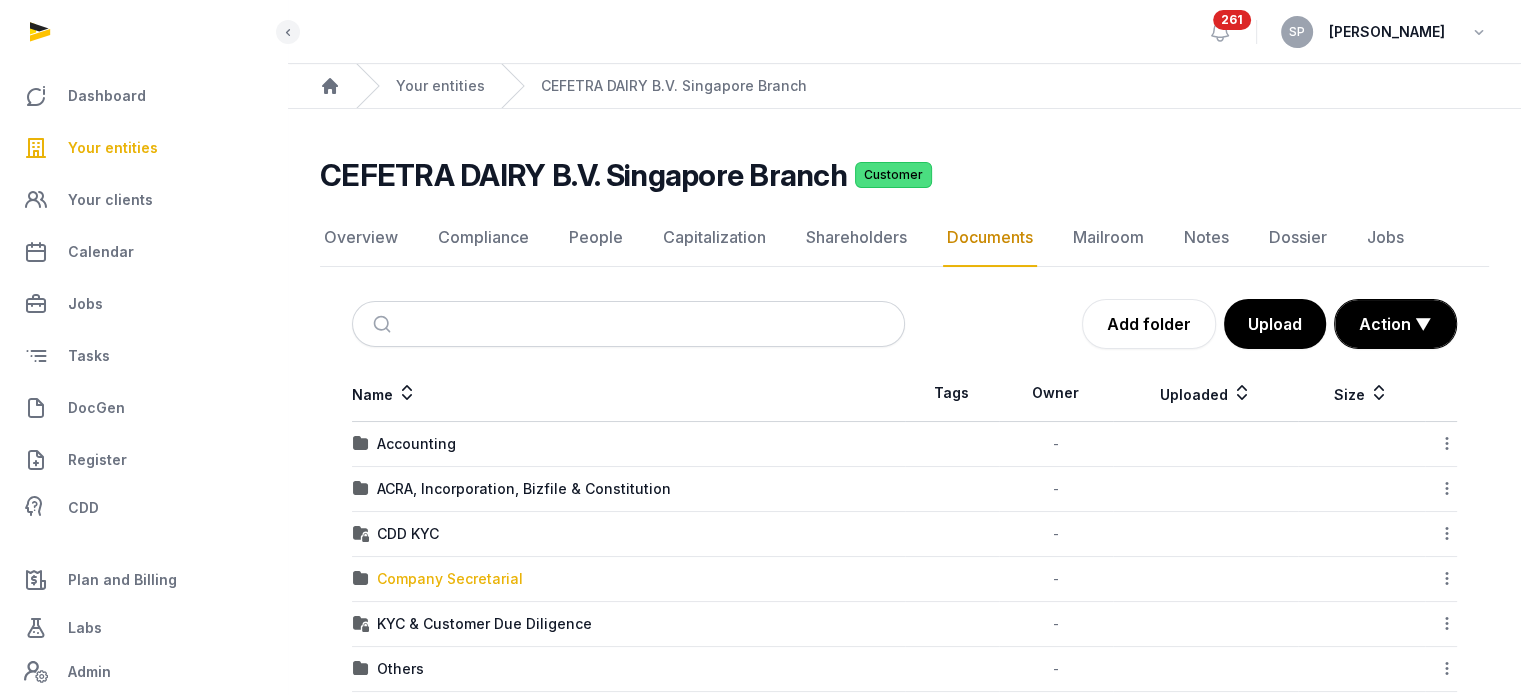 click on "Company Secretarial" at bounding box center (450, 579) 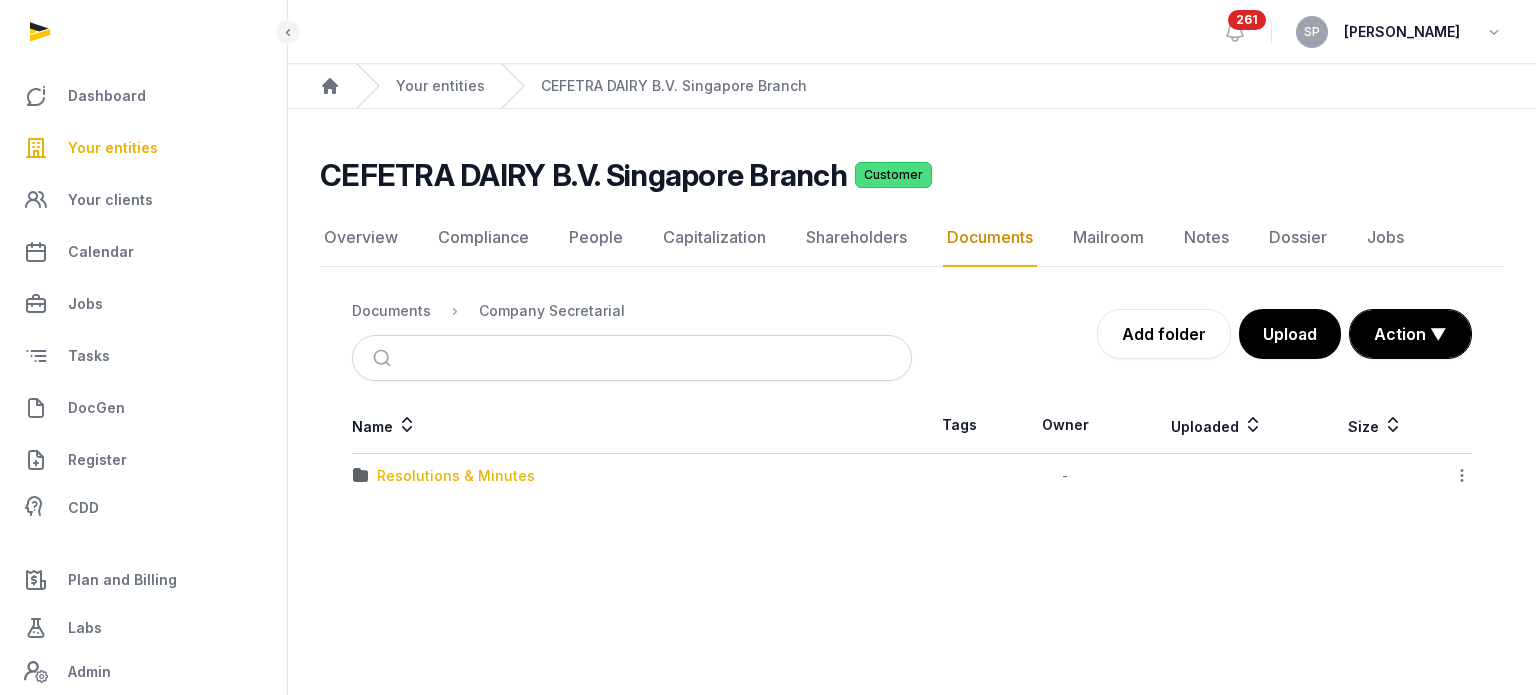 click on "Resolutions & Minutes" at bounding box center [456, 476] 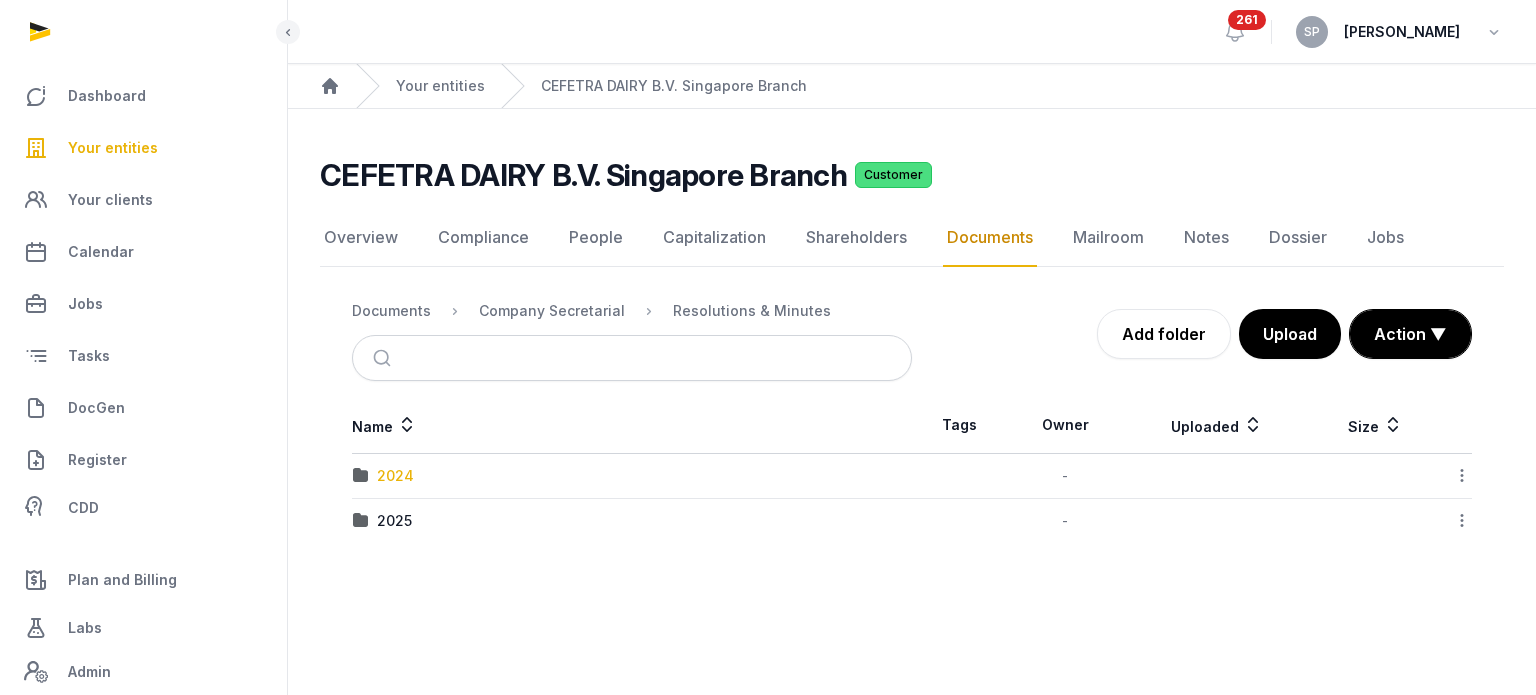 click on "2024" at bounding box center [395, 476] 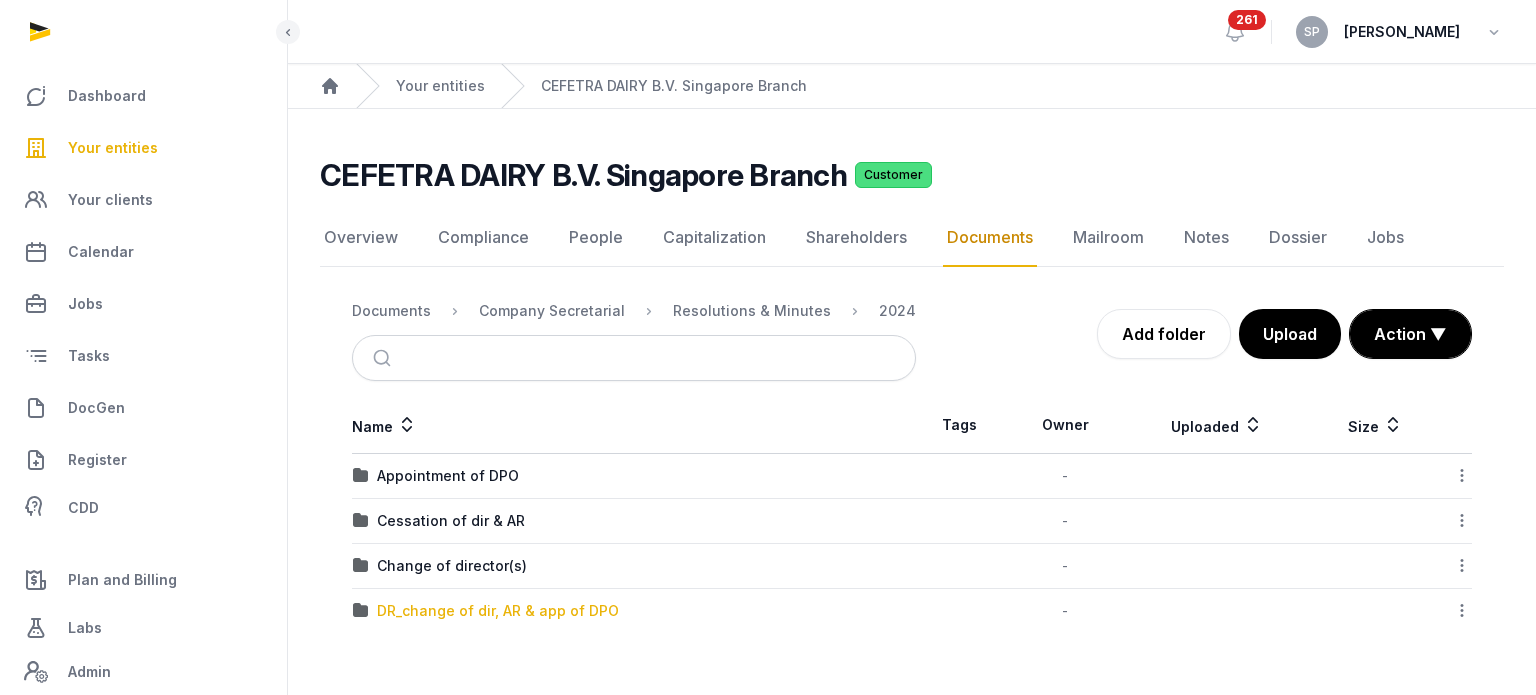 click on "DR_change of dir, AR & app of DPO" at bounding box center (498, 611) 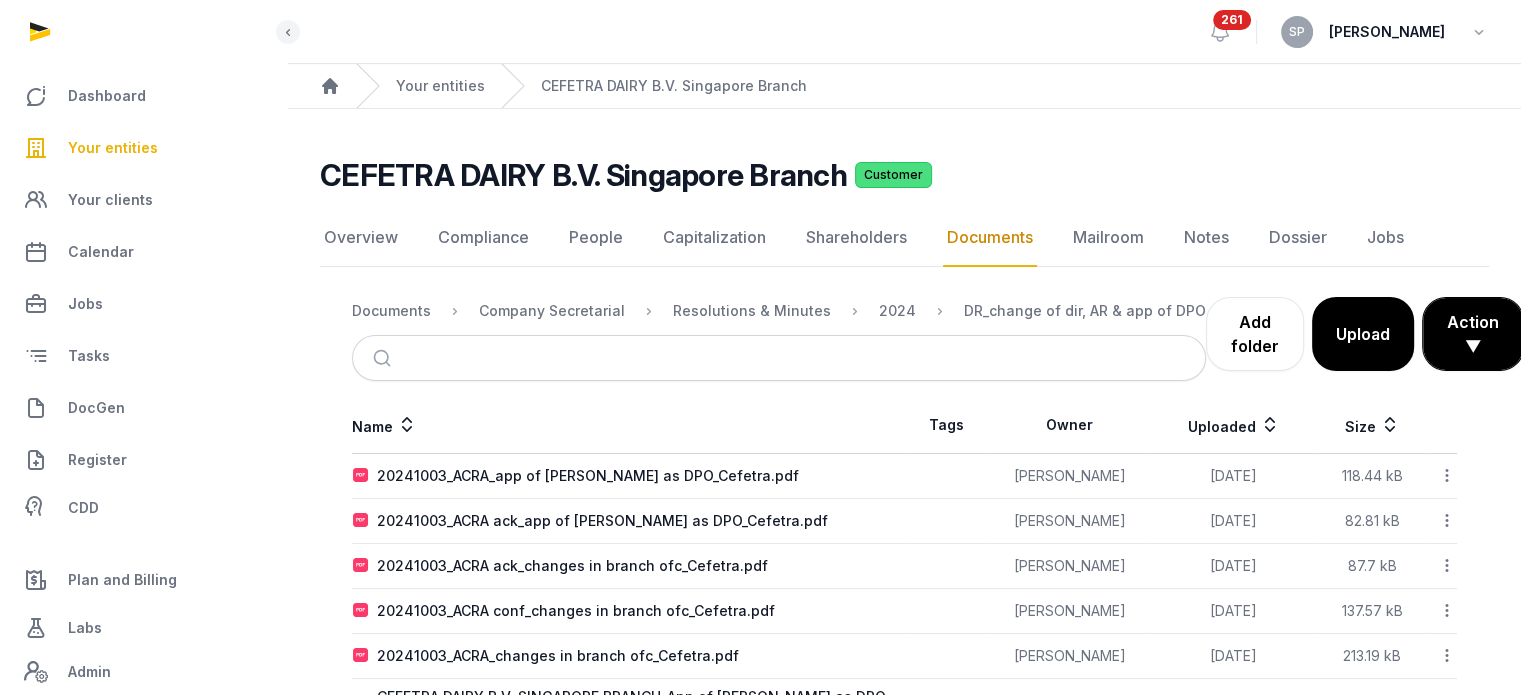 scroll, scrollTop: 77, scrollLeft: 0, axis: vertical 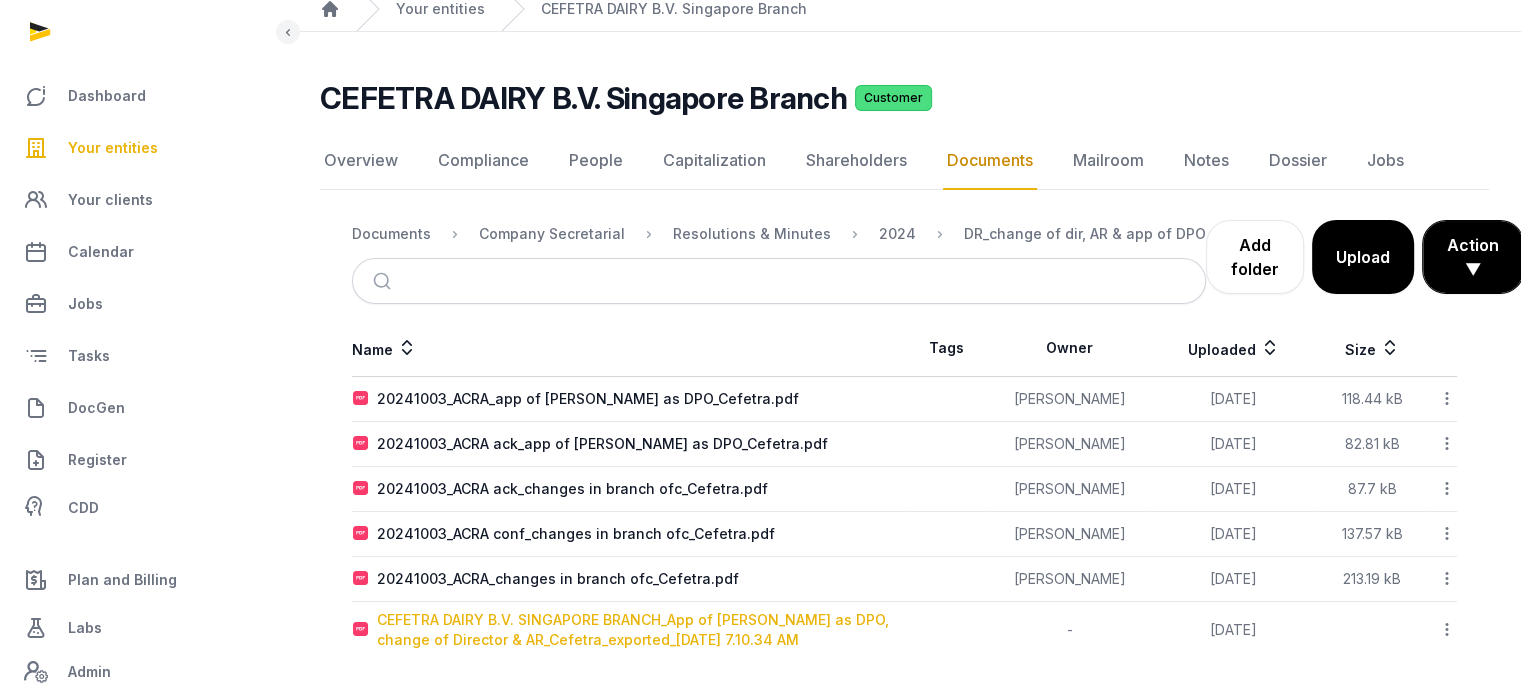 click on "CEFETRA DAIRY B.V. SINGAPORE BRANCH_App of Roland as DPO, change of Director & AR_Cefetra_exported_2024-10-01 7.10.34 AM" at bounding box center (640, 630) 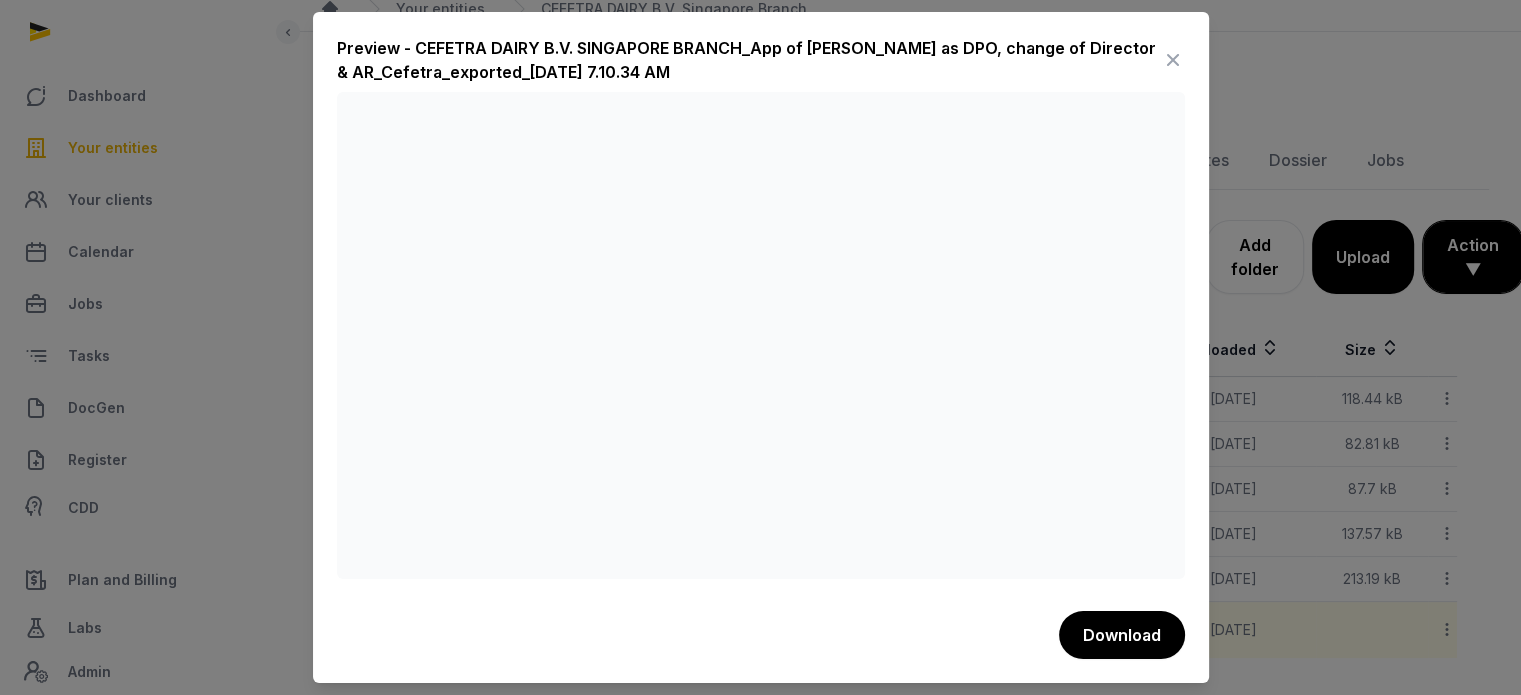 click at bounding box center [1173, 60] 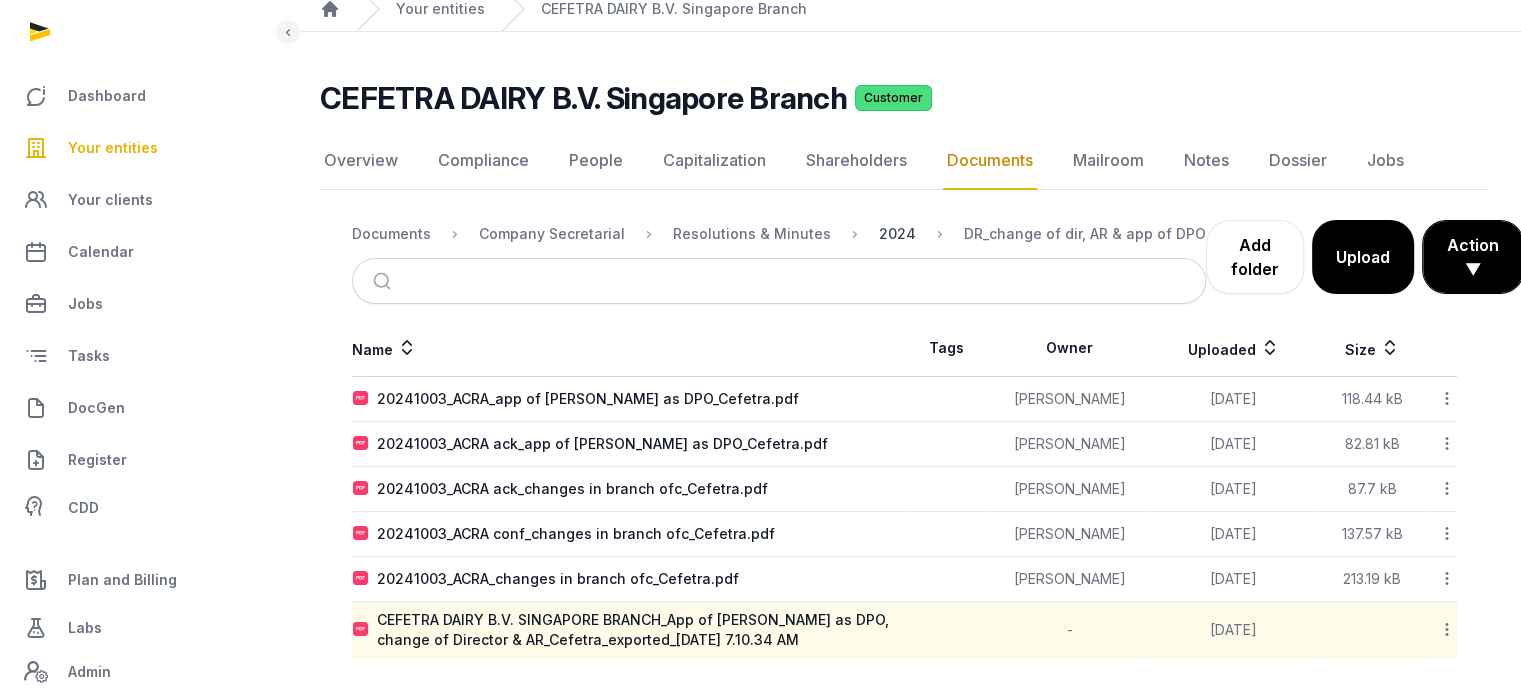 click on "2024" at bounding box center (897, 234) 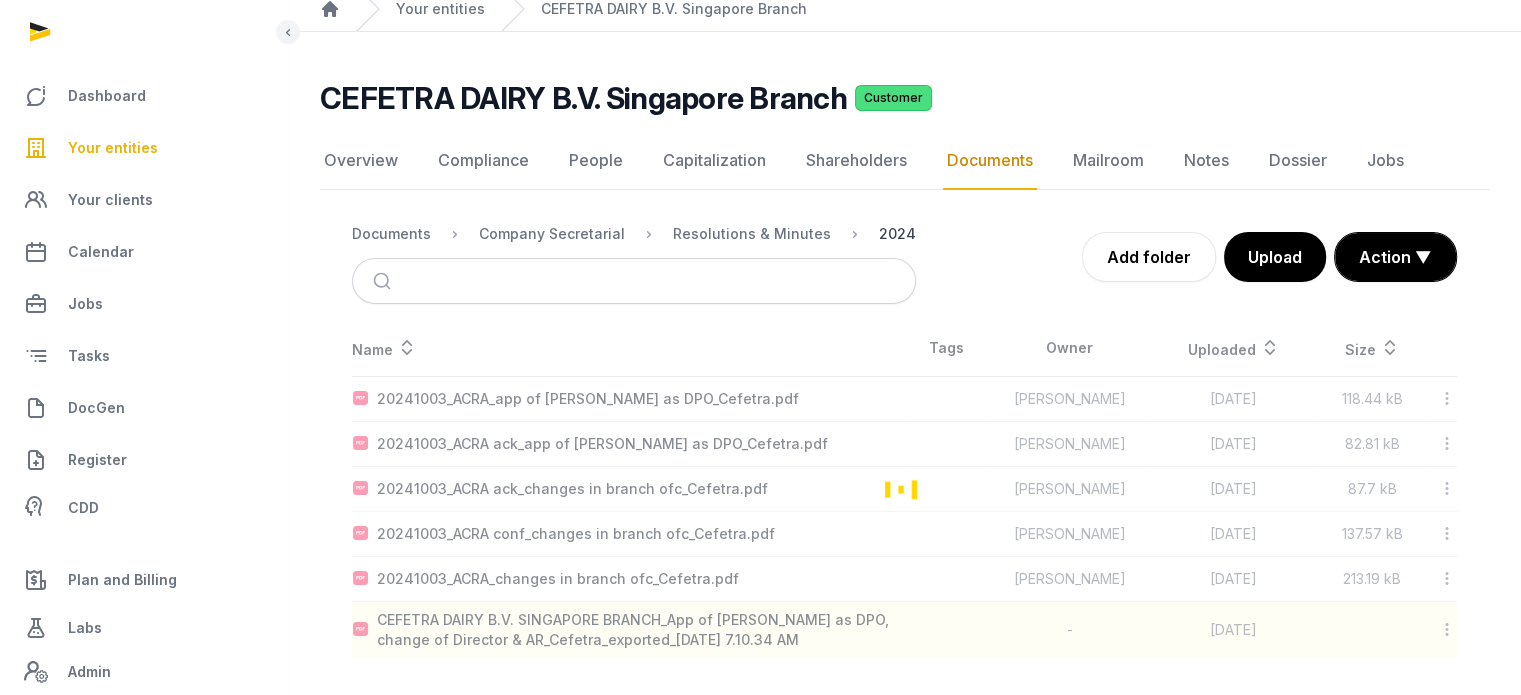 scroll, scrollTop: 0, scrollLeft: 0, axis: both 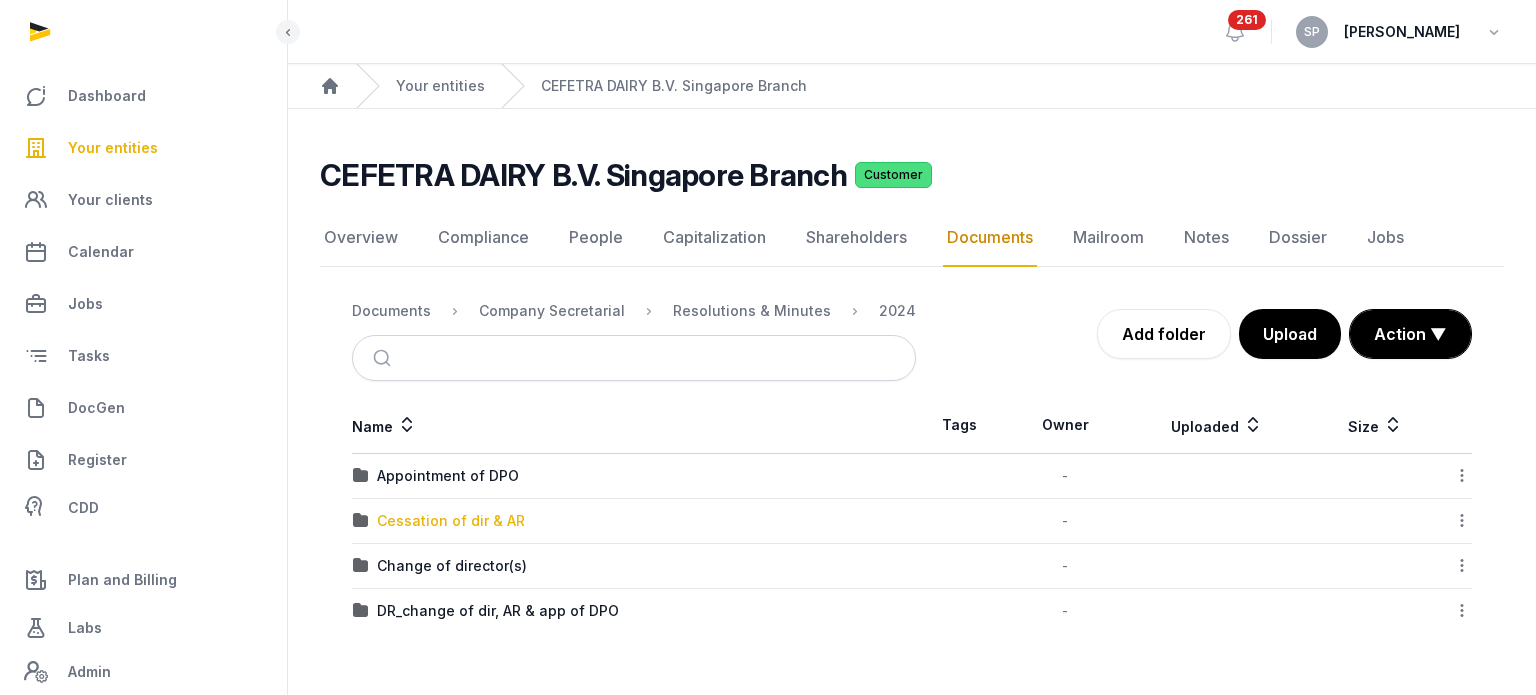 click on "Cessation of dir & AR" at bounding box center [451, 521] 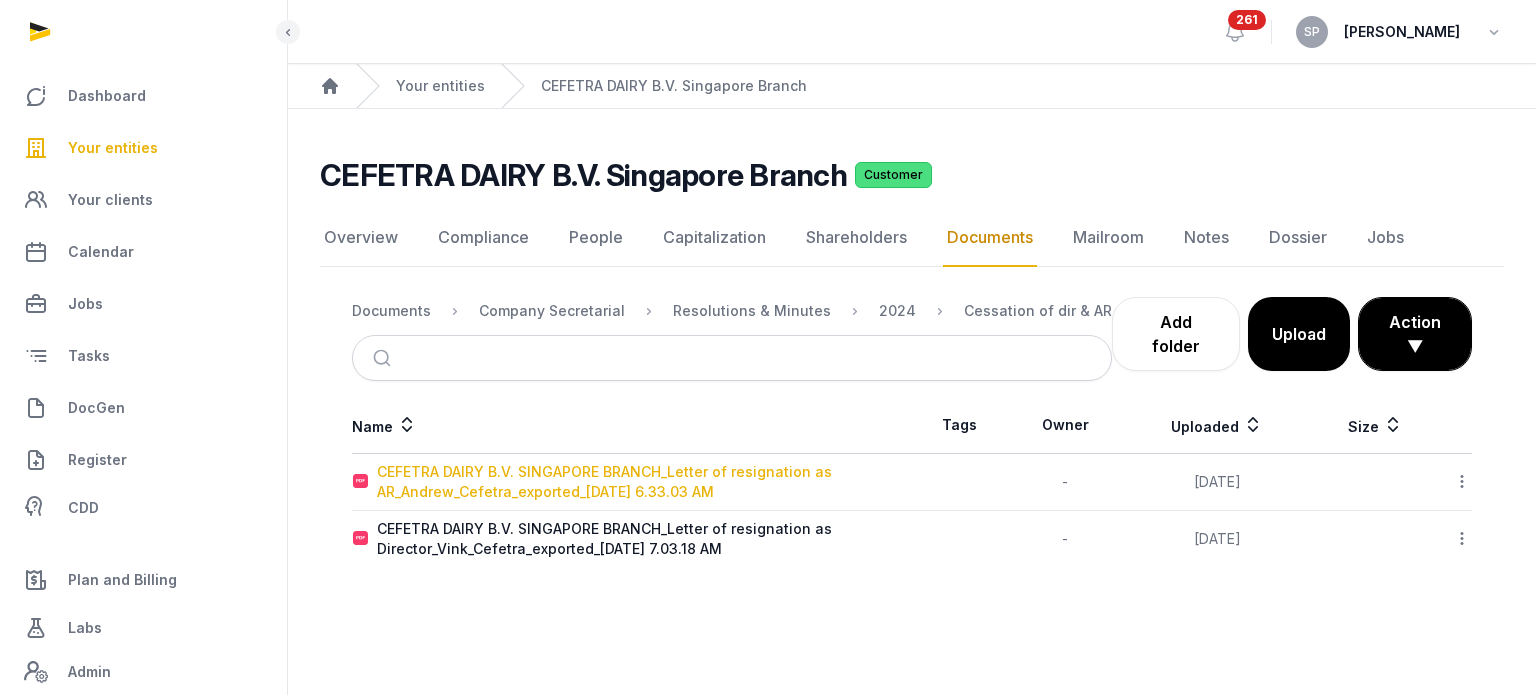 click on "CEFETRA DAIRY B.V. SINGAPORE BRANCH_Letter of resignation as AR_Andrew_Cefetra_exported_2024-10-03 6.33.03 AM" at bounding box center (644, 482) 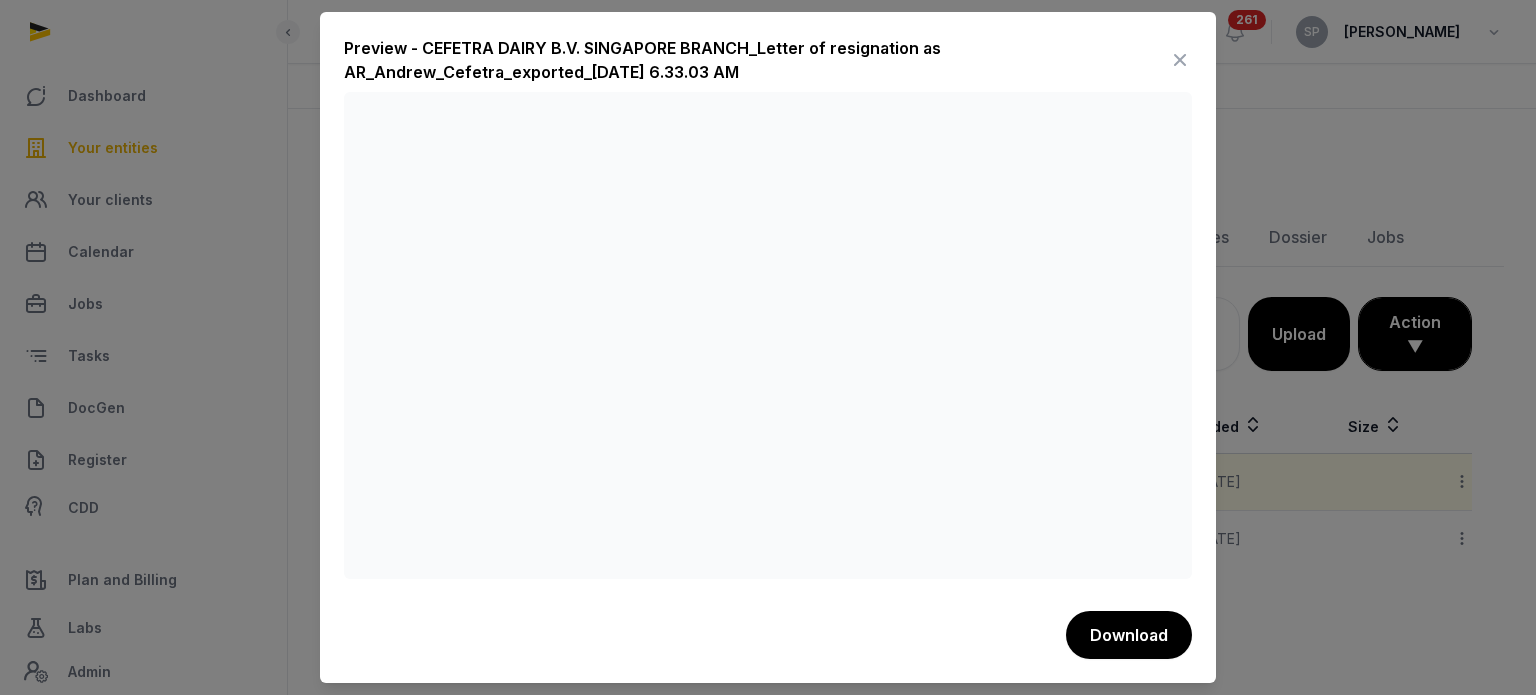 click at bounding box center (1180, 60) 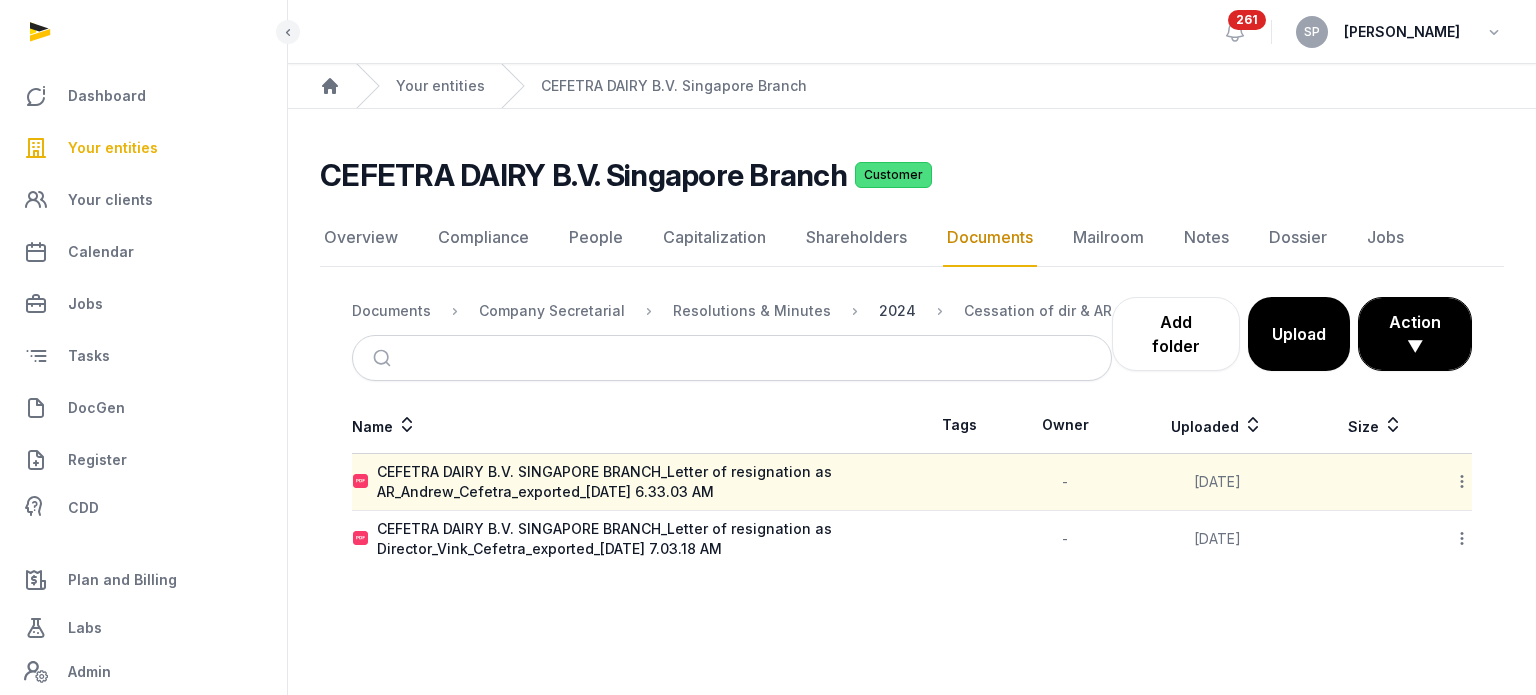 click on "2024" at bounding box center (897, 311) 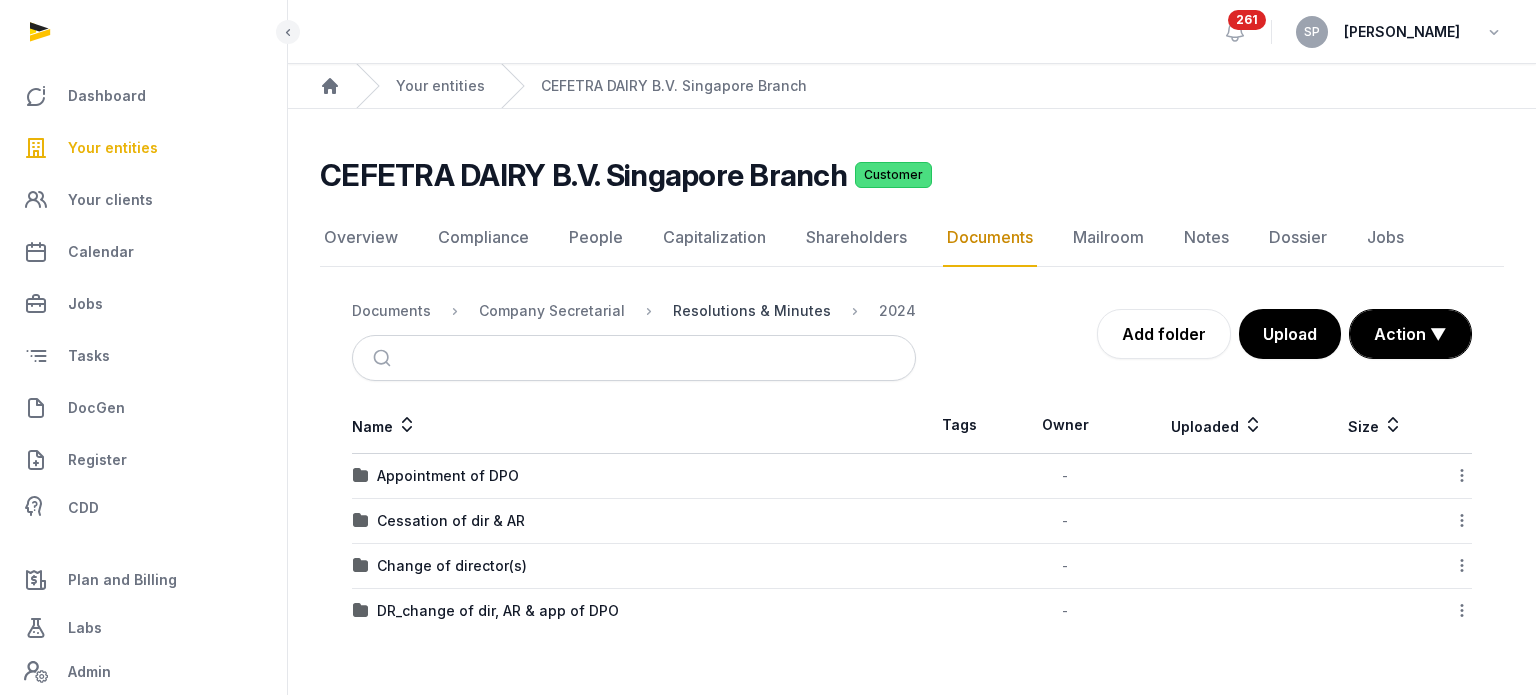 click on "Resolutions & Minutes" at bounding box center [752, 311] 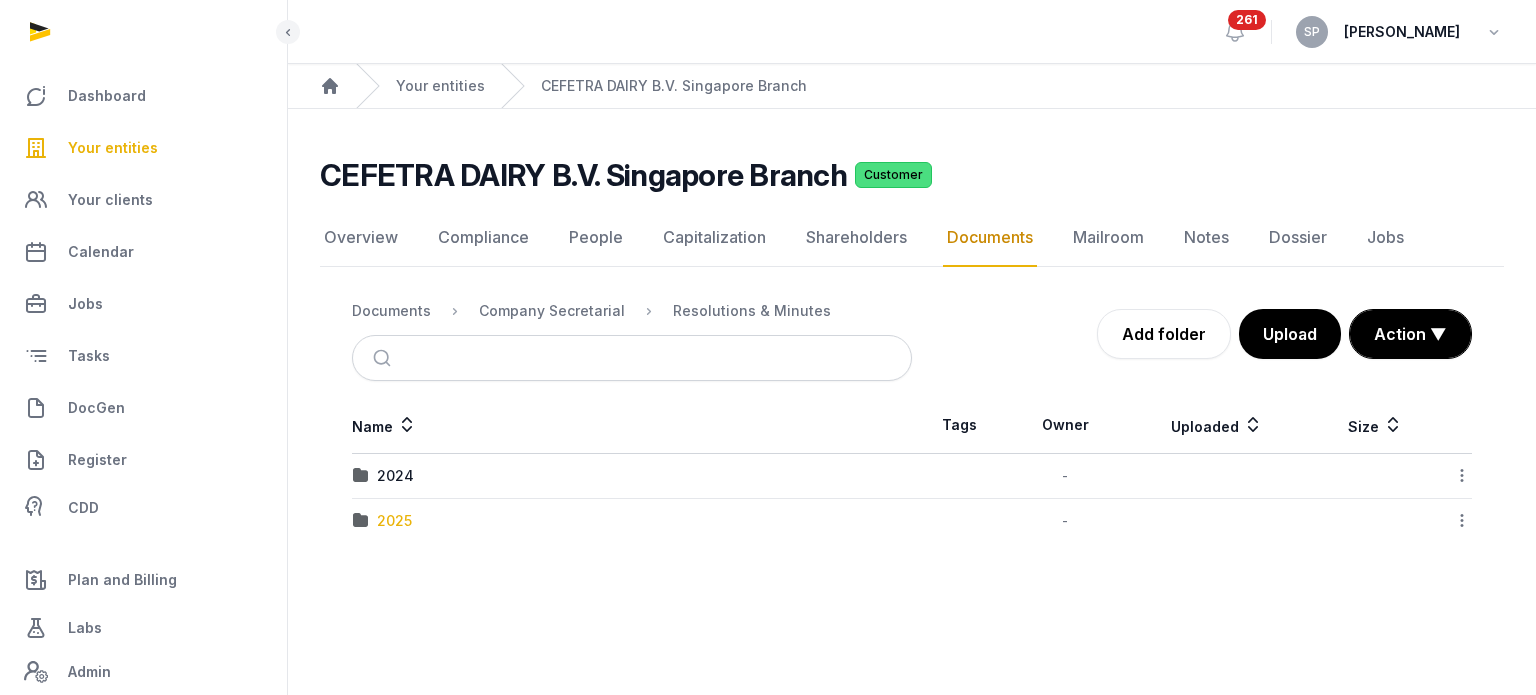 click on "2025" at bounding box center (394, 521) 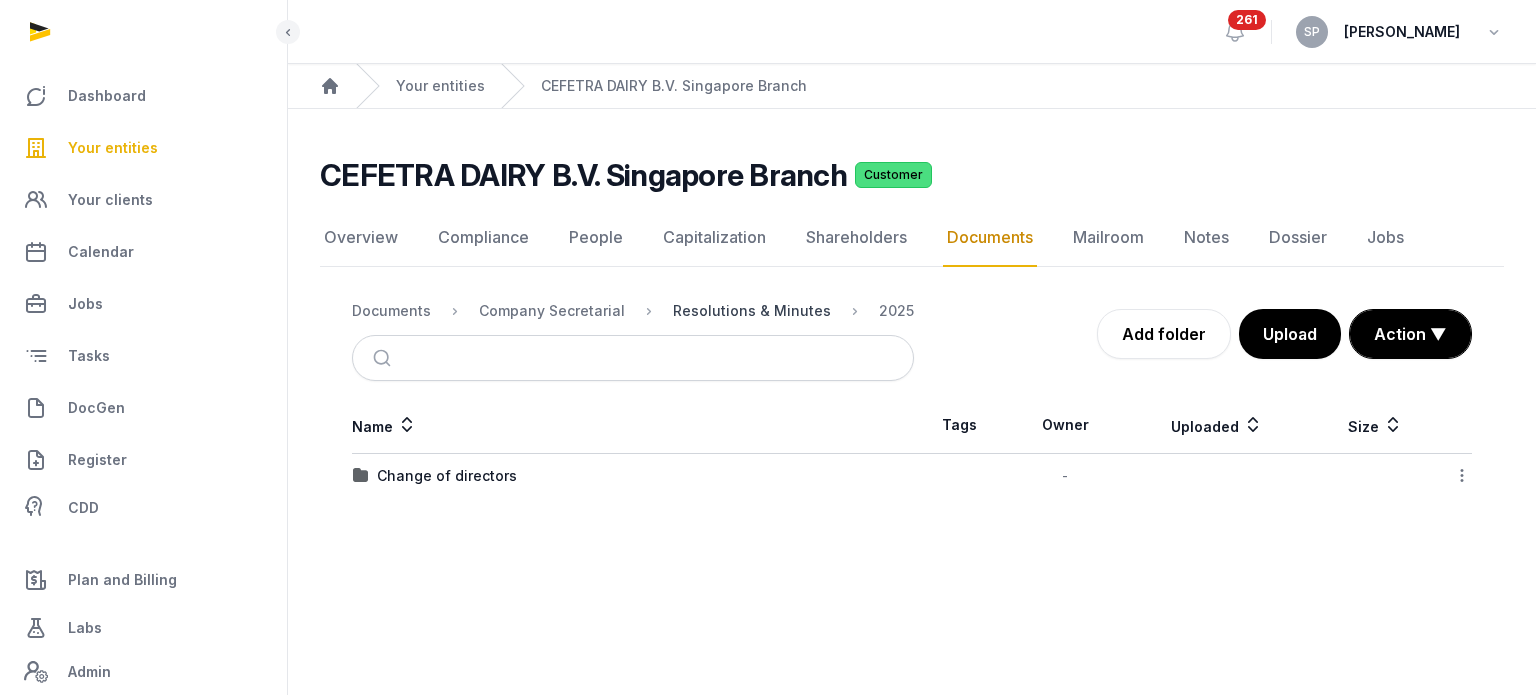 click on "Resolutions & Minutes" at bounding box center (752, 311) 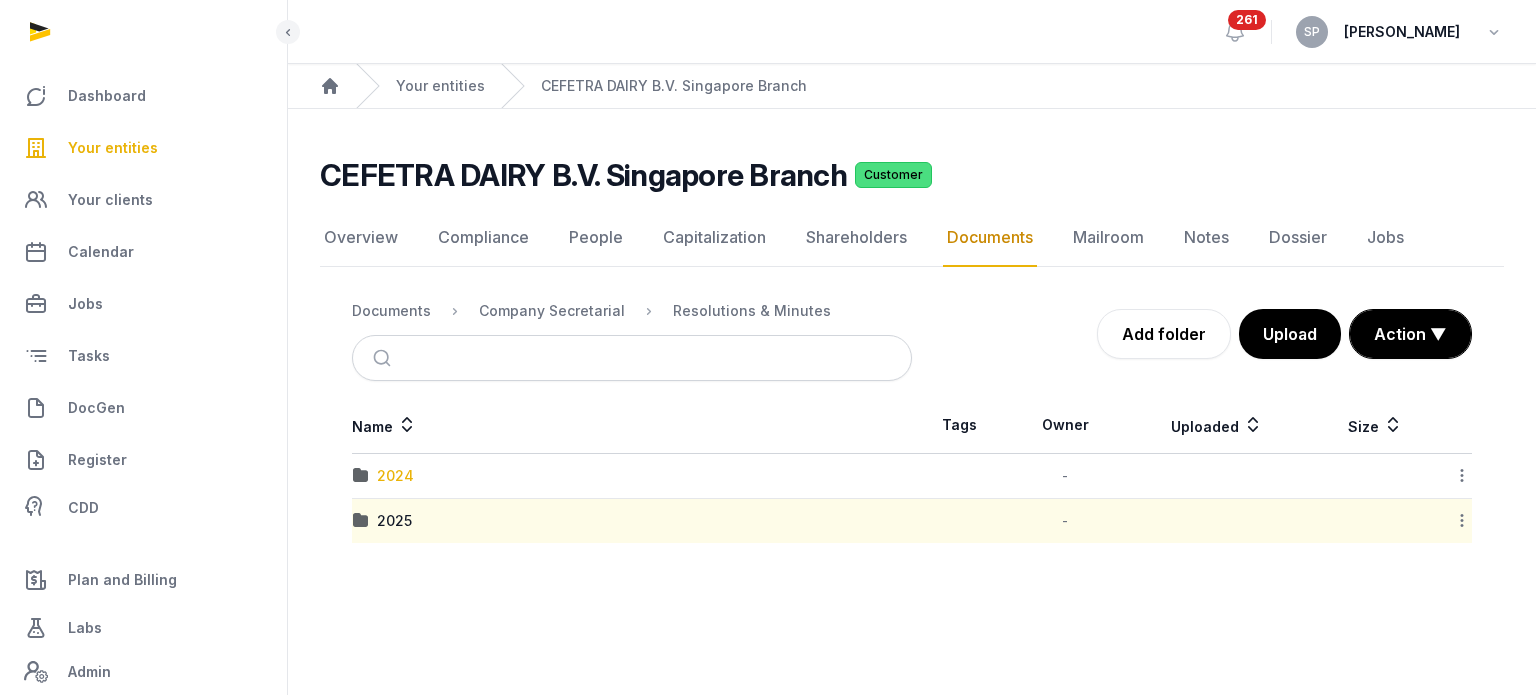 click on "2024" at bounding box center (395, 476) 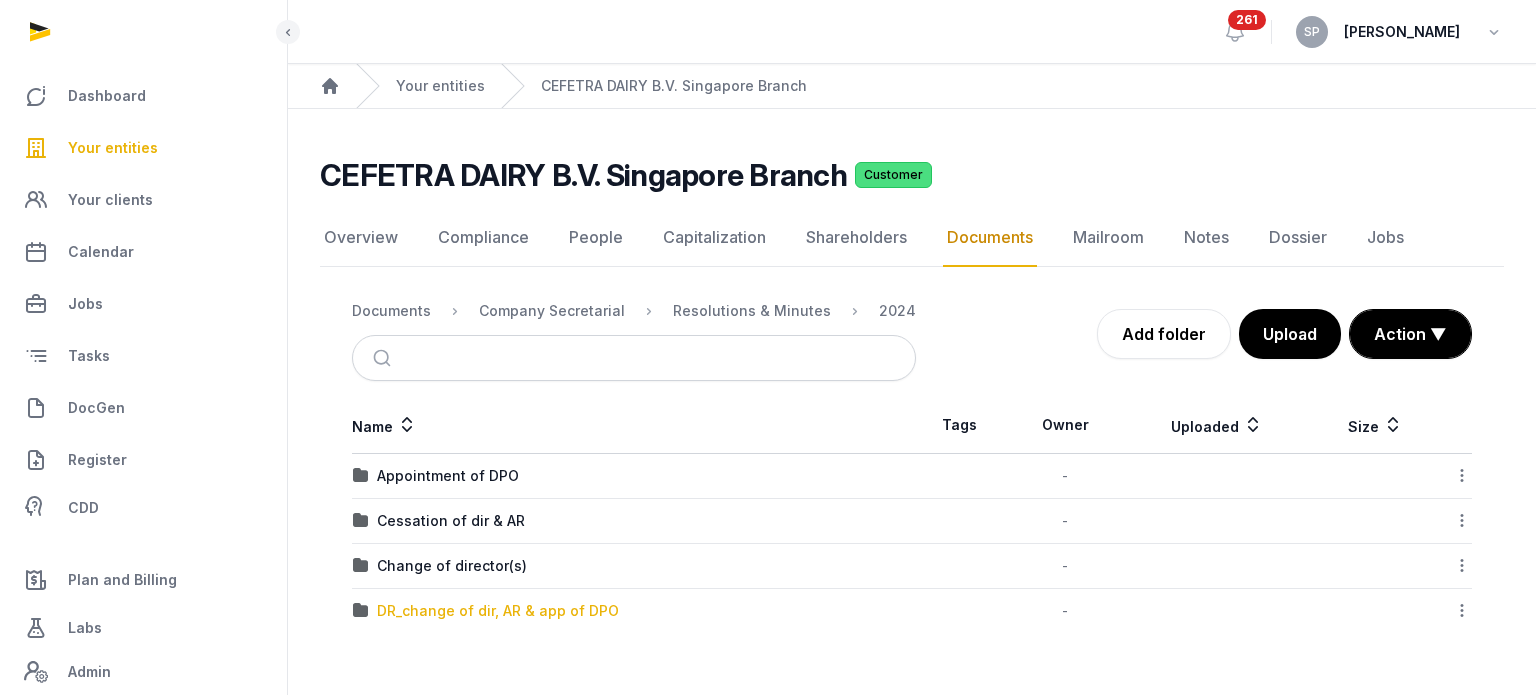 click on "DR_change of dir, AR & app of DPO" at bounding box center [498, 611] 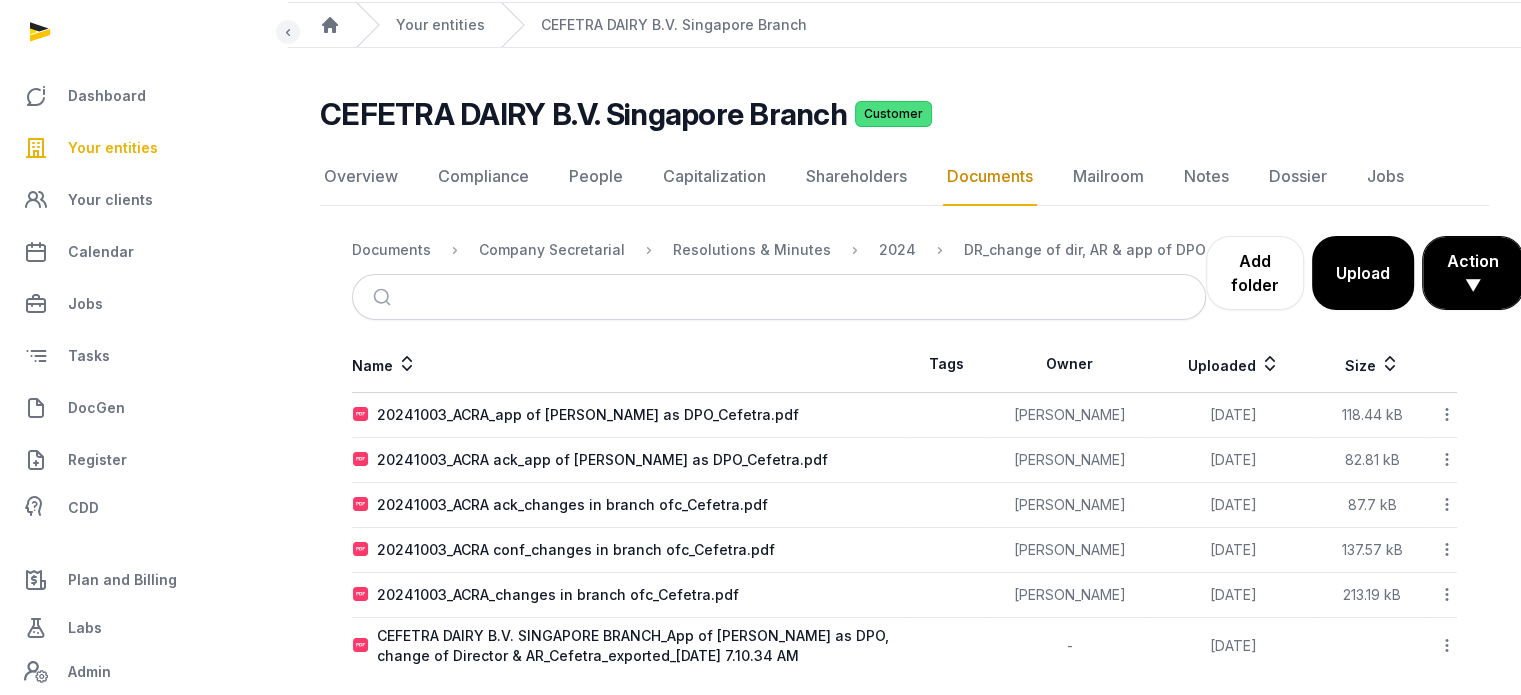 scroll, scrollTop: 77, scrollLeft: 0, axis: vertical 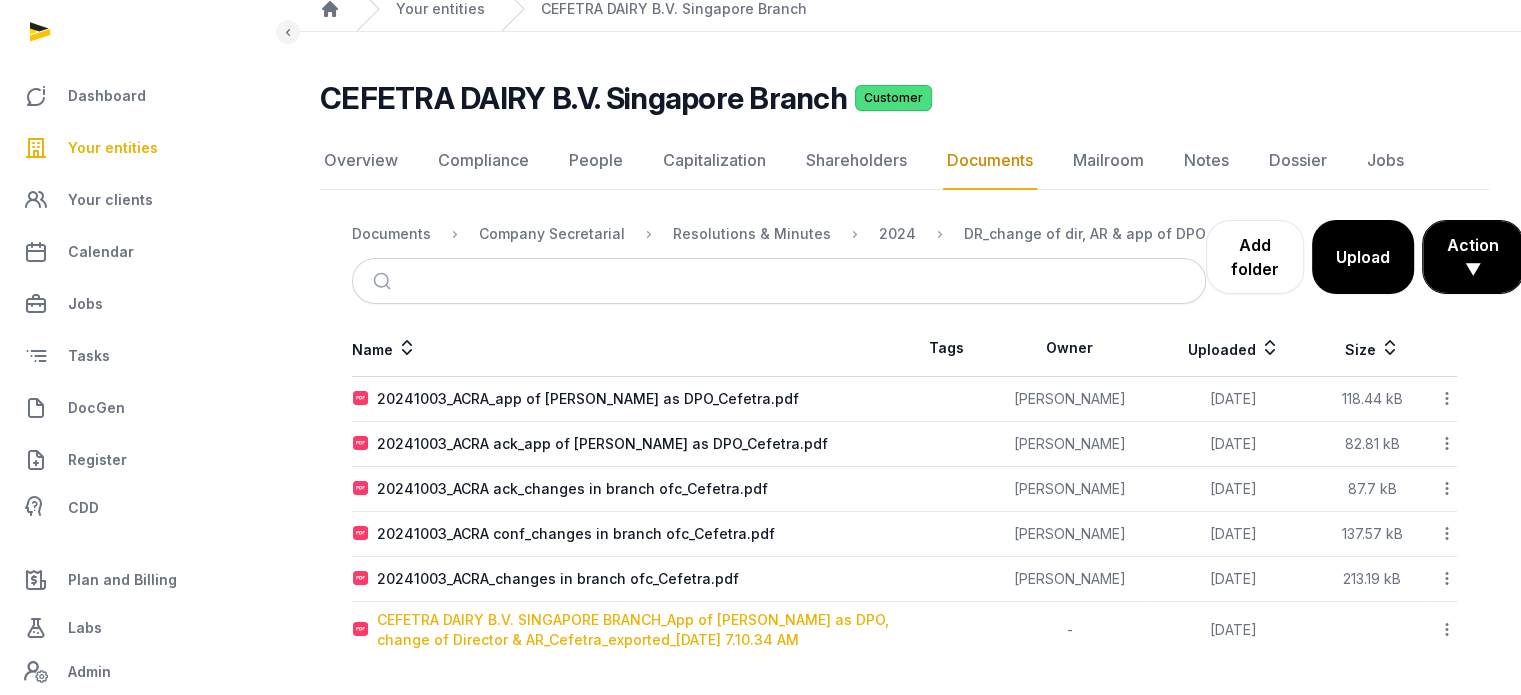 click on "CEFETRA DAIRY B.V. SINGAPORE BRANCH_App of Roland as DPO, change of Director & AR_Cefetra_exported_2024-10-01 7.10.34 AM" at bounding box center (640, 630) 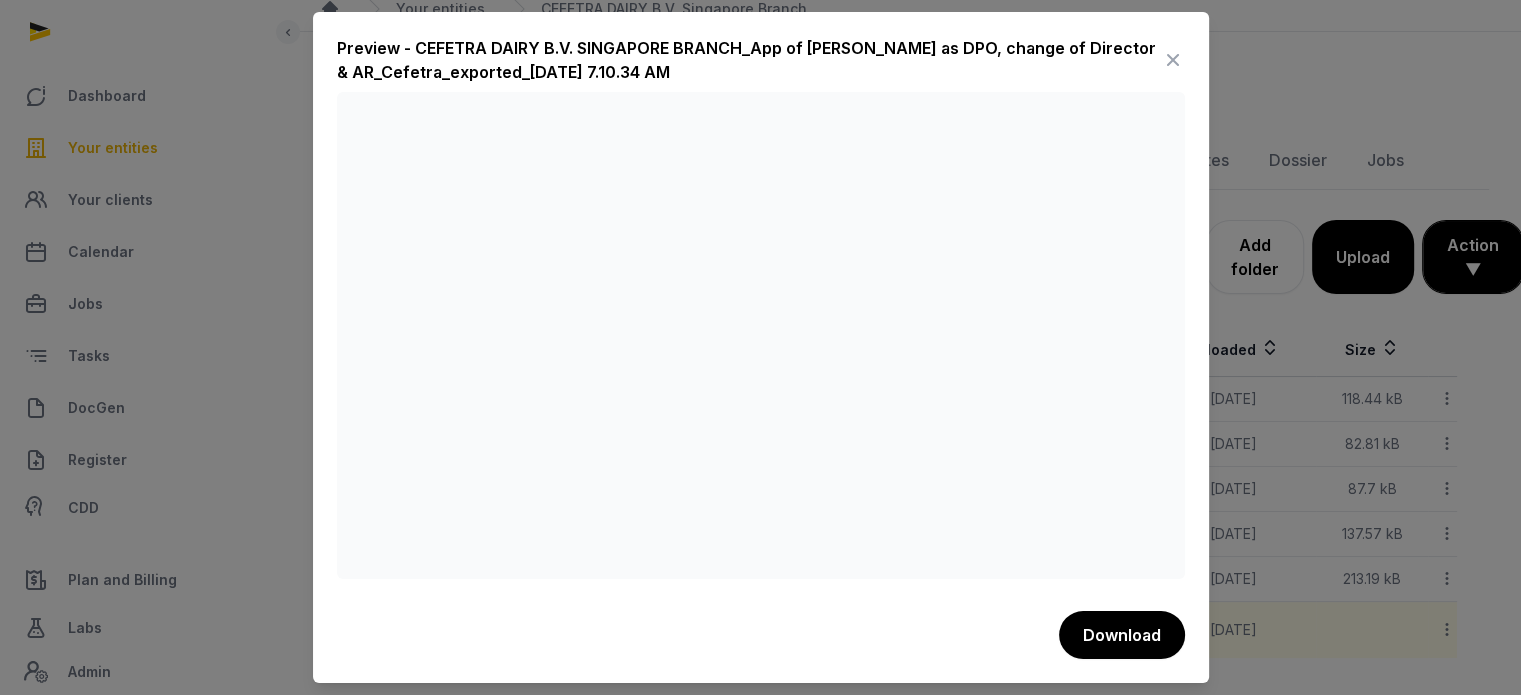 click at bounding box center [1173, 60] 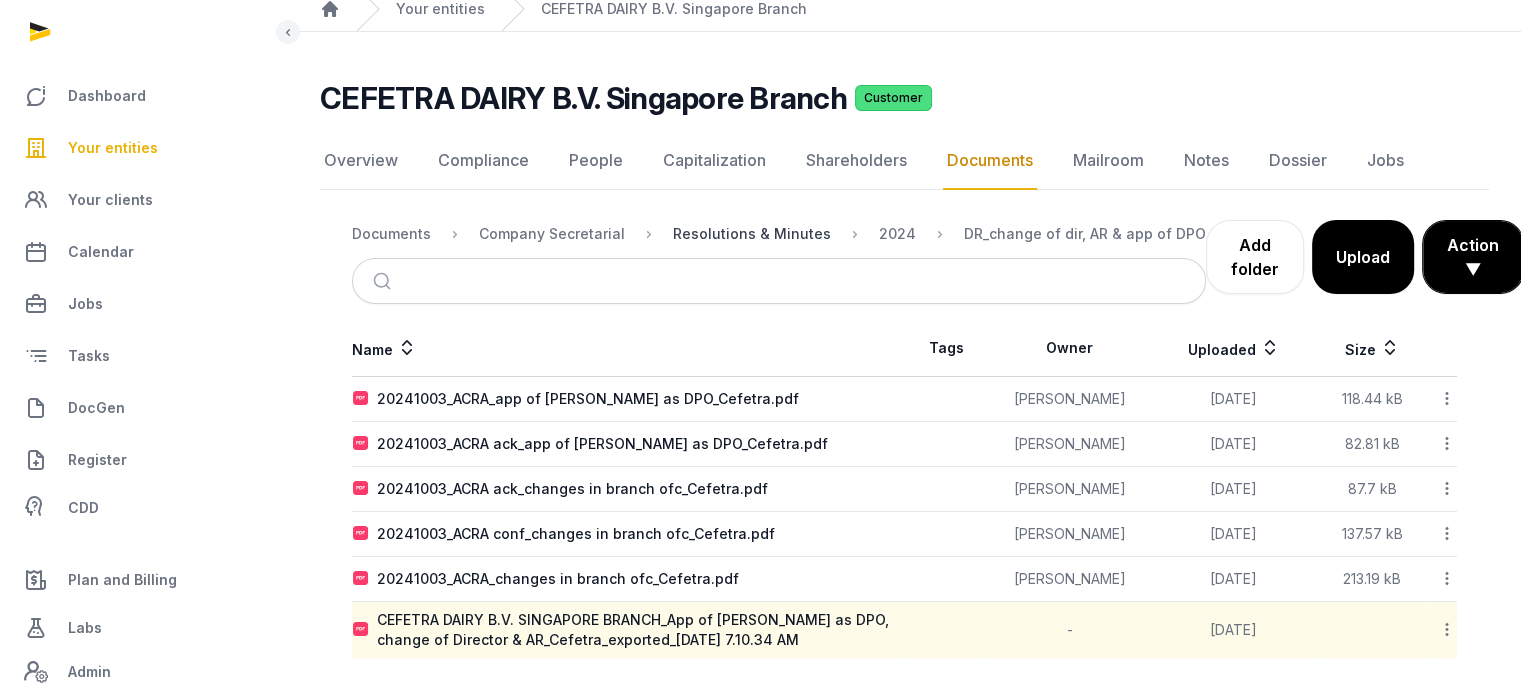 click on "Resolutions & Minutes" at bounding box center (752, 234) 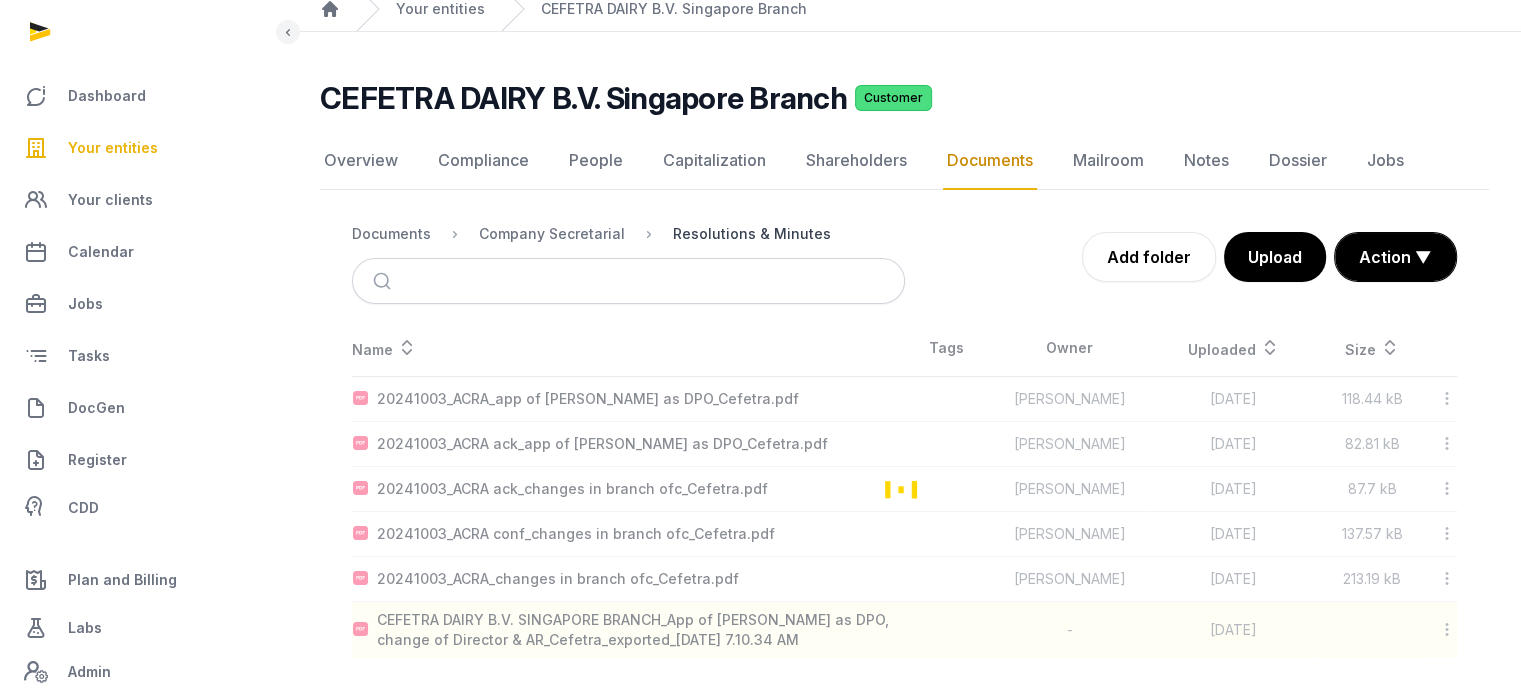 scroll, scrollTop: 0, scrollLeft: 0, axis: both 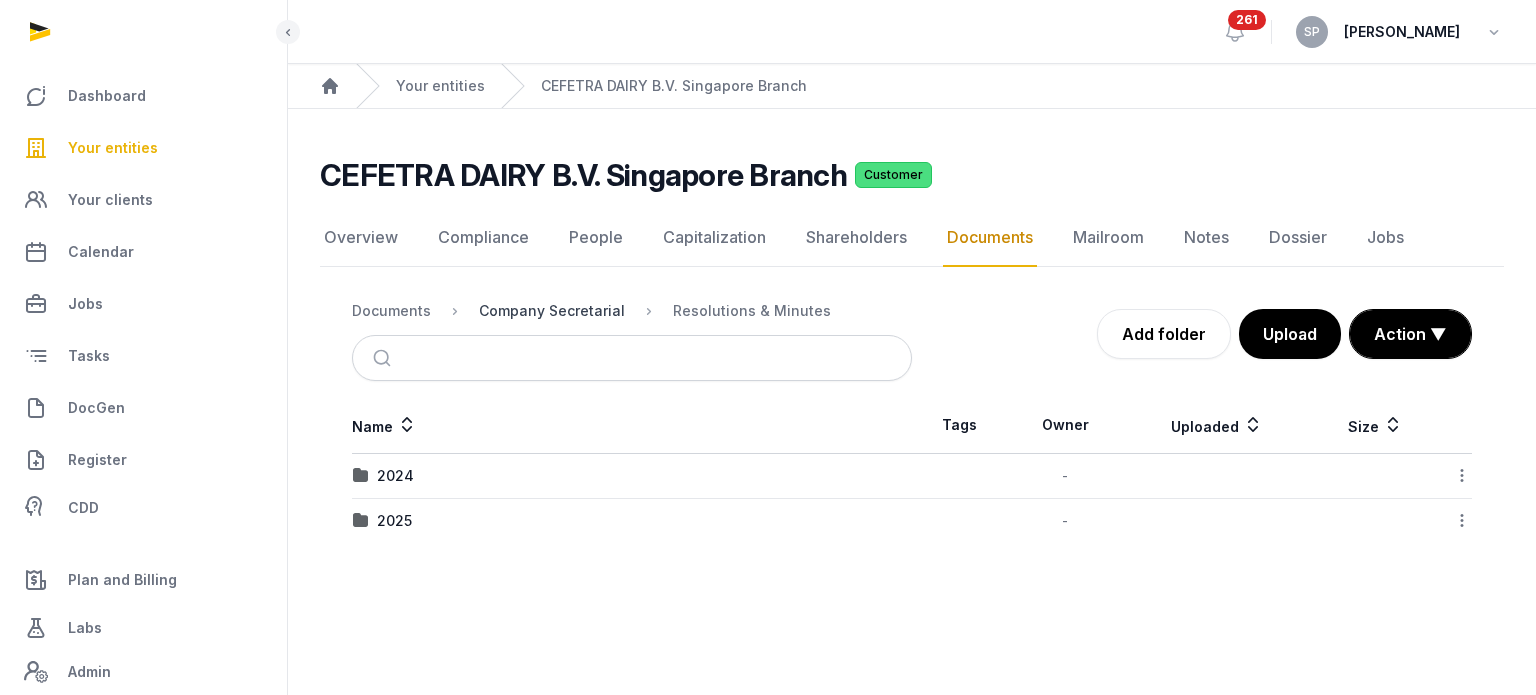 click on "Company Secretarial" at bounding box center (552, 311) 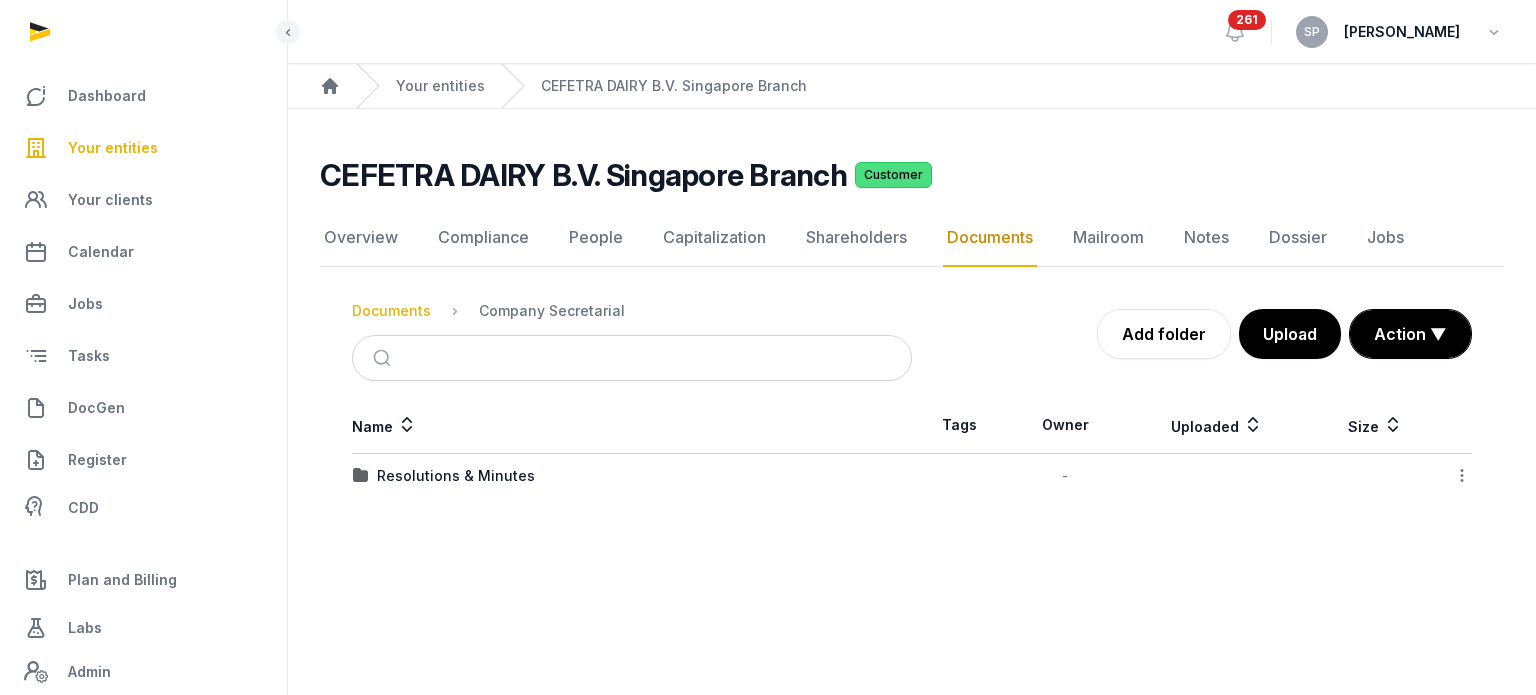 click on "Documents" at bounding box center (391, 311) 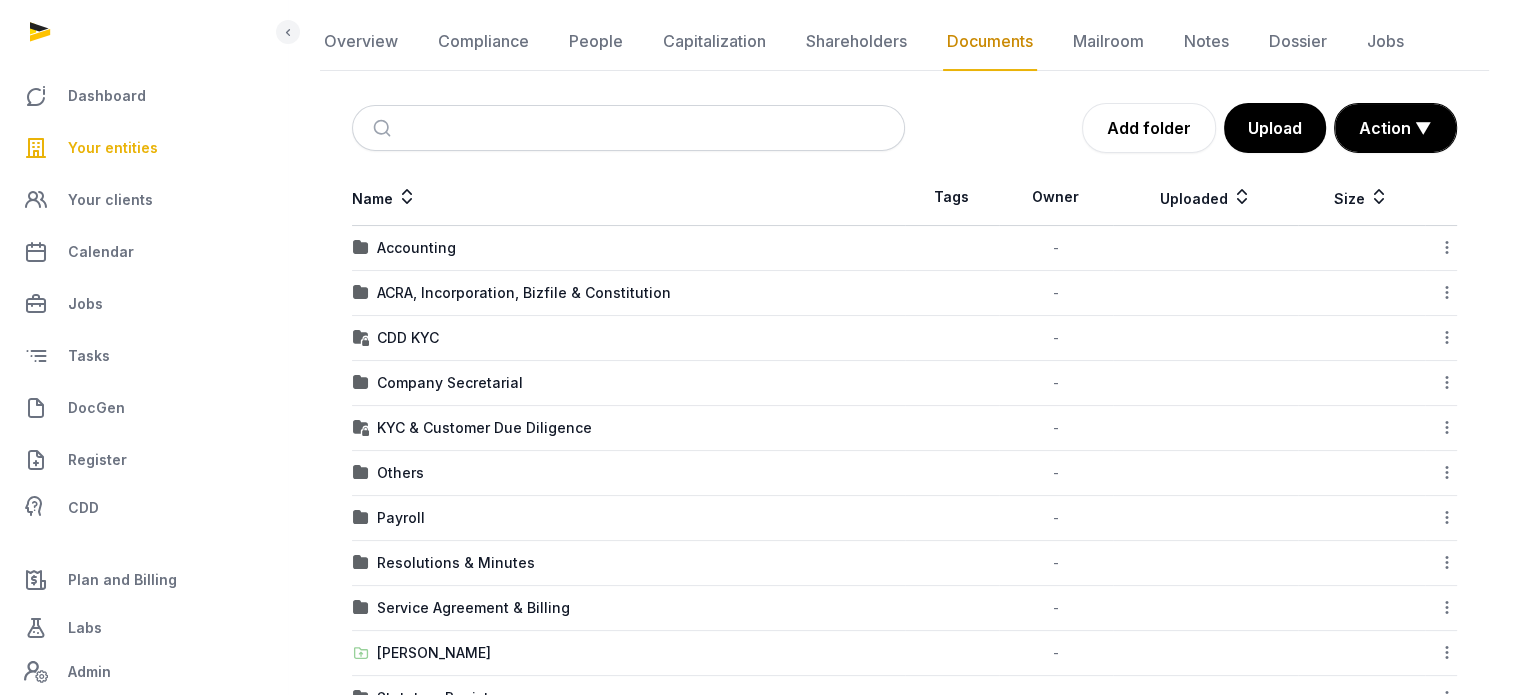 scroll, scrollTop: 379, scrollLeft: 0, axis: vertical 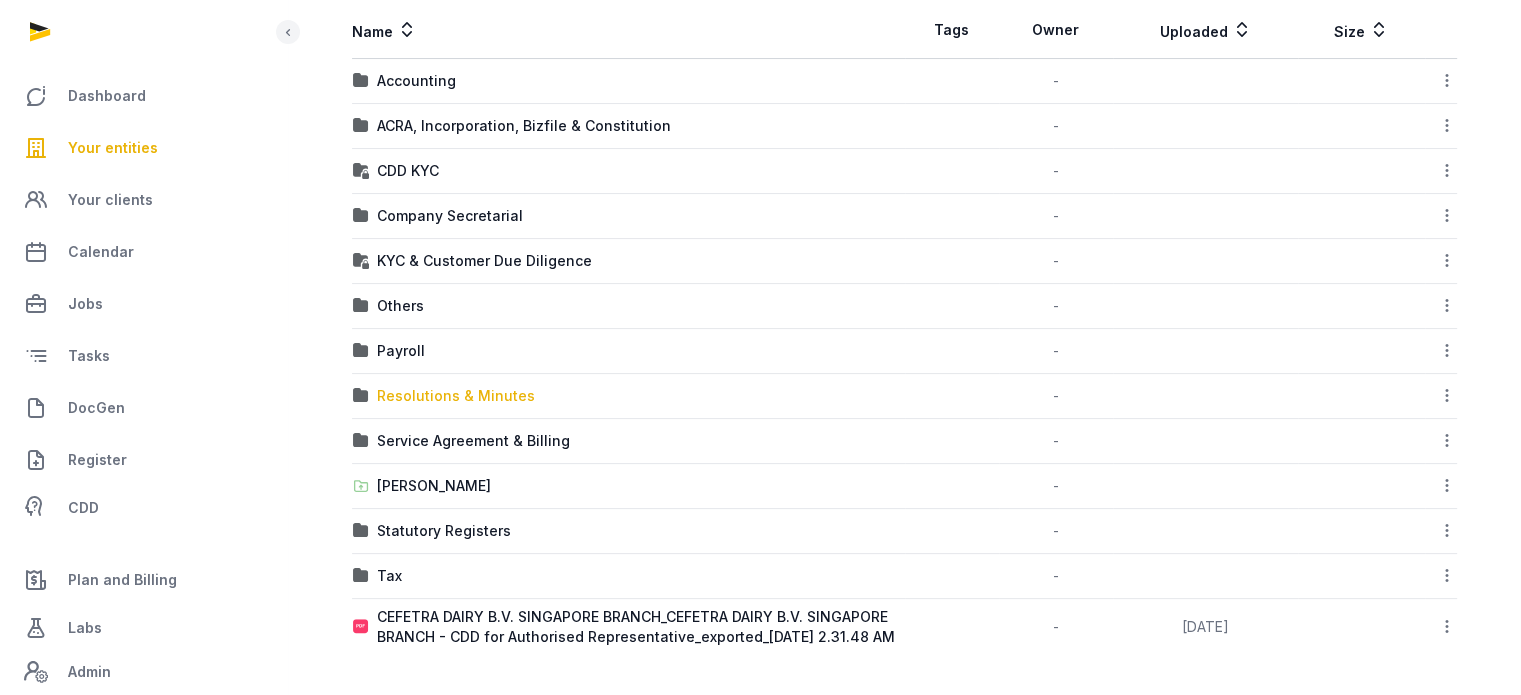 click on "Resolutions & Minutes" at bounding box center [456, 396] 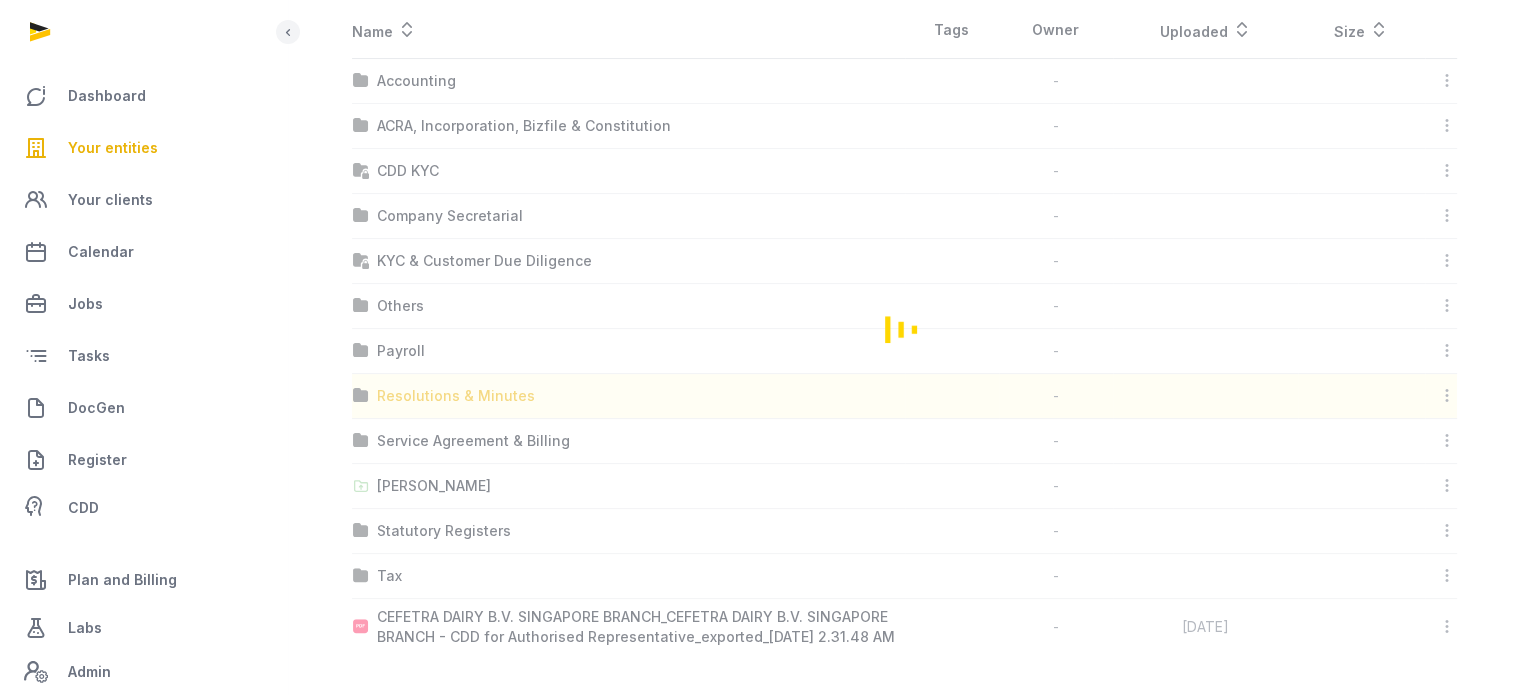 scroll, scrollTop: 0, scrollLeft: 0, axis: both 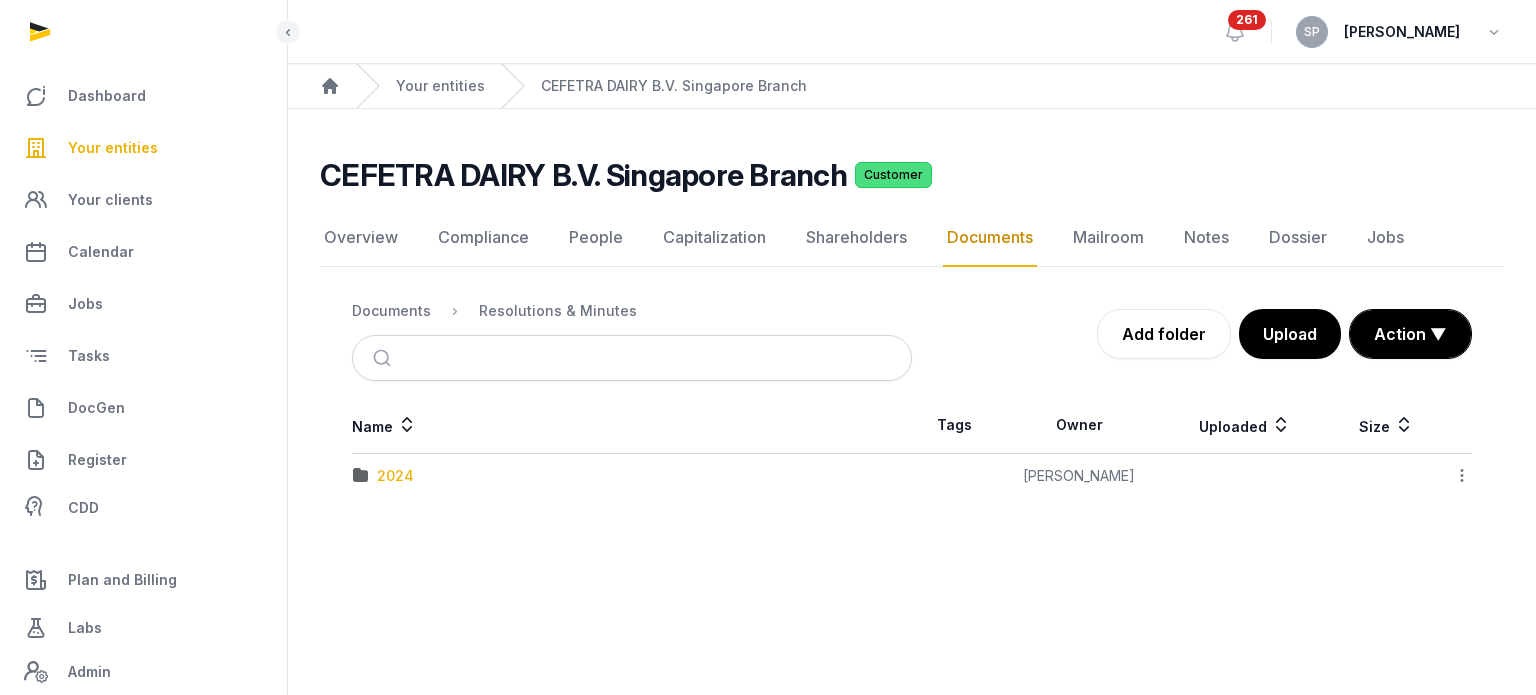 click on "2024" at bounding box center (395, 476) 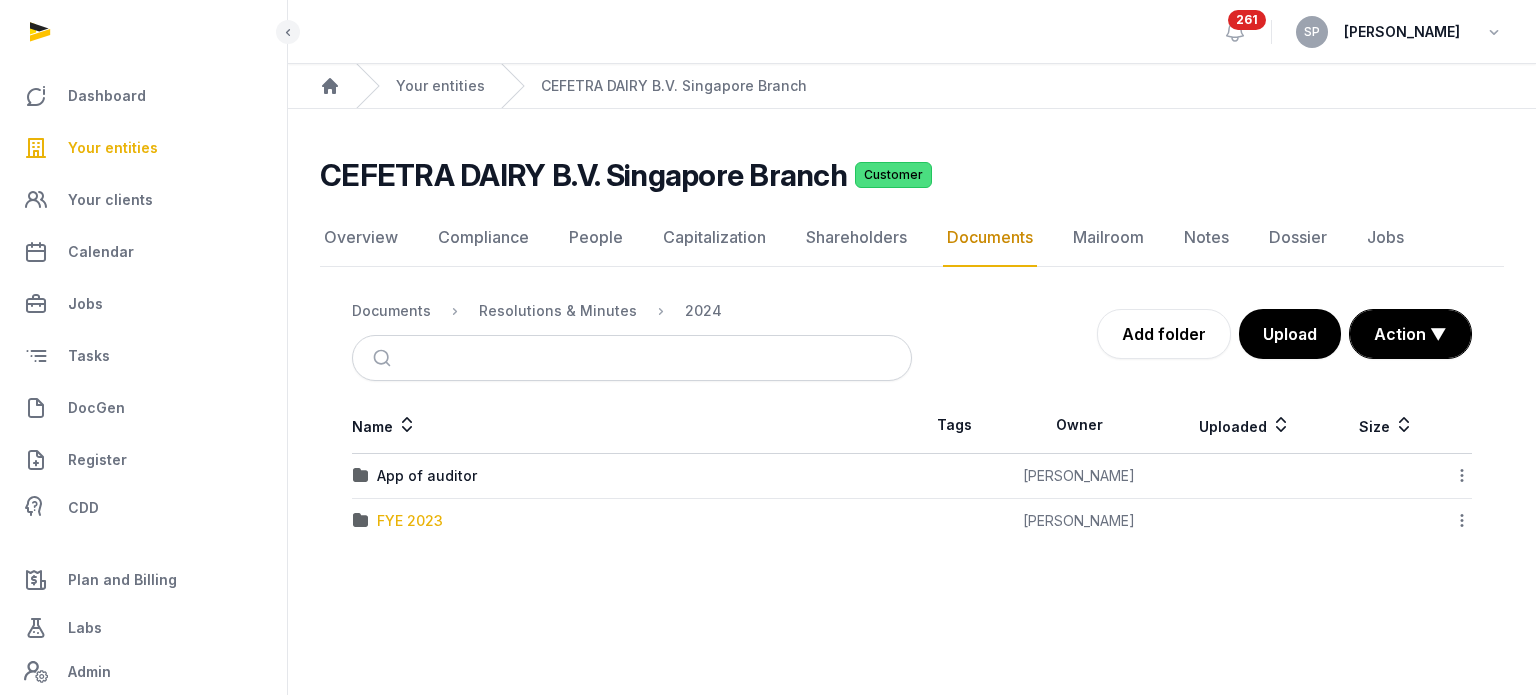 click on "FYE 2023" at bounding box center (410, 521) 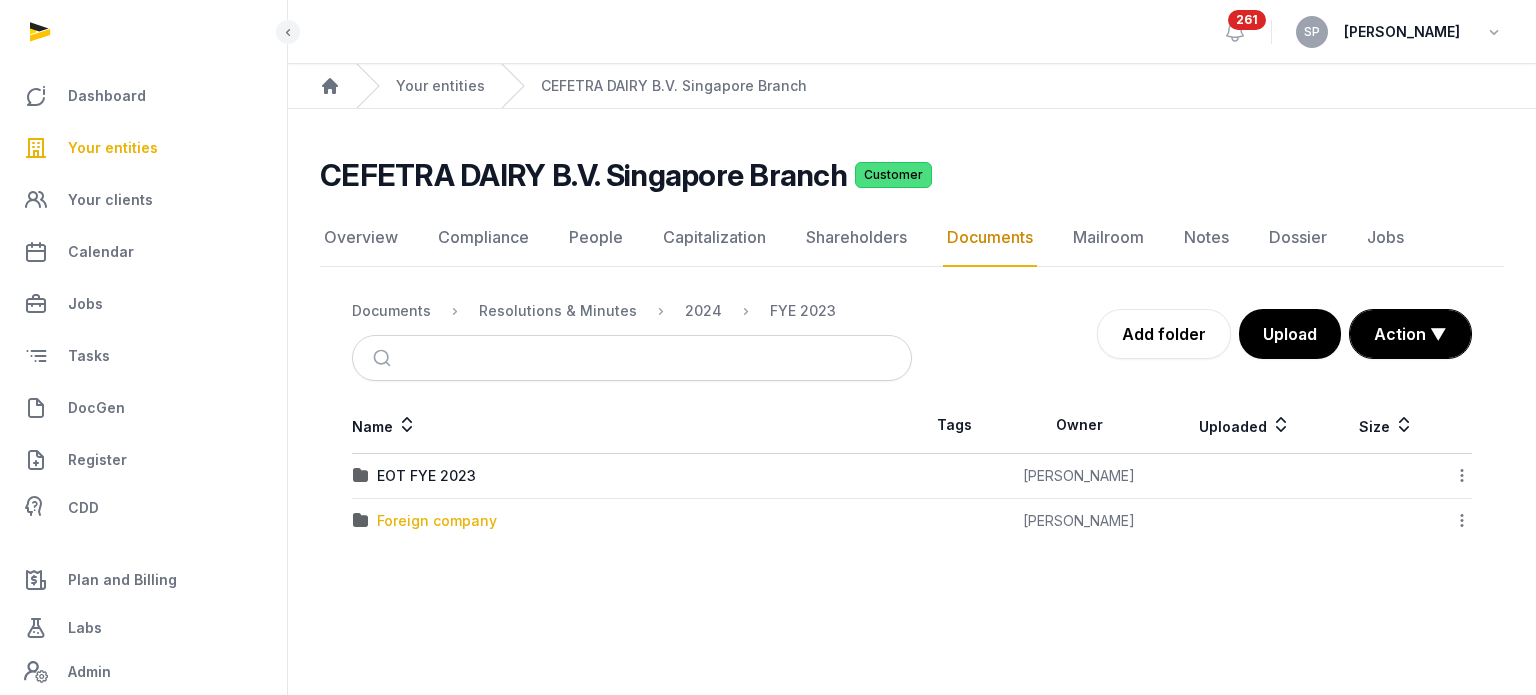 click on "Foreign company" at bounding box center (437, 521) 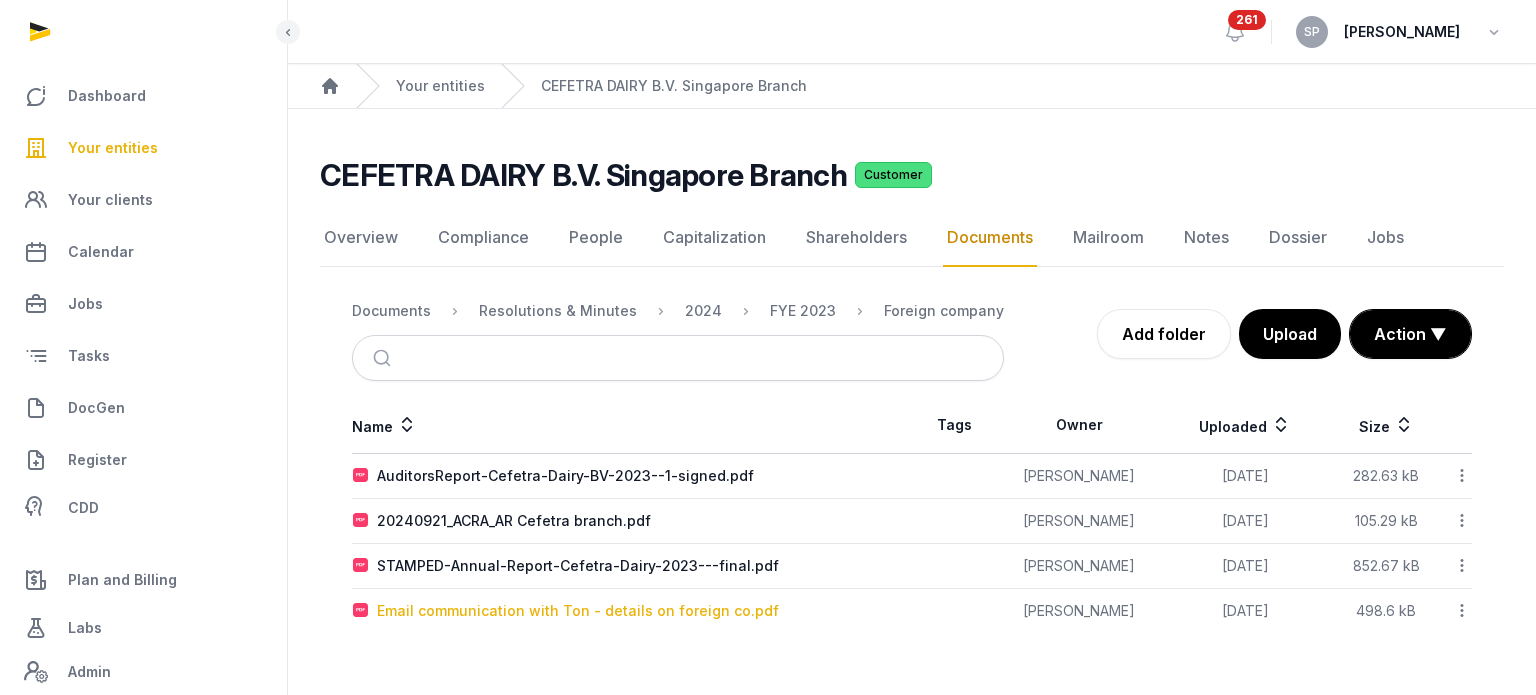click on "Email communication with Ton - details on foreign co.pdf" at bounding box center [578, 611] 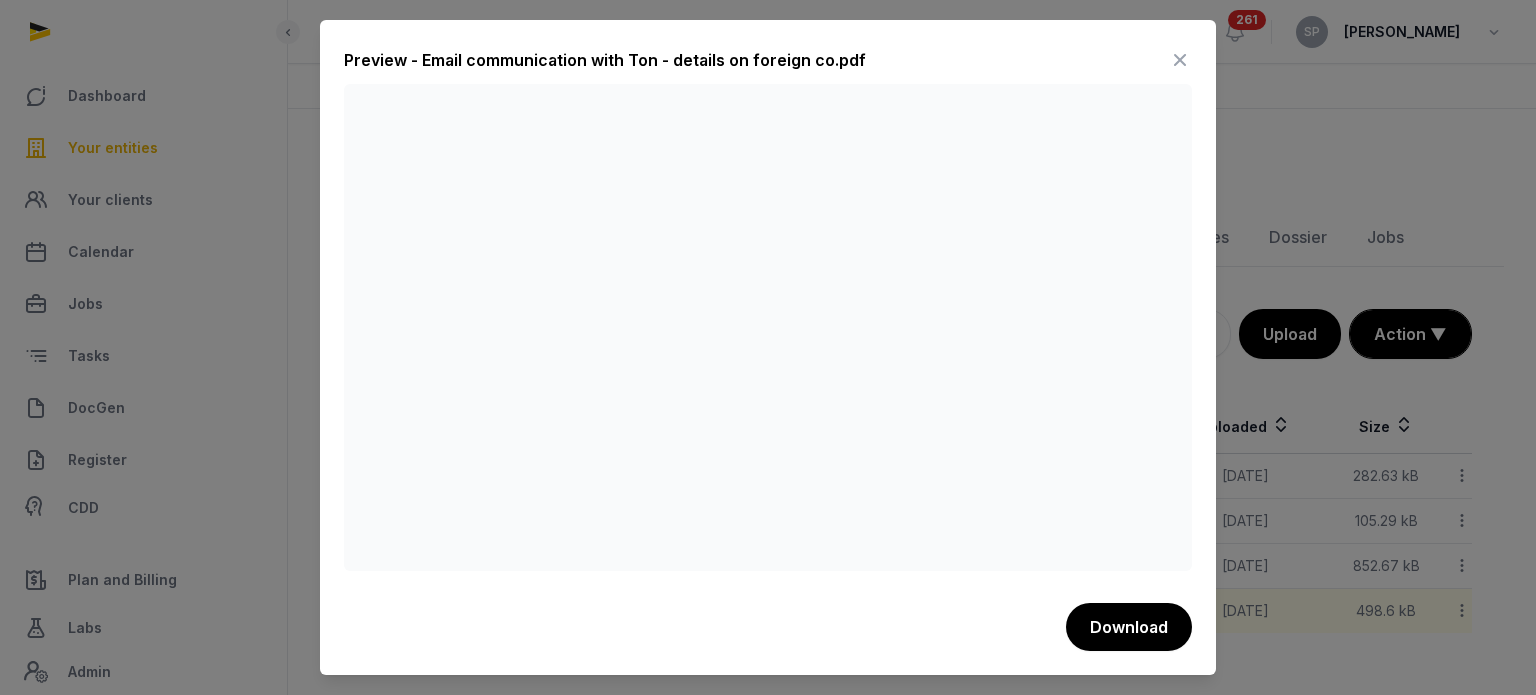 click at bounding box center [1180, 60] 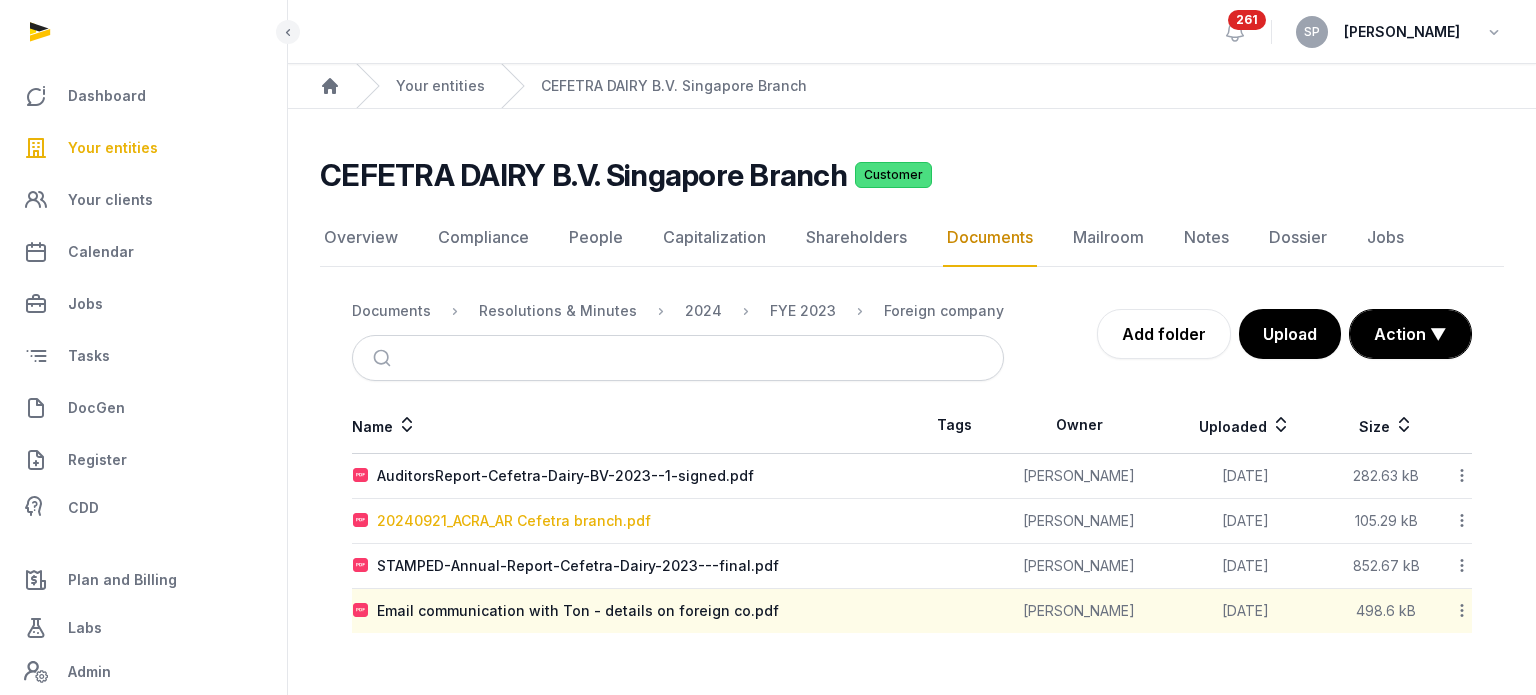 click on "20240921_ACRA_AR Cefetra branch.pdf" at bounding box center [514, 521] 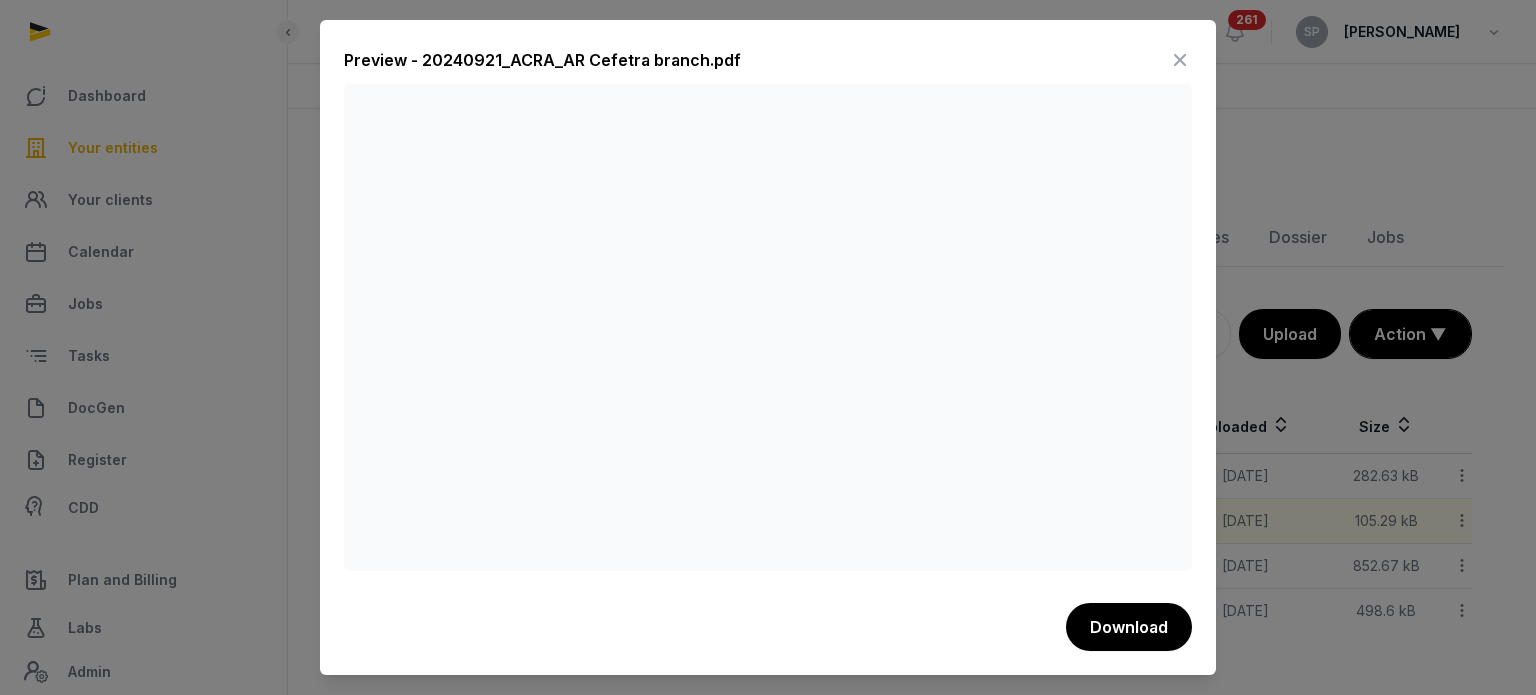 click at bounding box center [1180, 60] 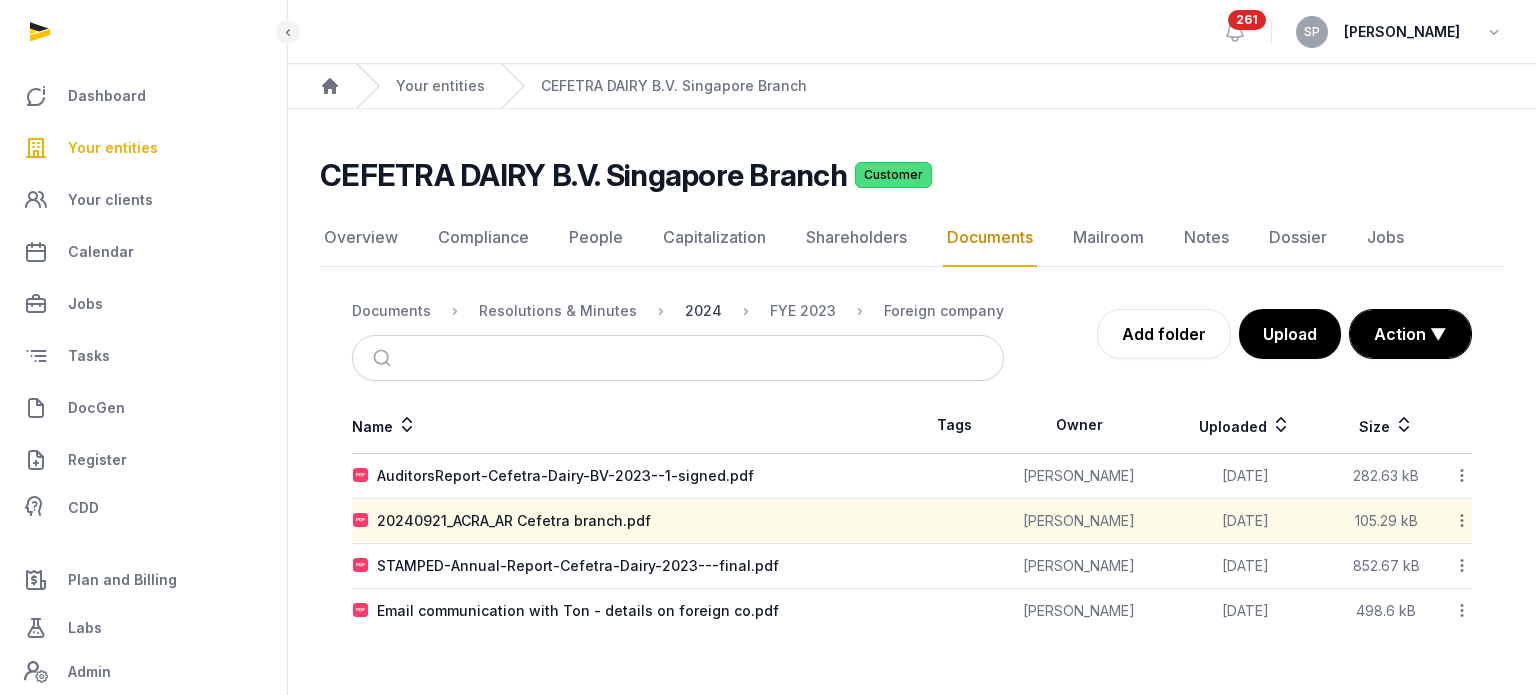 click on "2024" at bounding box center (703, 311) 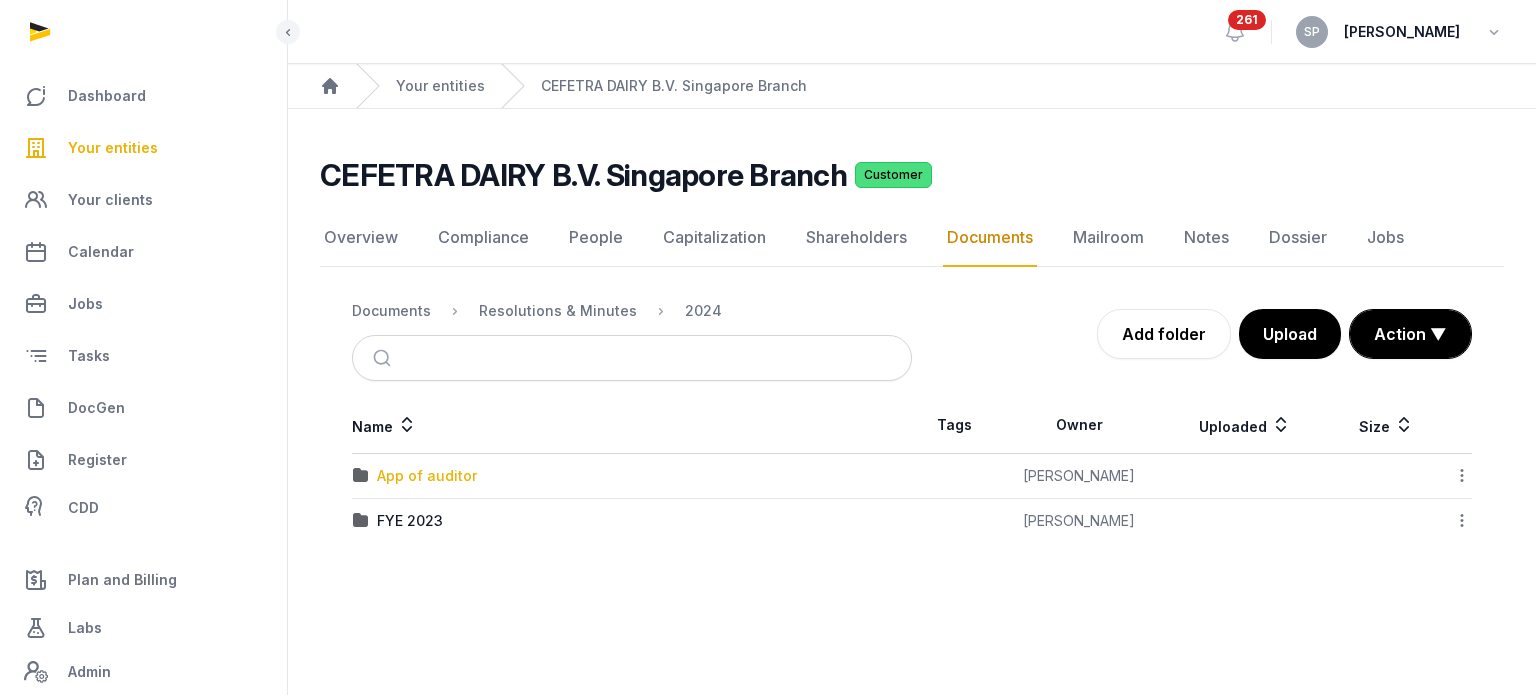 click on "App of auditor" at bounding box center [427, 476] 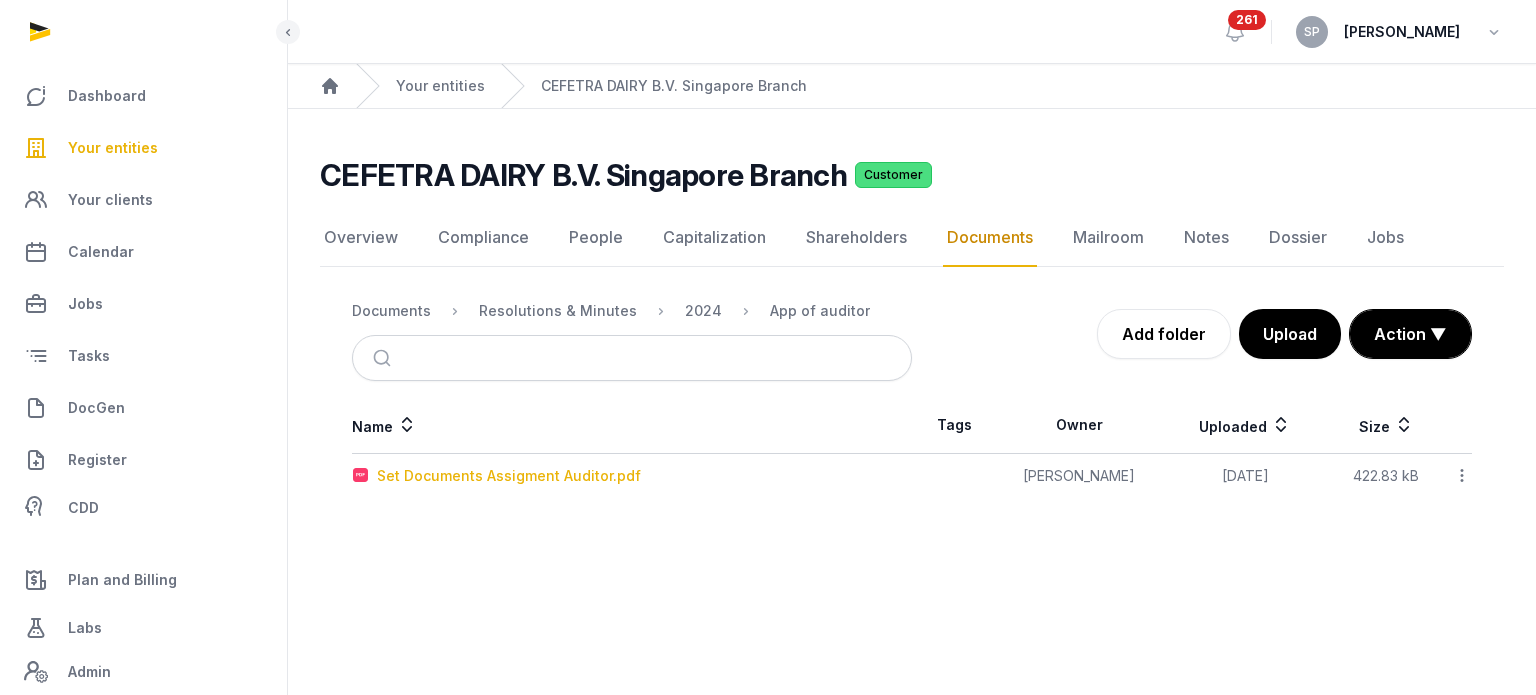 click on "Set Documents Assigment Auditor.pdf" at bounding box center (509, 476) 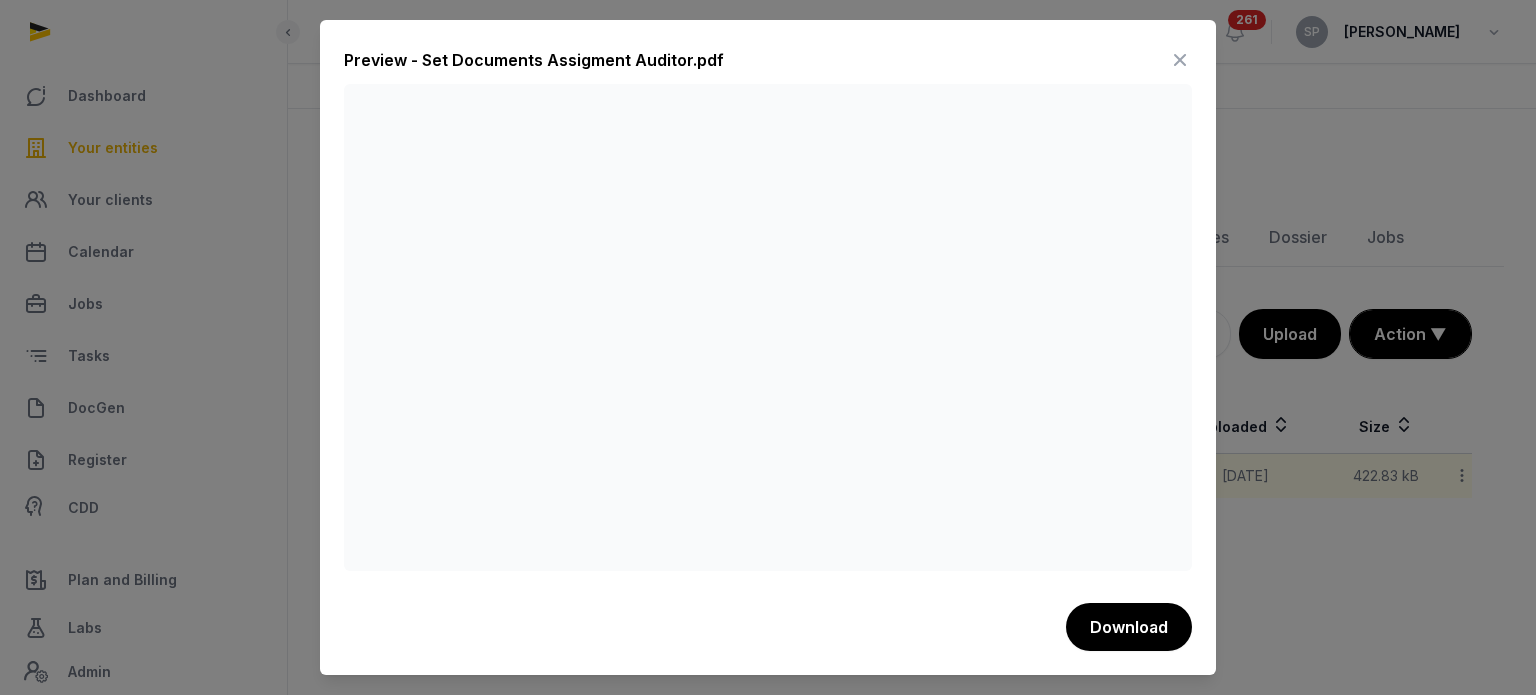 click at bounding box center [1180, 60] 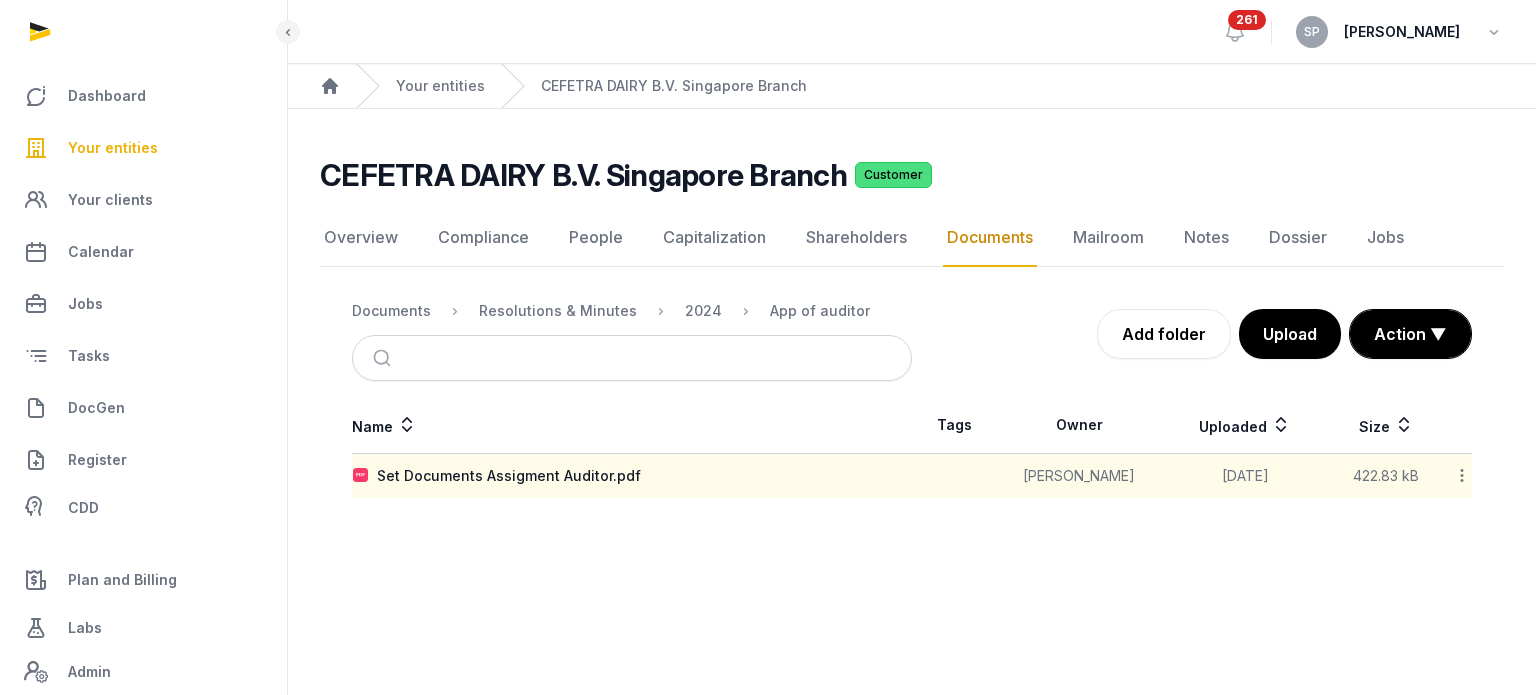 click on "Resolutions & Minutes" at bounding box center [542, 311] 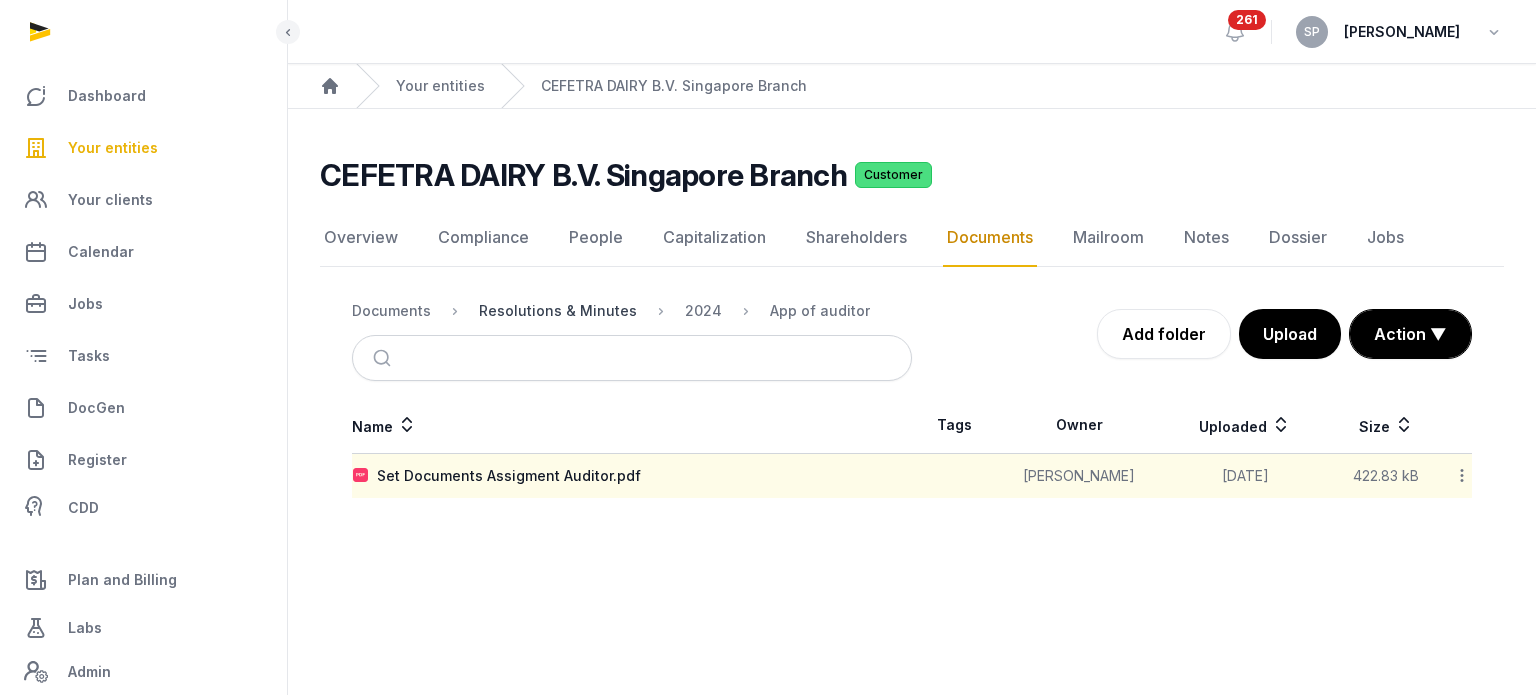 click on "Resolutions & Minutes" at bounding box center (558, 311) 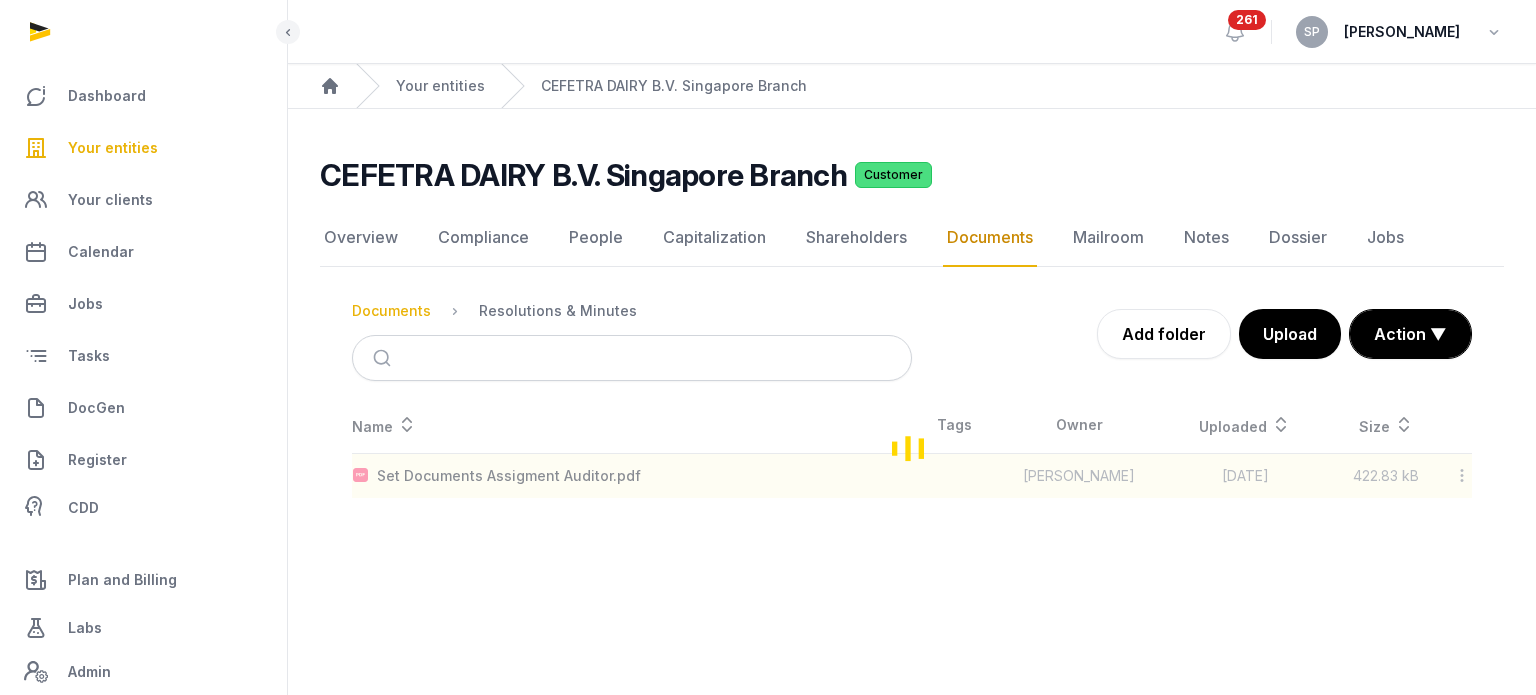 click on "Documents" at bounding box center (391, 311) 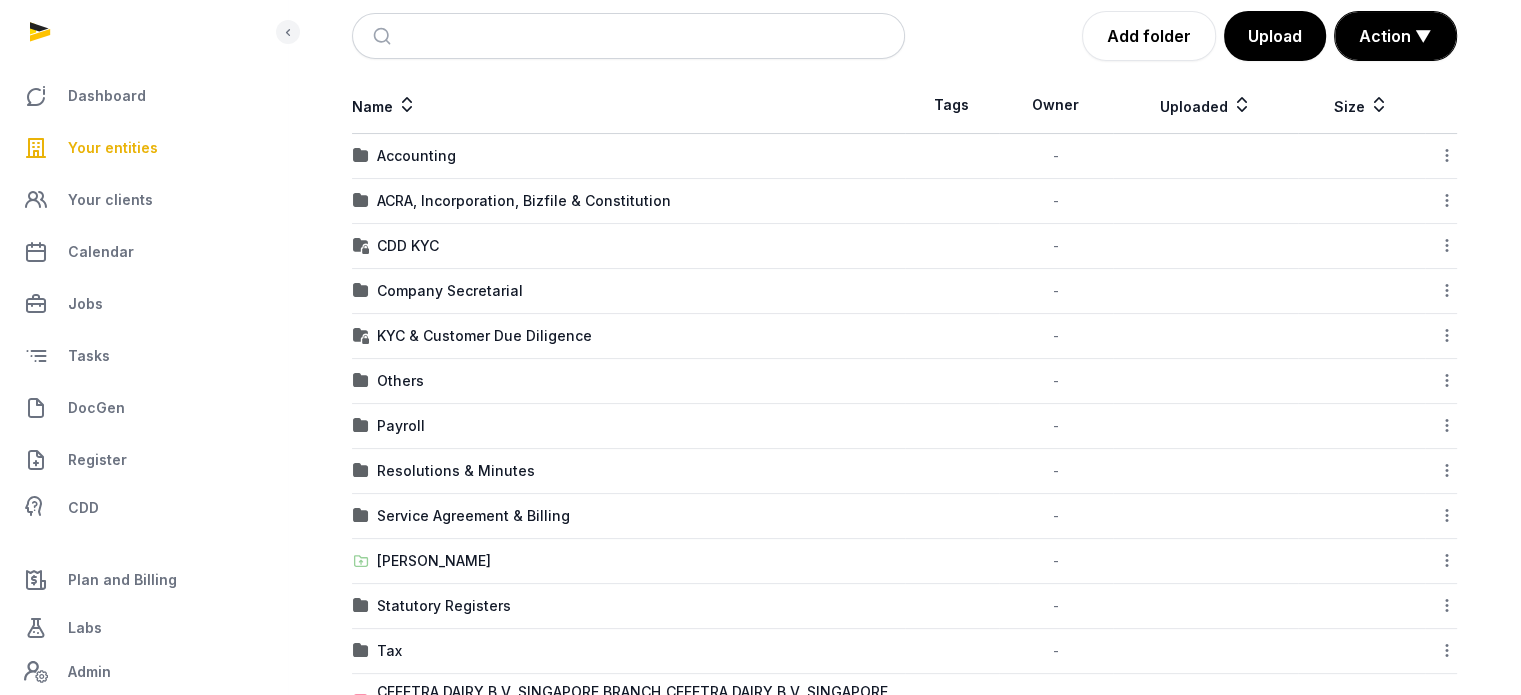 scroll, scrollTop: 379, scrollLeft: 0, axis: vertical 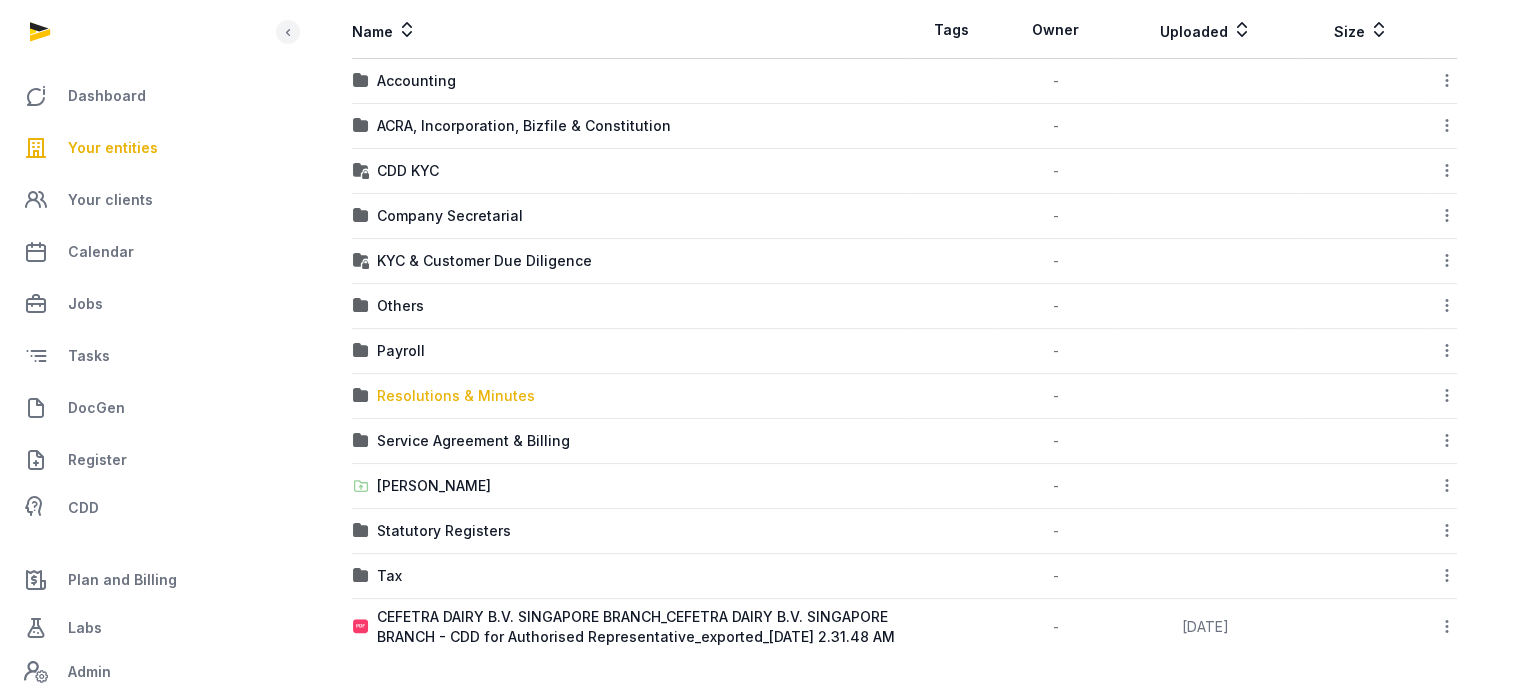 click on "Resolutions & Minutes" at bounding box center (456, 396) 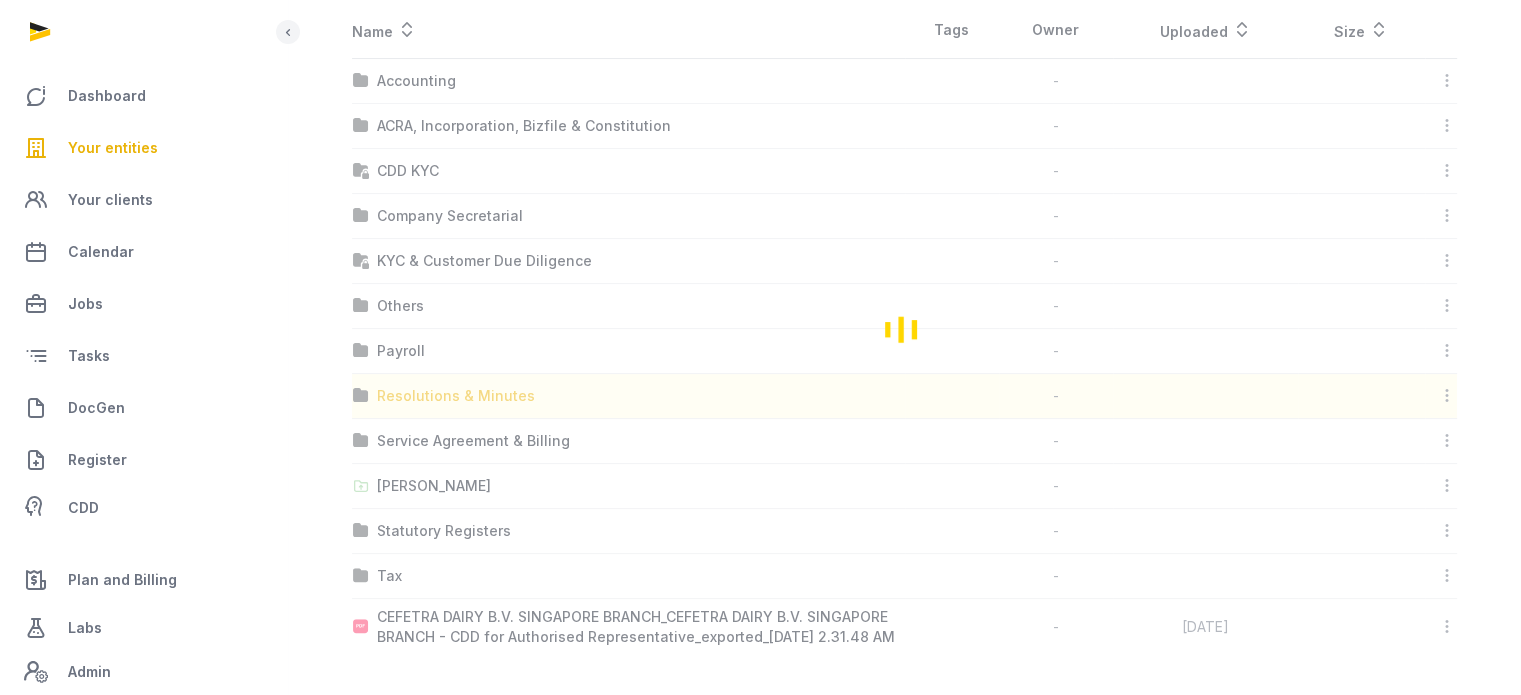 scroll, scrollTop: 0, scrollLeft: 0, axis: both 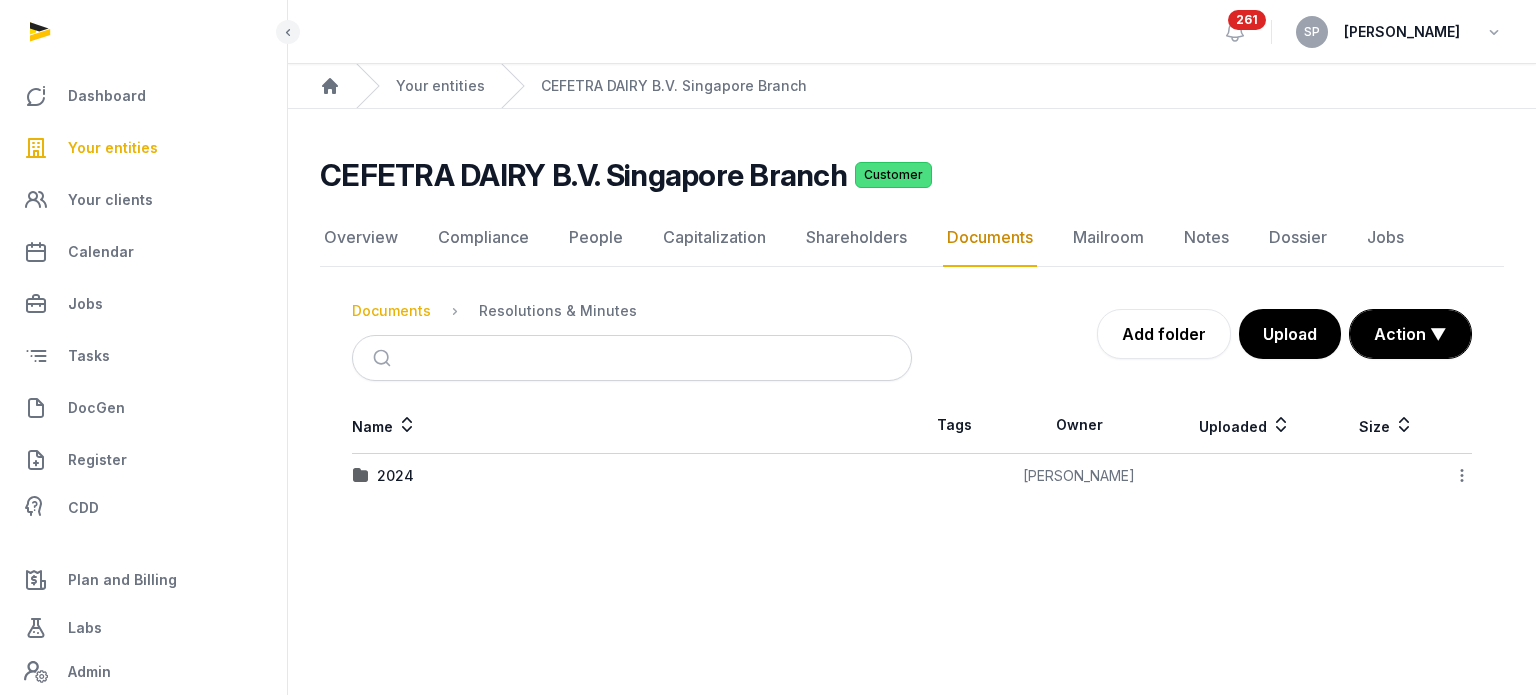 click on "Documents" at bounding box center [391, 311] 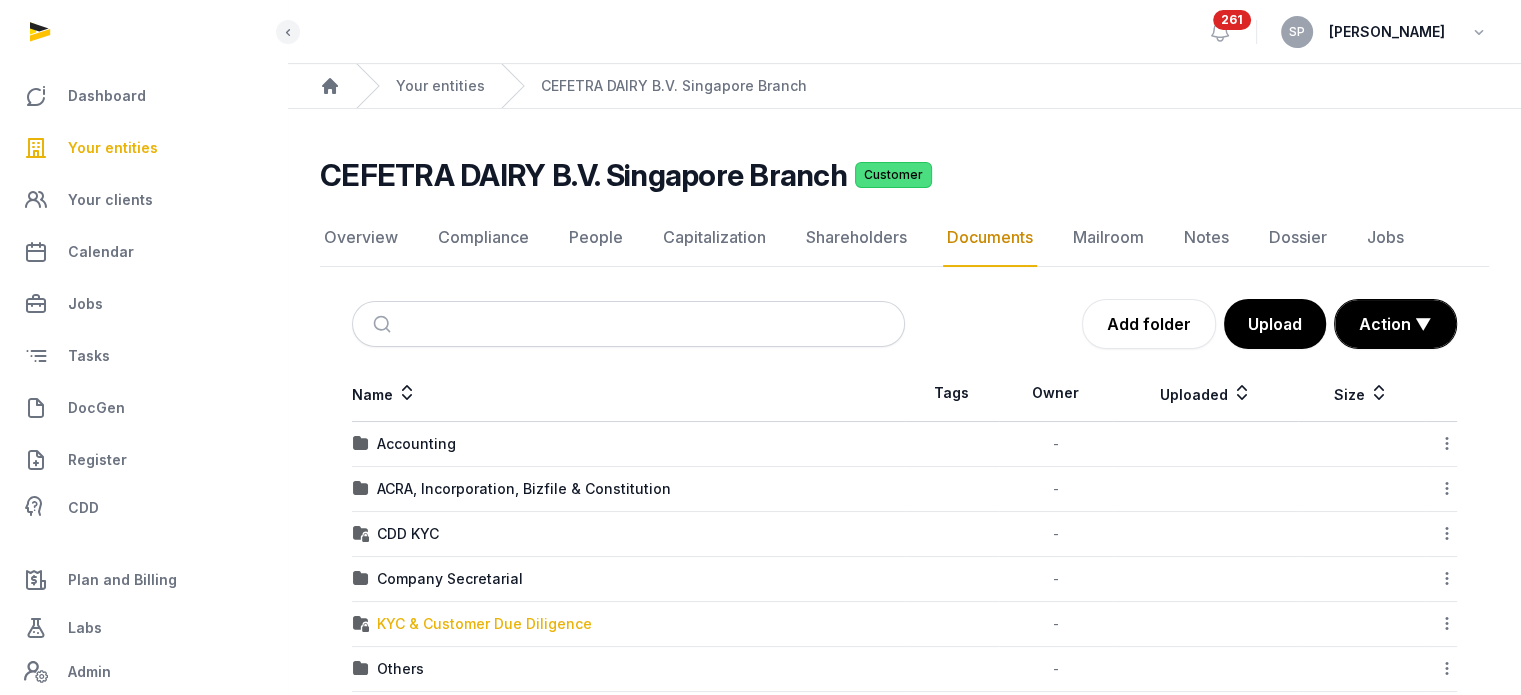 click on "KYC & Customer Due Diligence" at bounding box center (484, 624) 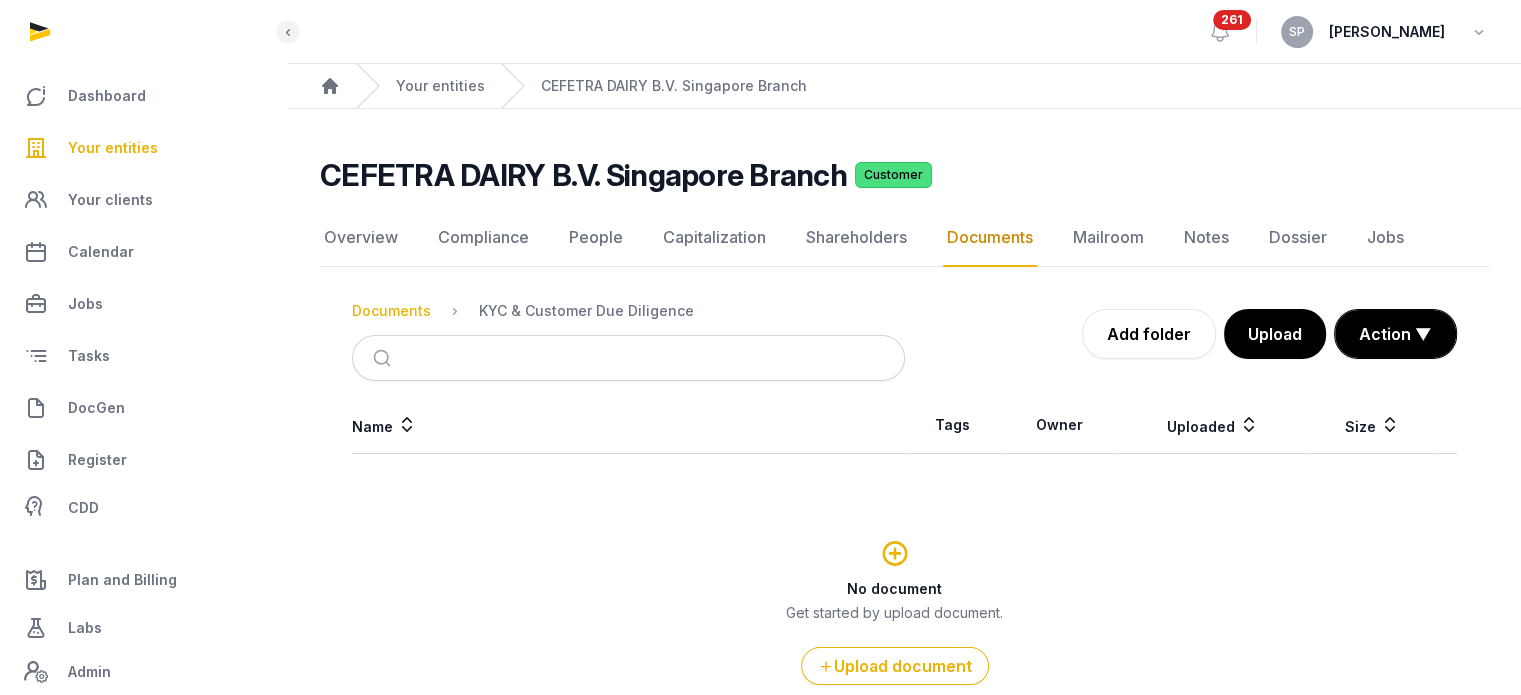 click on "Documents" at bounding box center [391, 311] 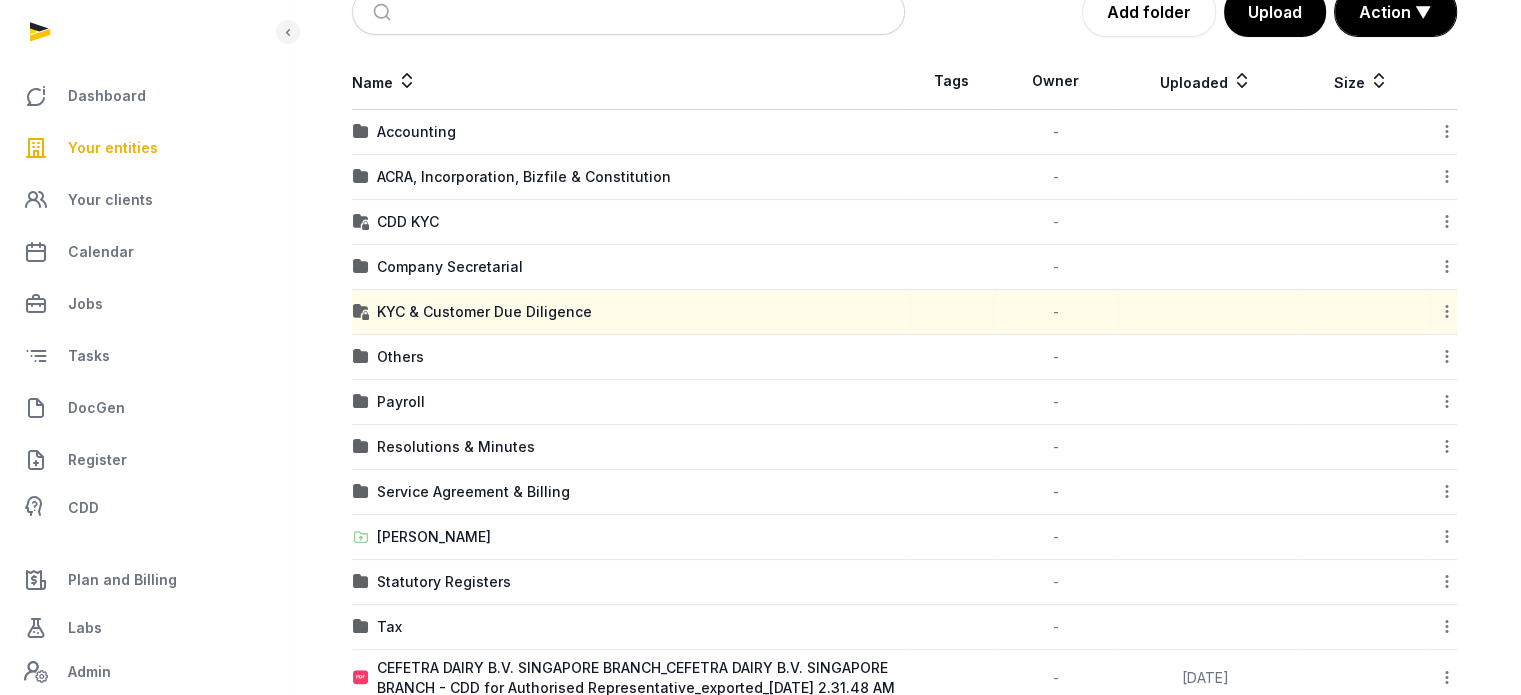 scroll, scrollTop: 335, scrollLeft: 0, axis: vertical 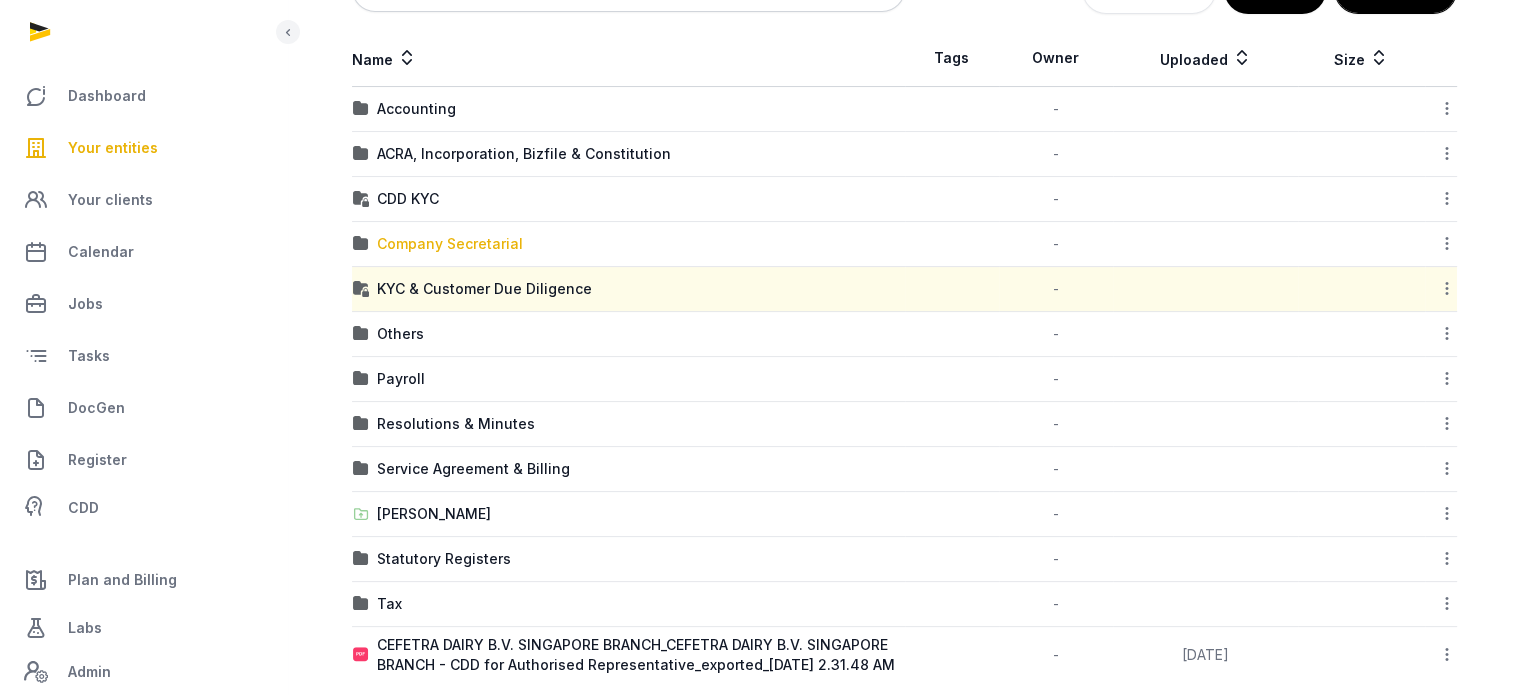 click on "Company Secretarial" at bounding box center [450, 244] 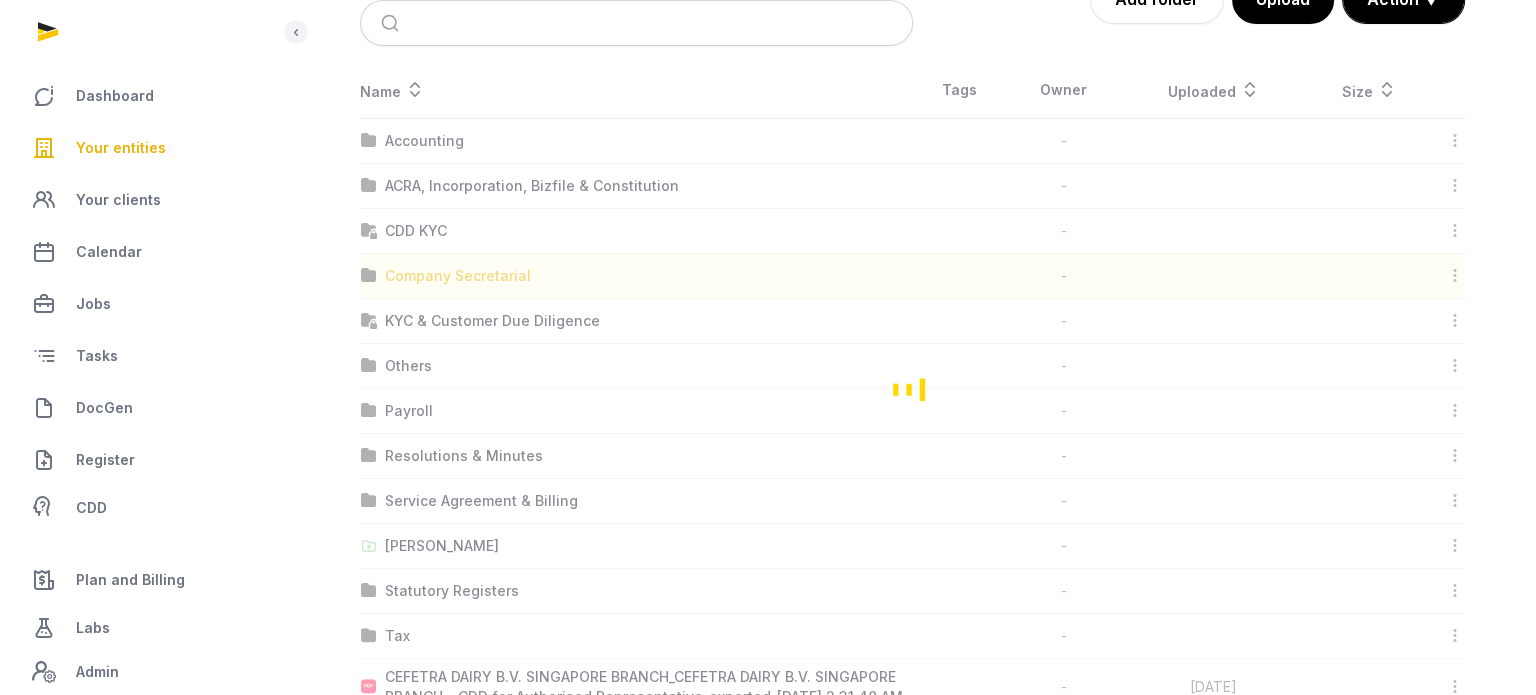 scroll, scrollTop: 0, scrollLeft: 0, axis: both 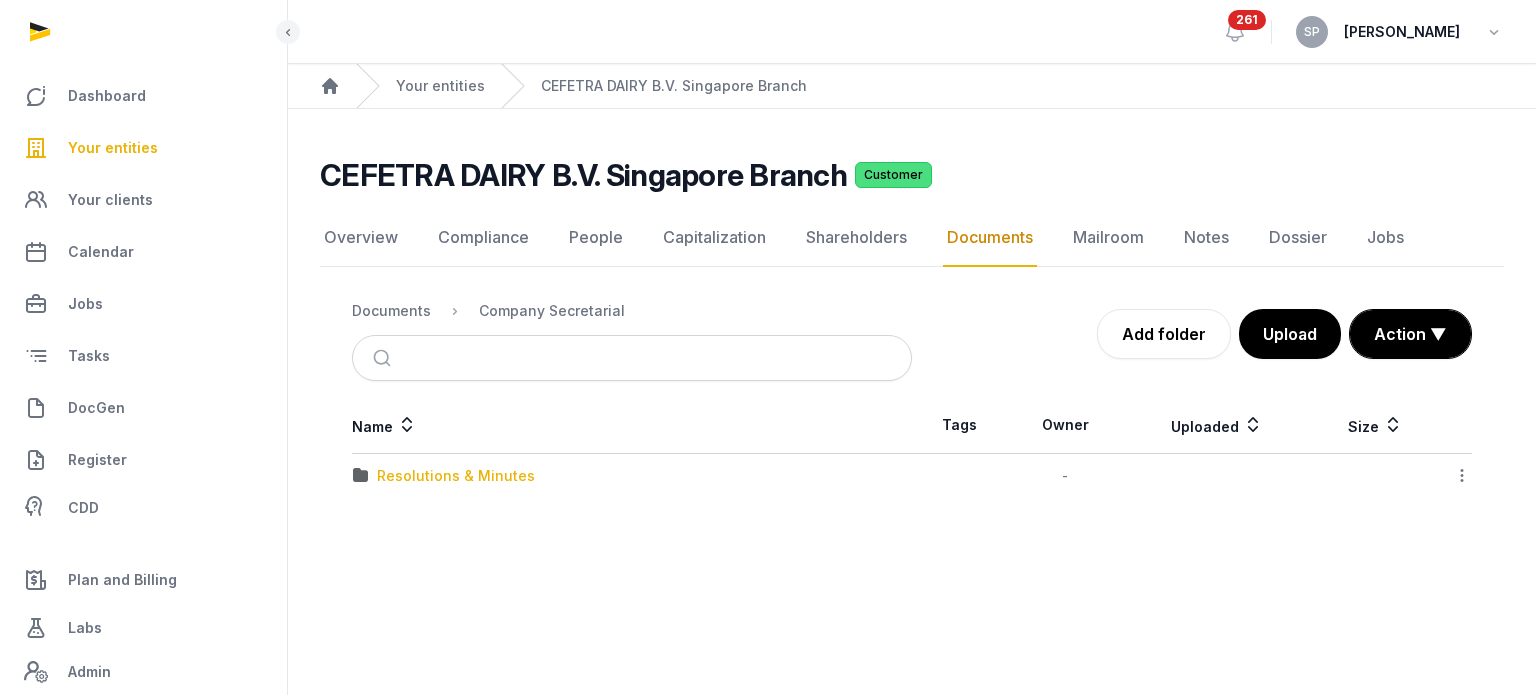 click on "Resolutions & Minutes" at bounding box center [456, 476] 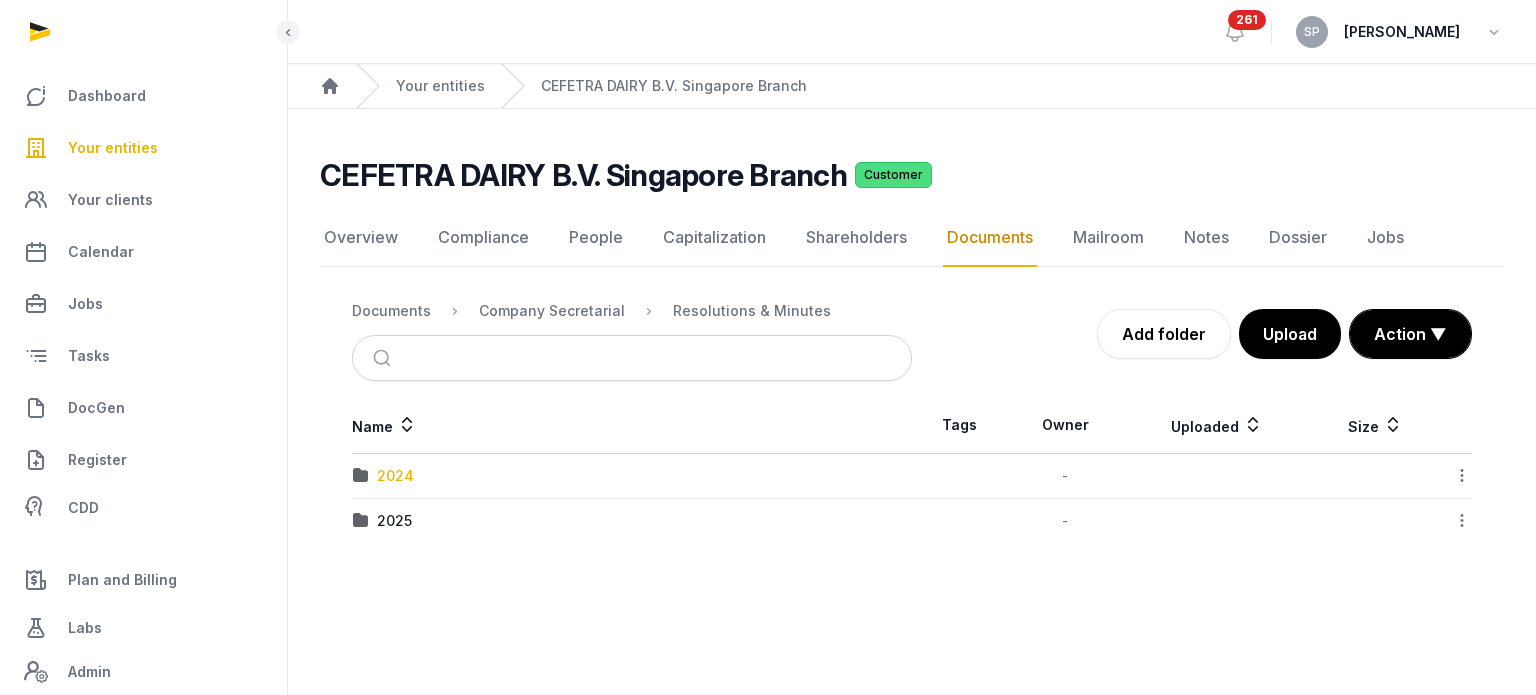 click on "2024" at bounding box center (395, 476) 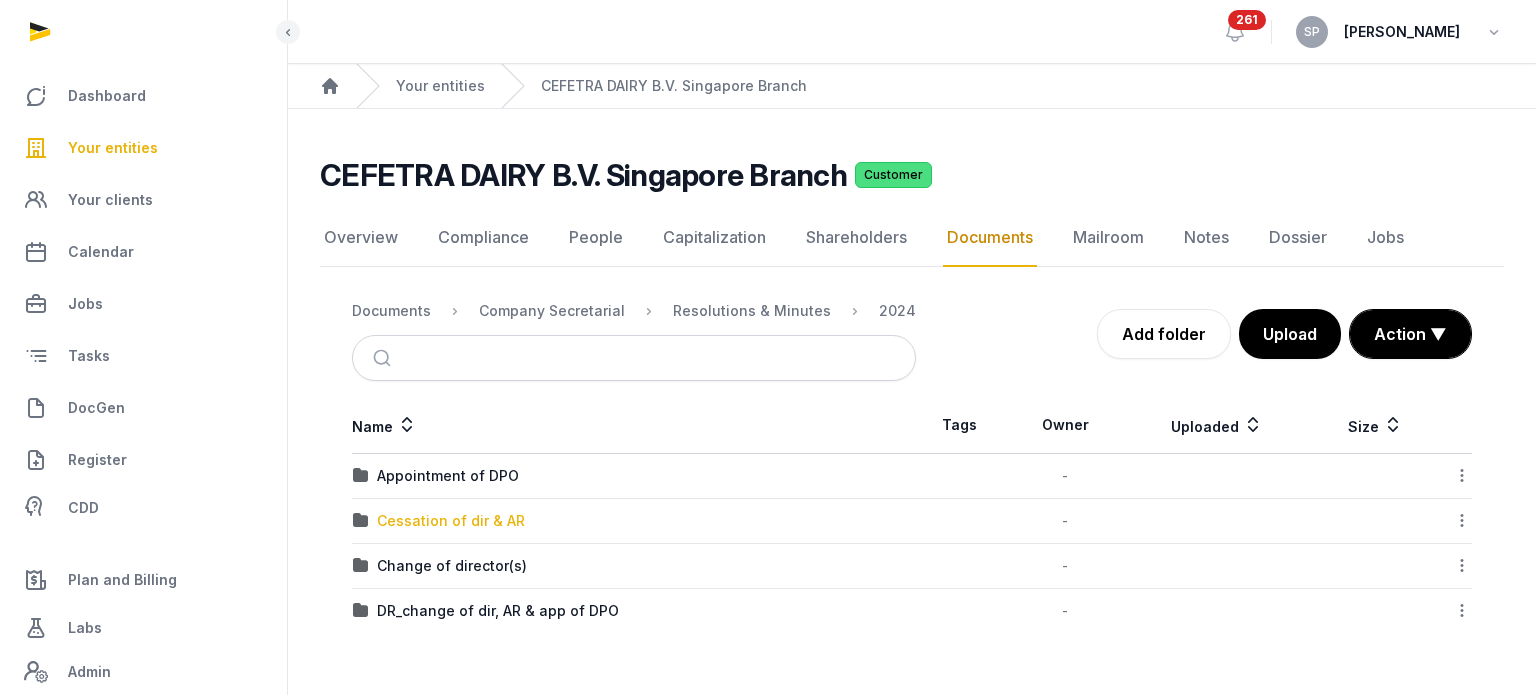 click on "Cessation of dir & AR" at bounding box center (451, 521) 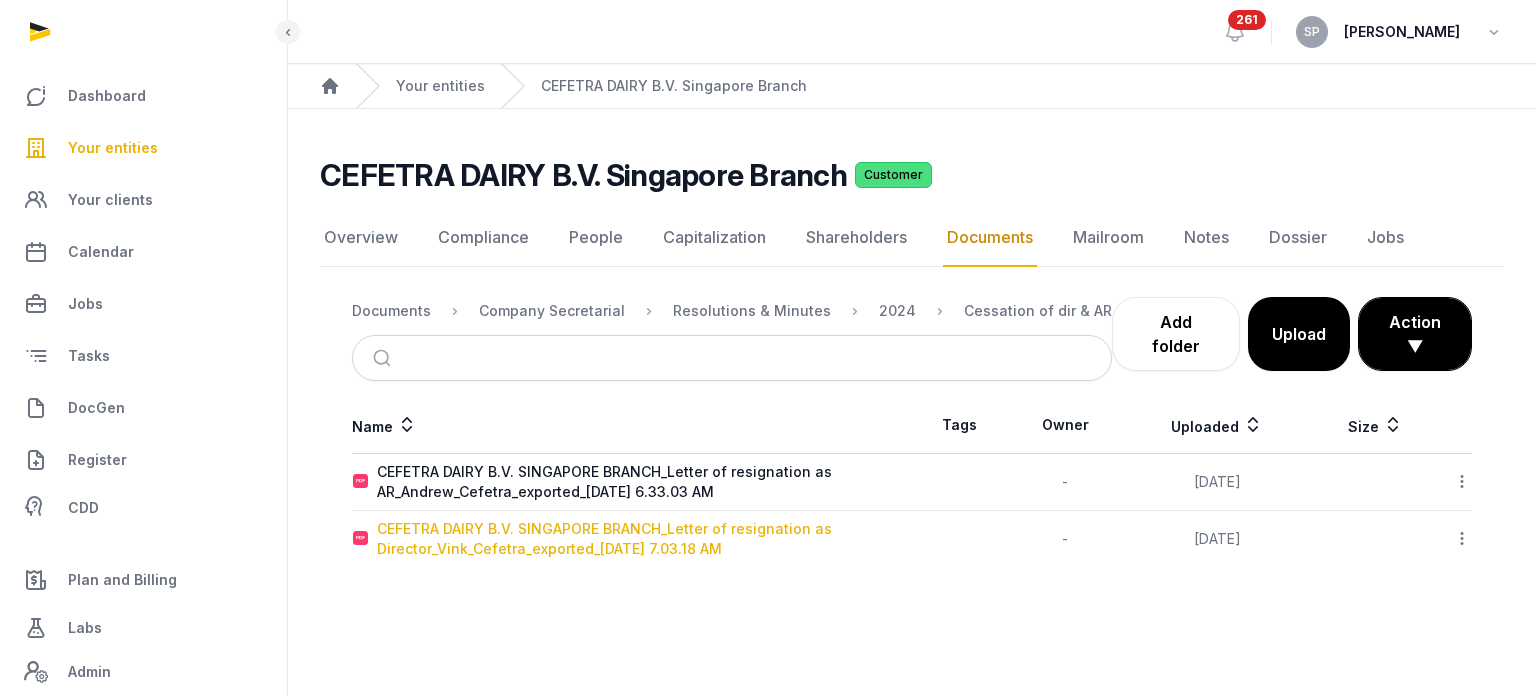 click on "CEFETRA DAIRY B.V. SINGAPORE BRANCH_Letter of resignation as Director_Vink_Cefetra_exported_2024-10-01 7.03.18 AM" at bounding box center (644, 539) 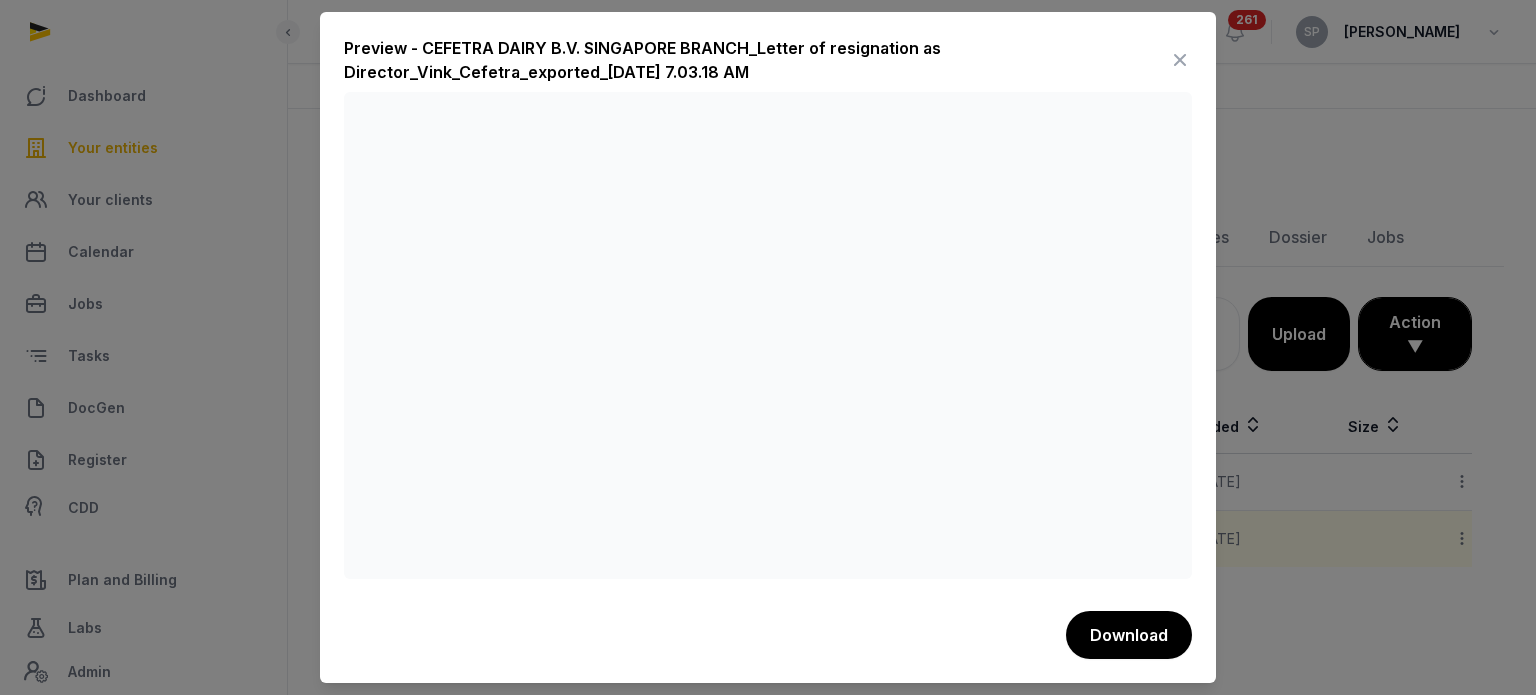 click at bounding box center [1180, 60] 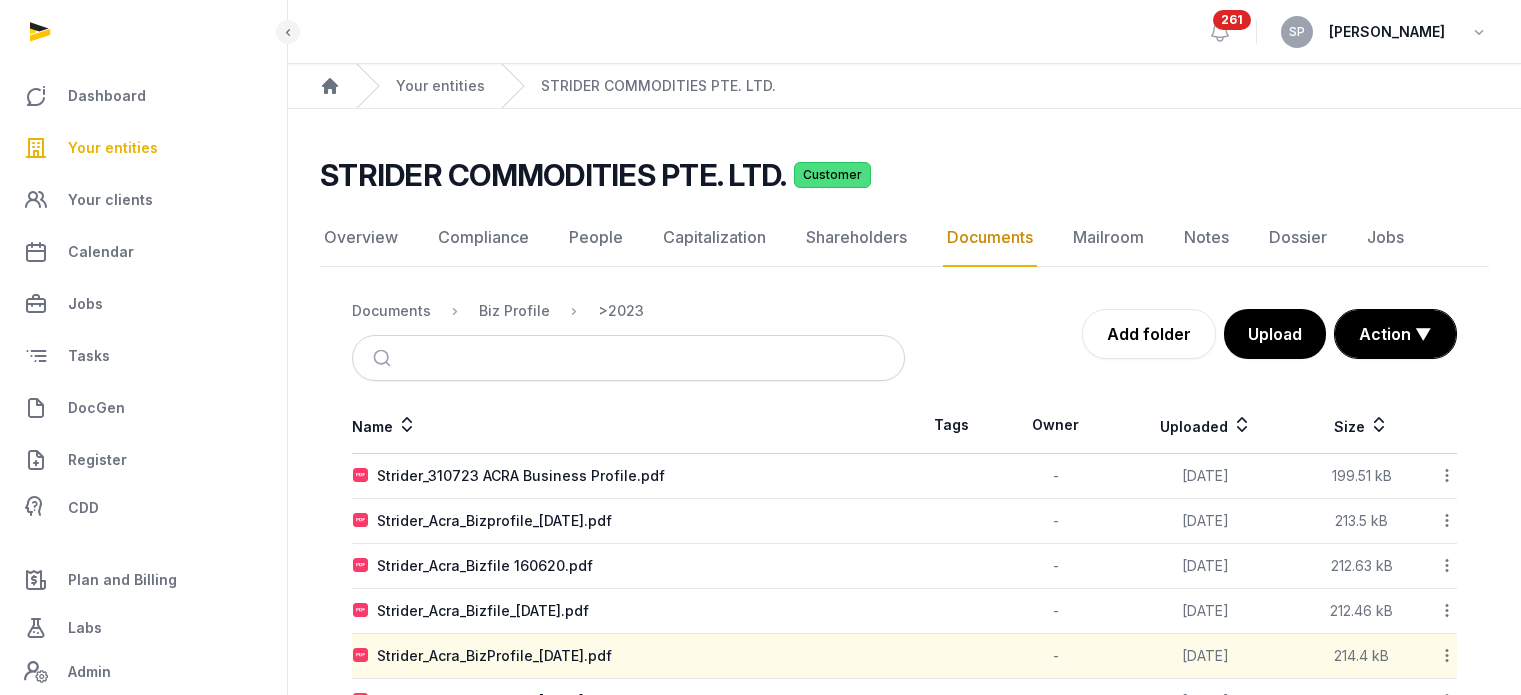 scroll, scrollTop: 110, scrollLeft: 0, axis: vertical 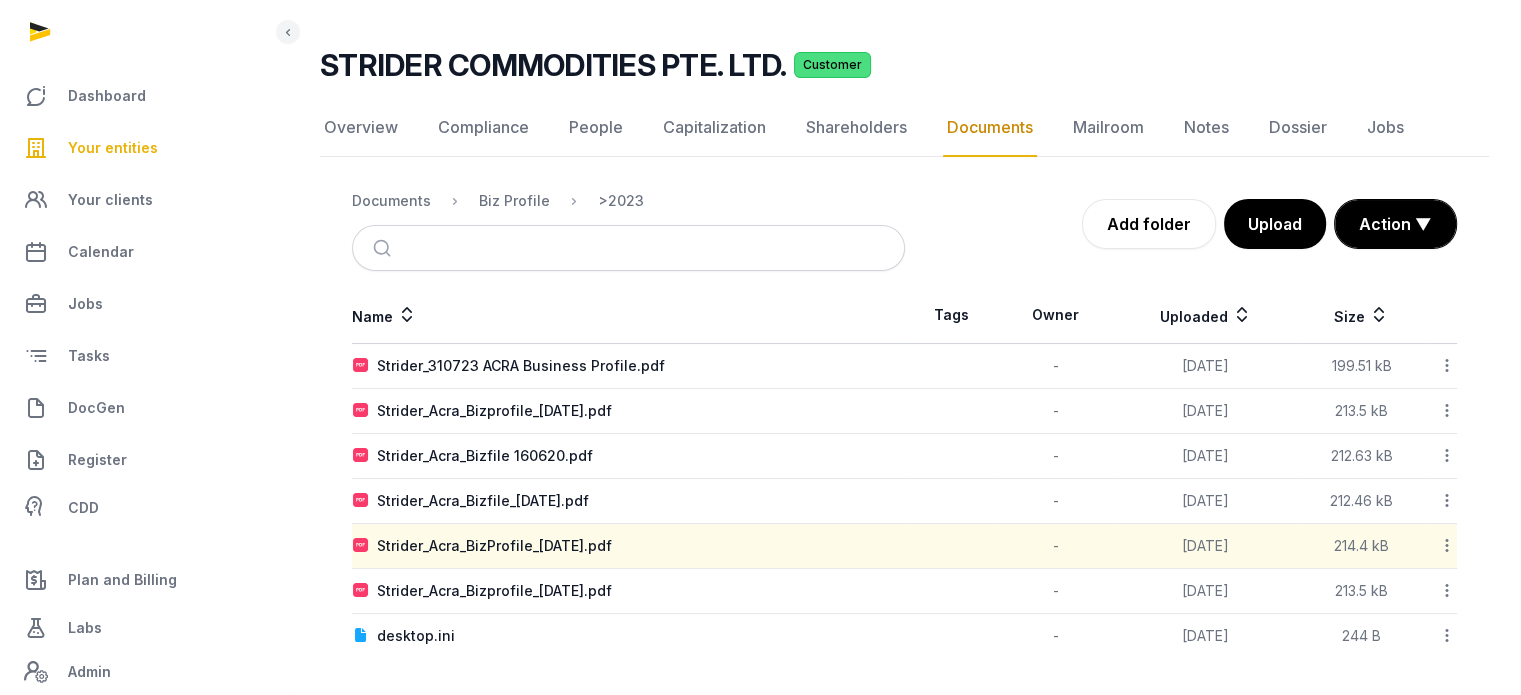 click on "Your entities" at bounding box center (143, 148) 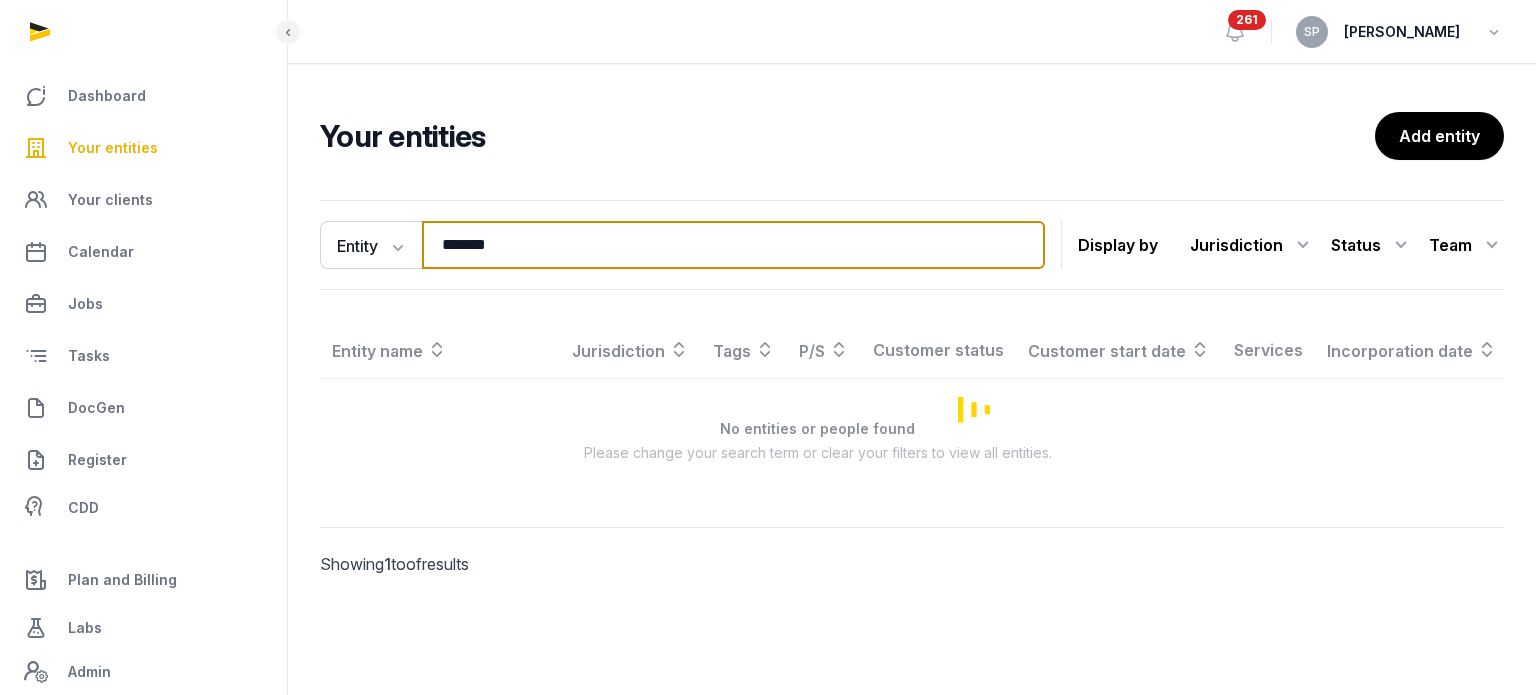 click on "*******" at bounding box center [733, 245] 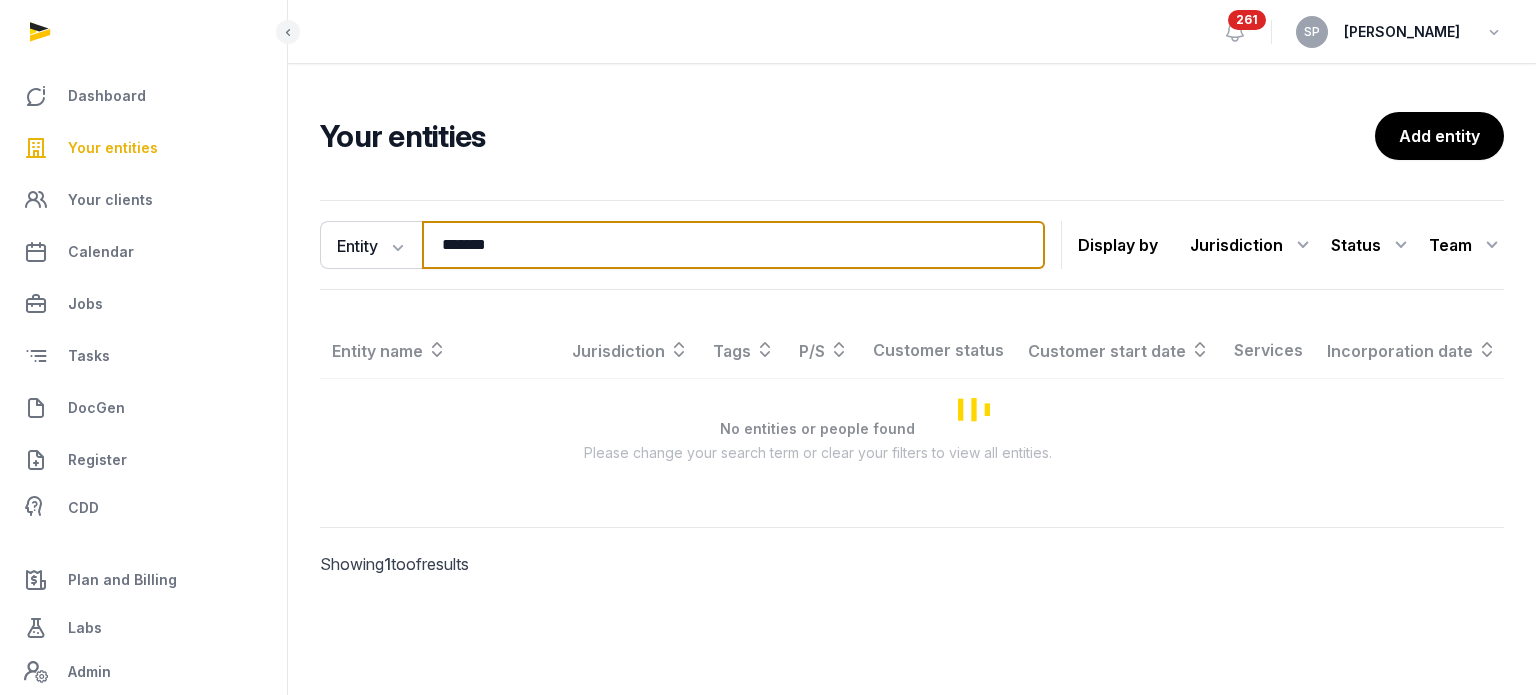 click on "*******" at bounding box center [733, 245] 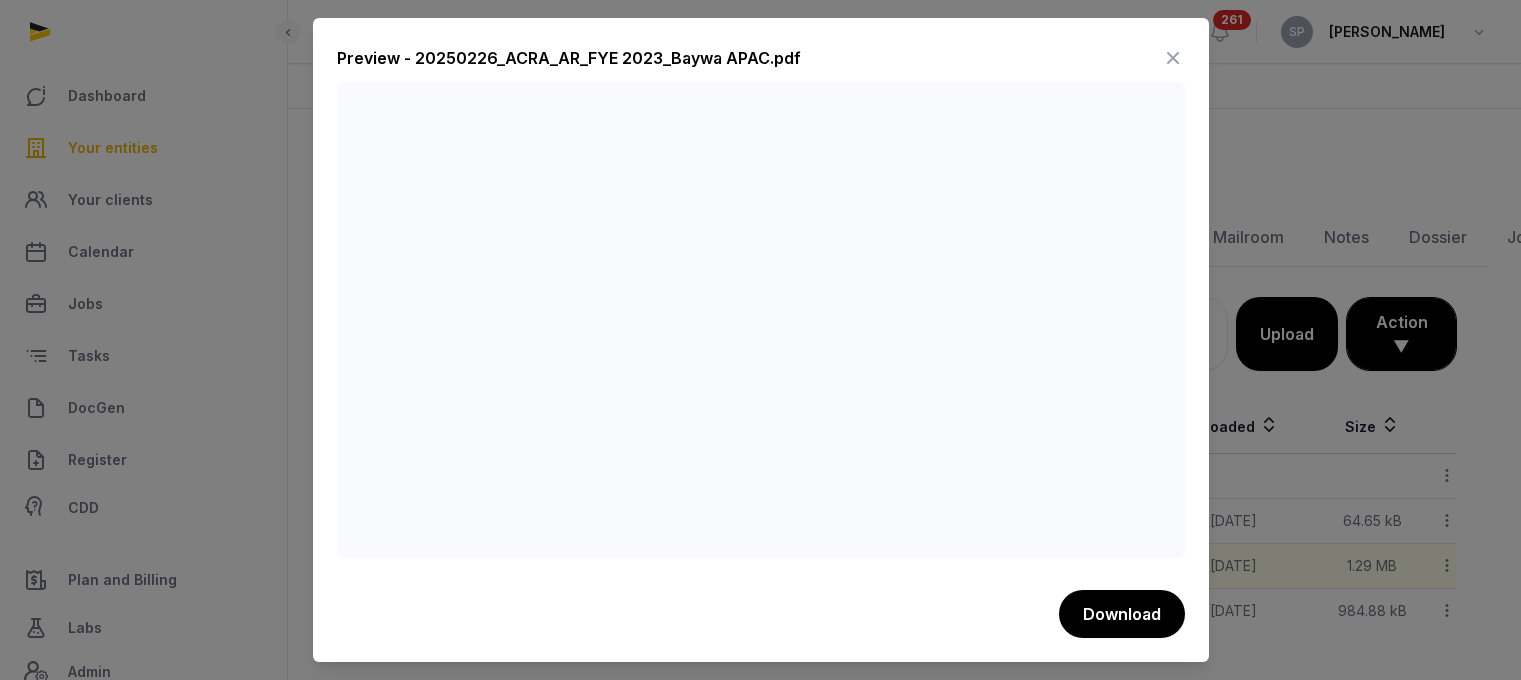 scroll, scrollTop: 0, scrollLeft: 0, axis: both 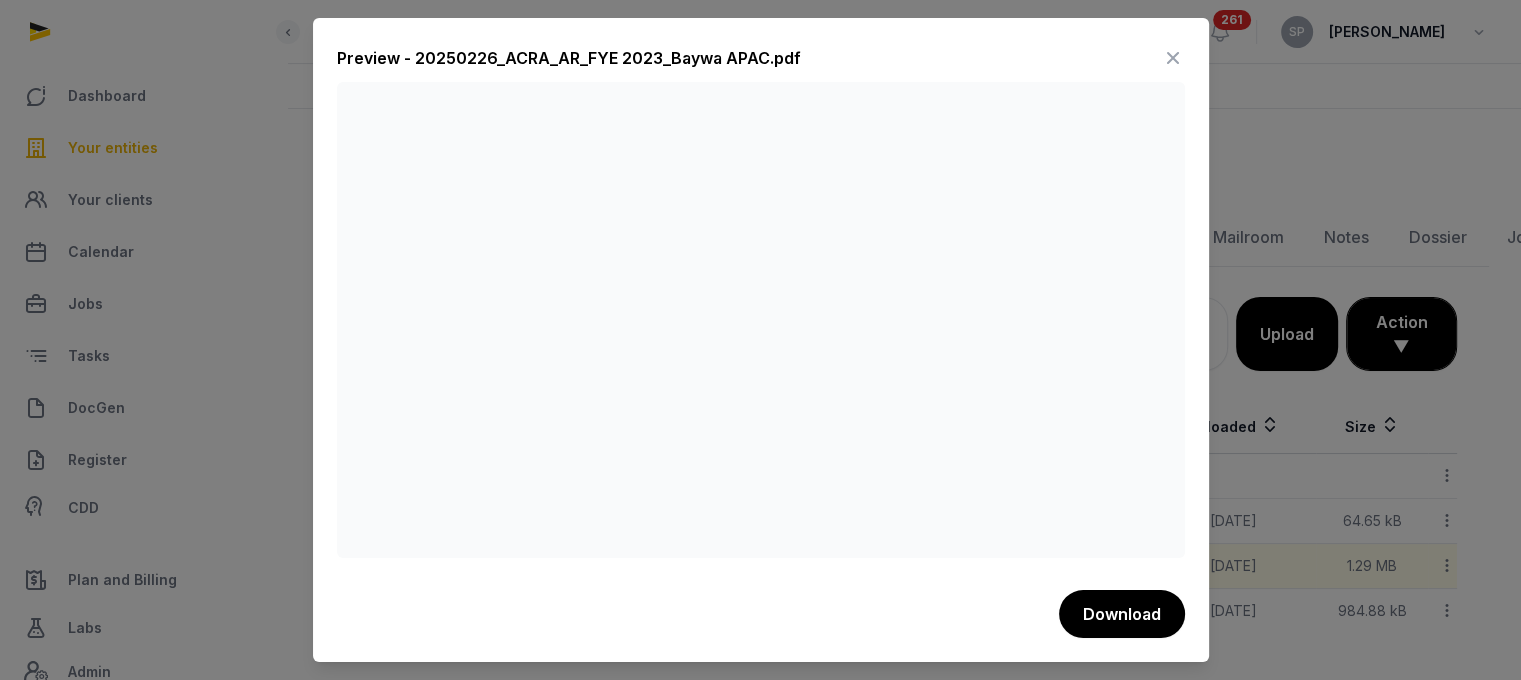 click at bounding box center (1173, 58) 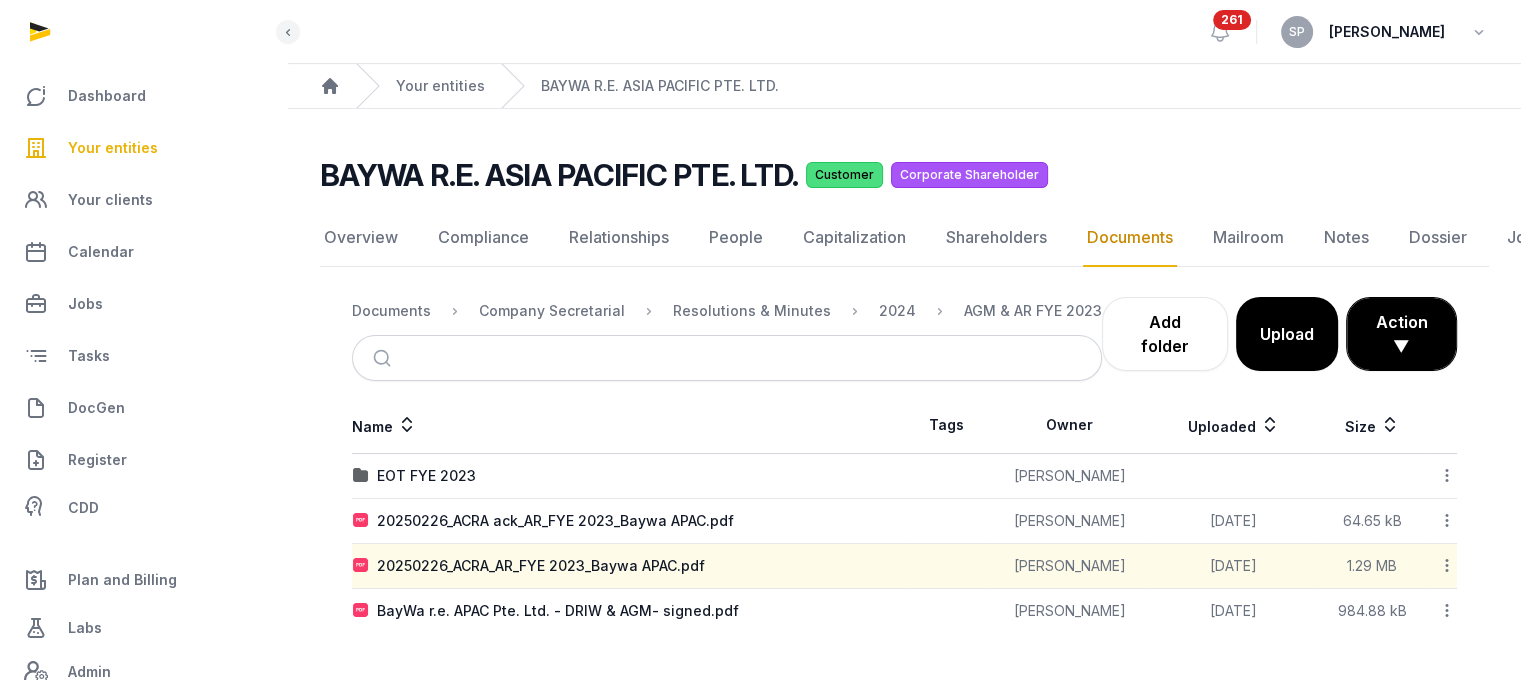 click on "Your entities" at bounding box center (143, 148) 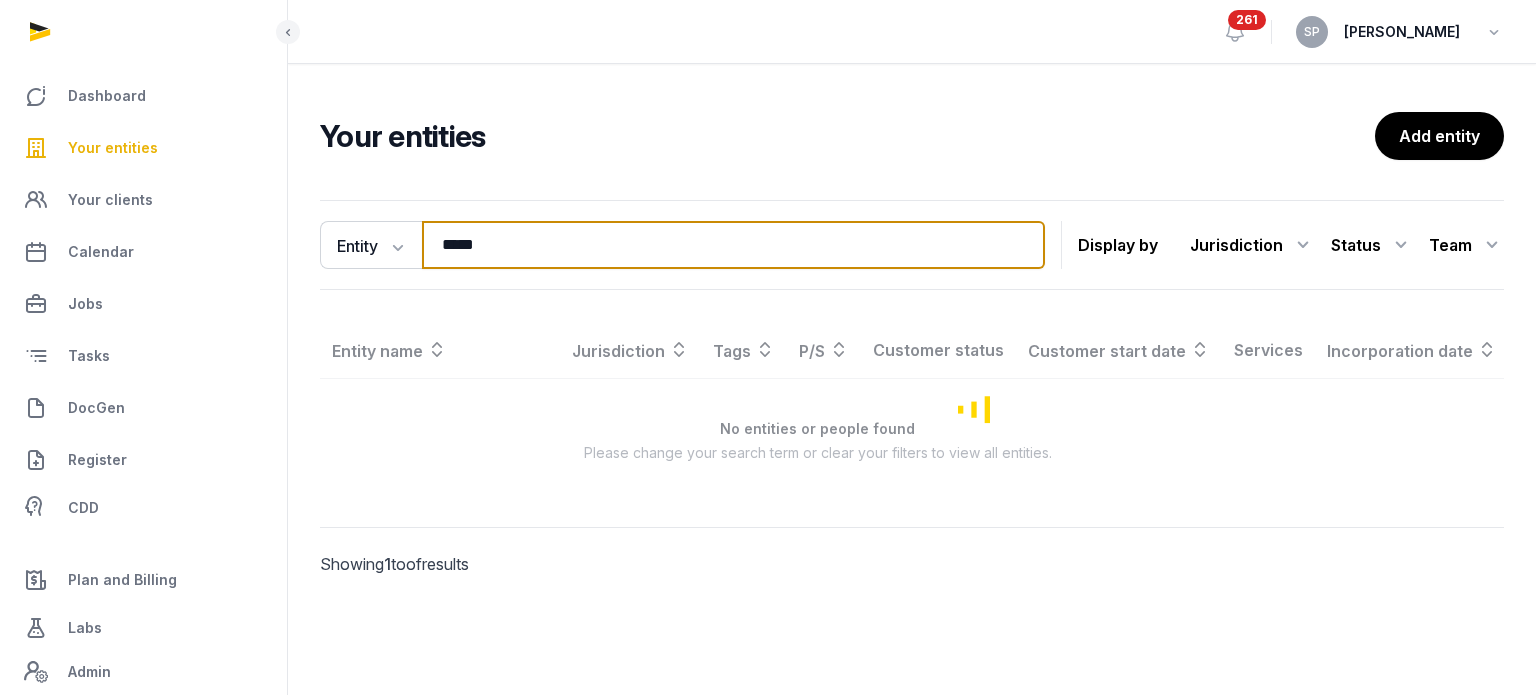 click on "*****" at bounding box center [733, 245] 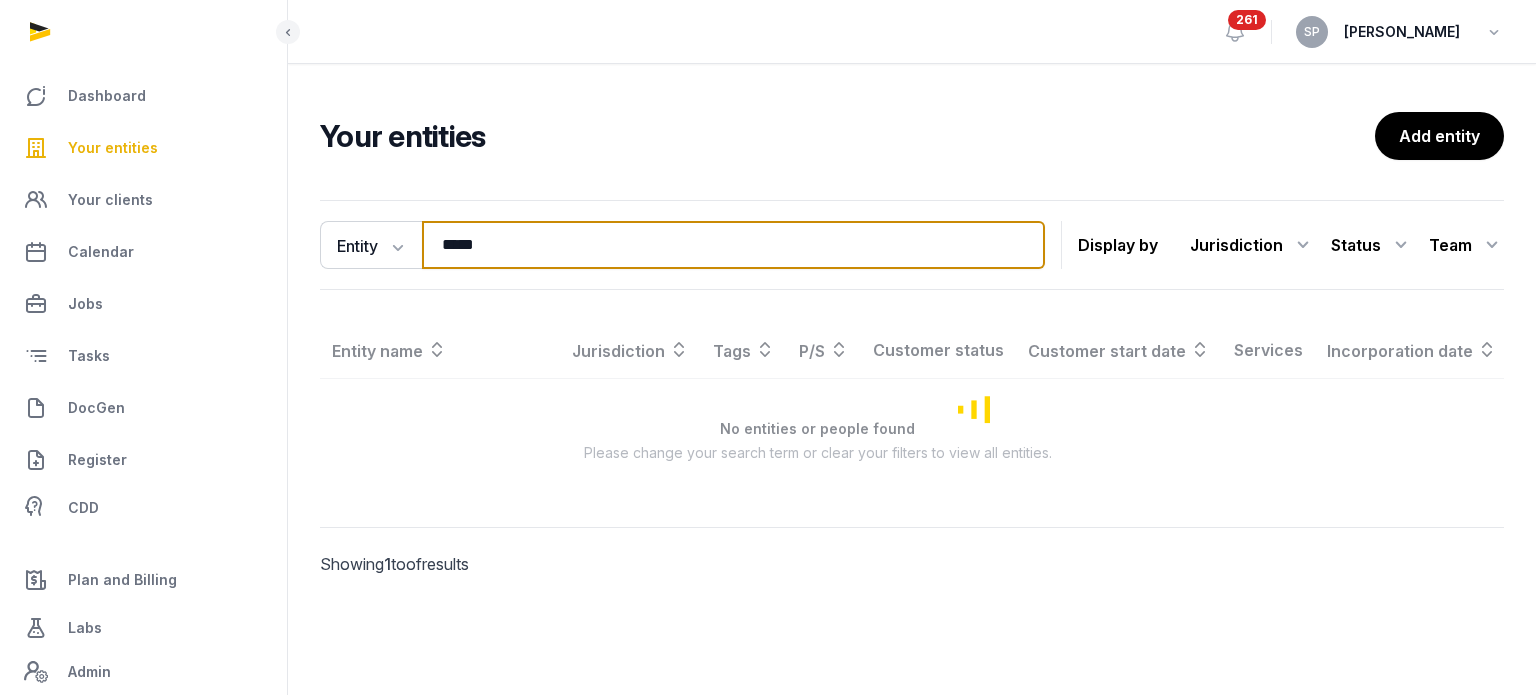 click on "*****" at bounding box center (733, 245) 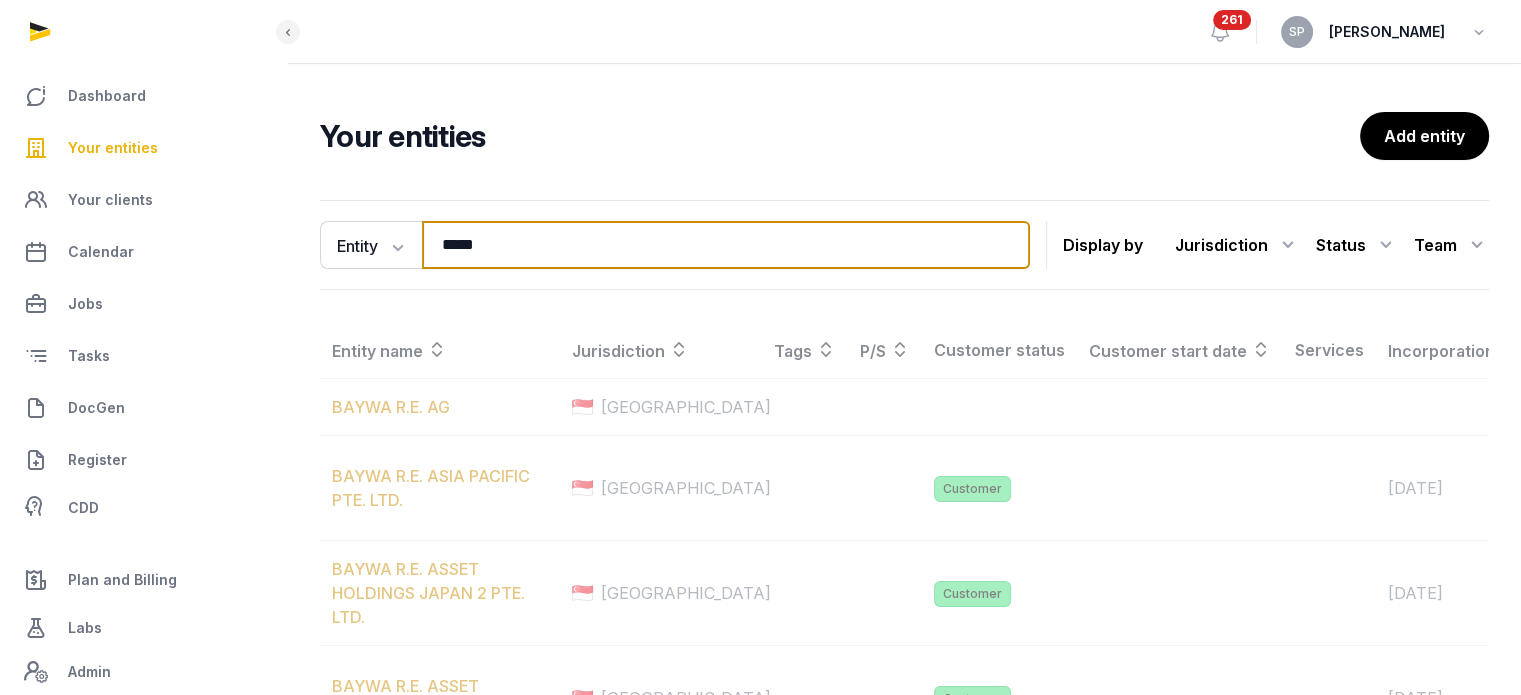 click on "*****" at bounding box center [726, 245] 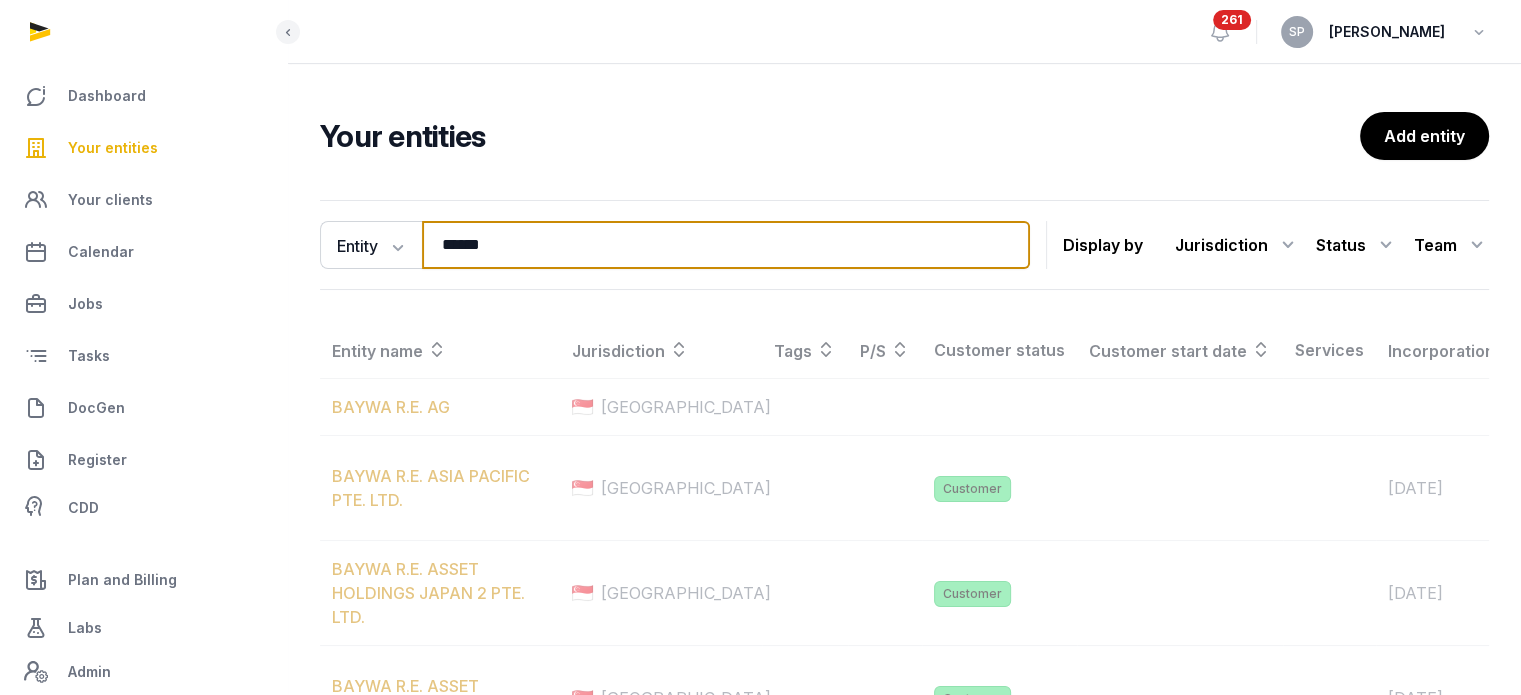 type on "******" 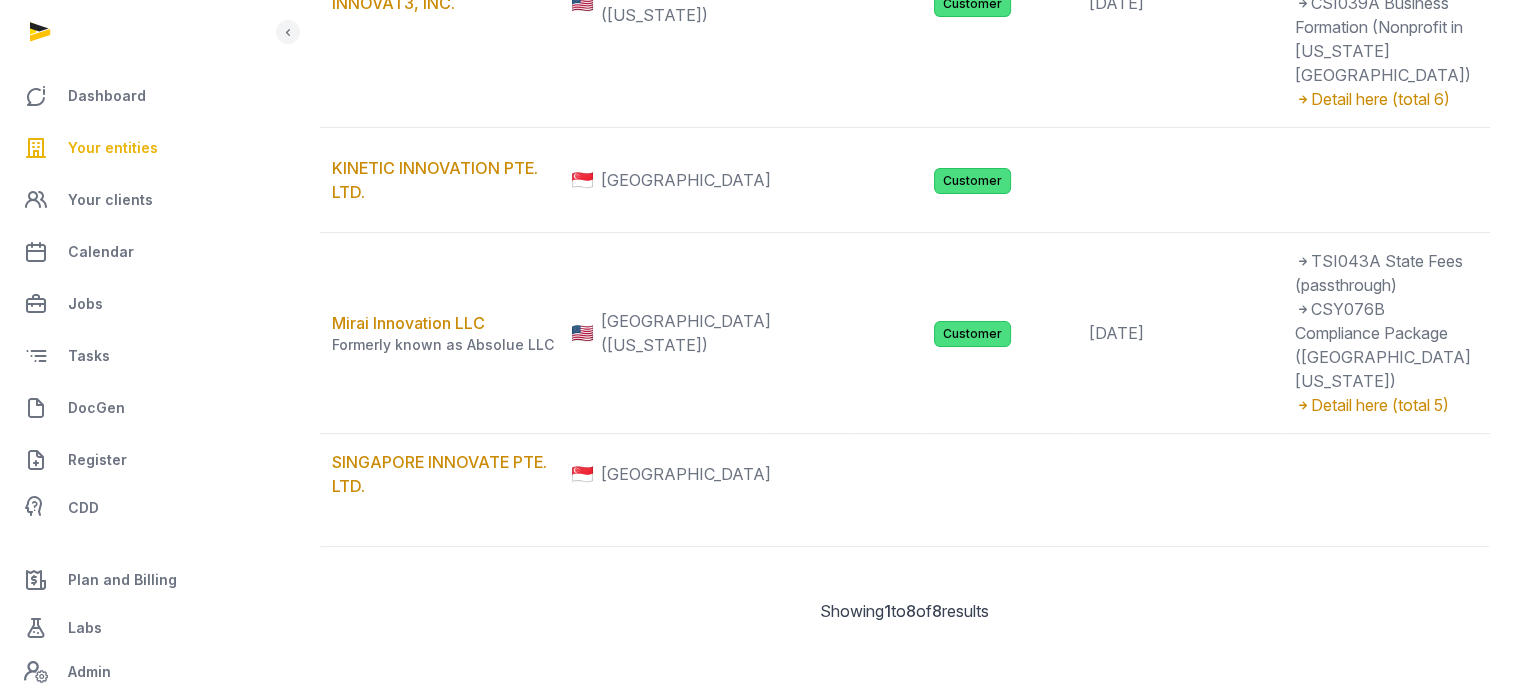 scroll, scrollTop: 984, scrollLeft: 0, axis: vertical 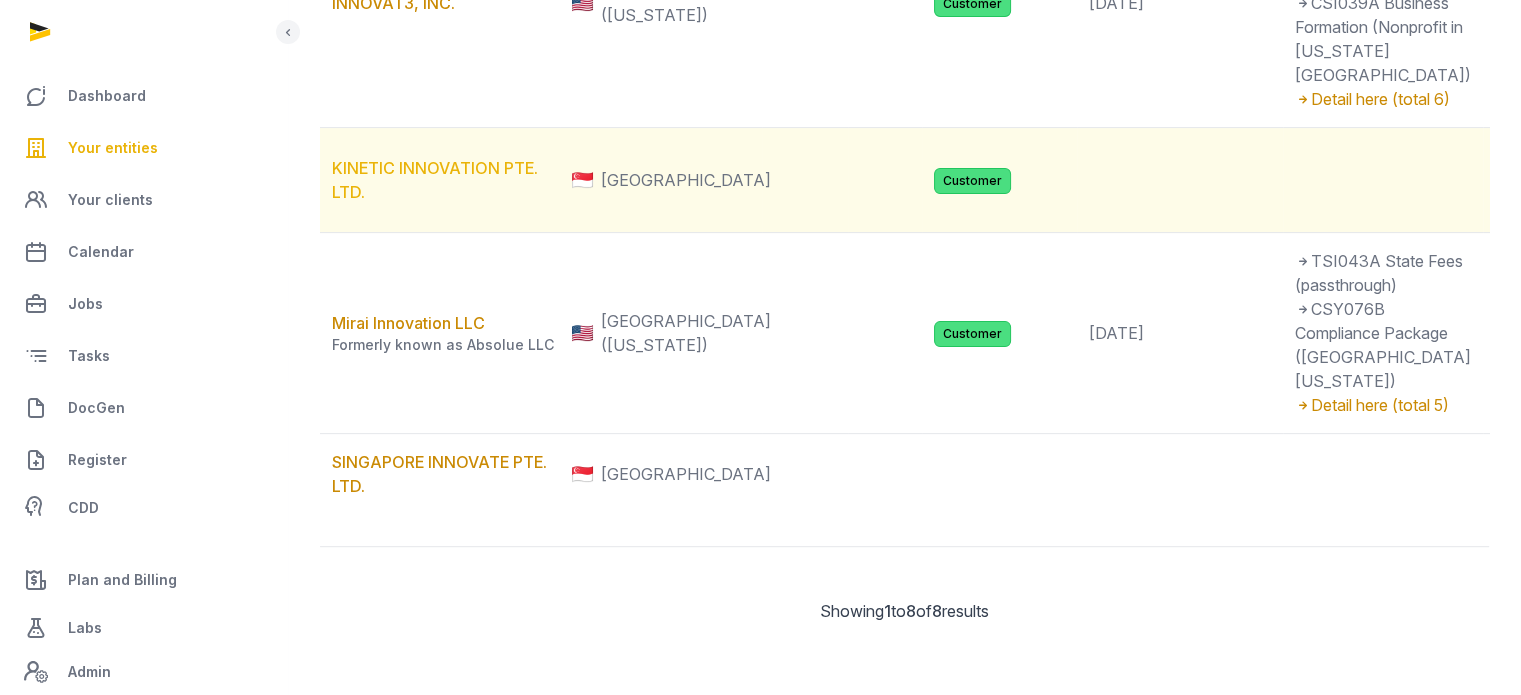click on "KINETIC INNOVATION PTE. LTD." at bounding box center (435, 180) 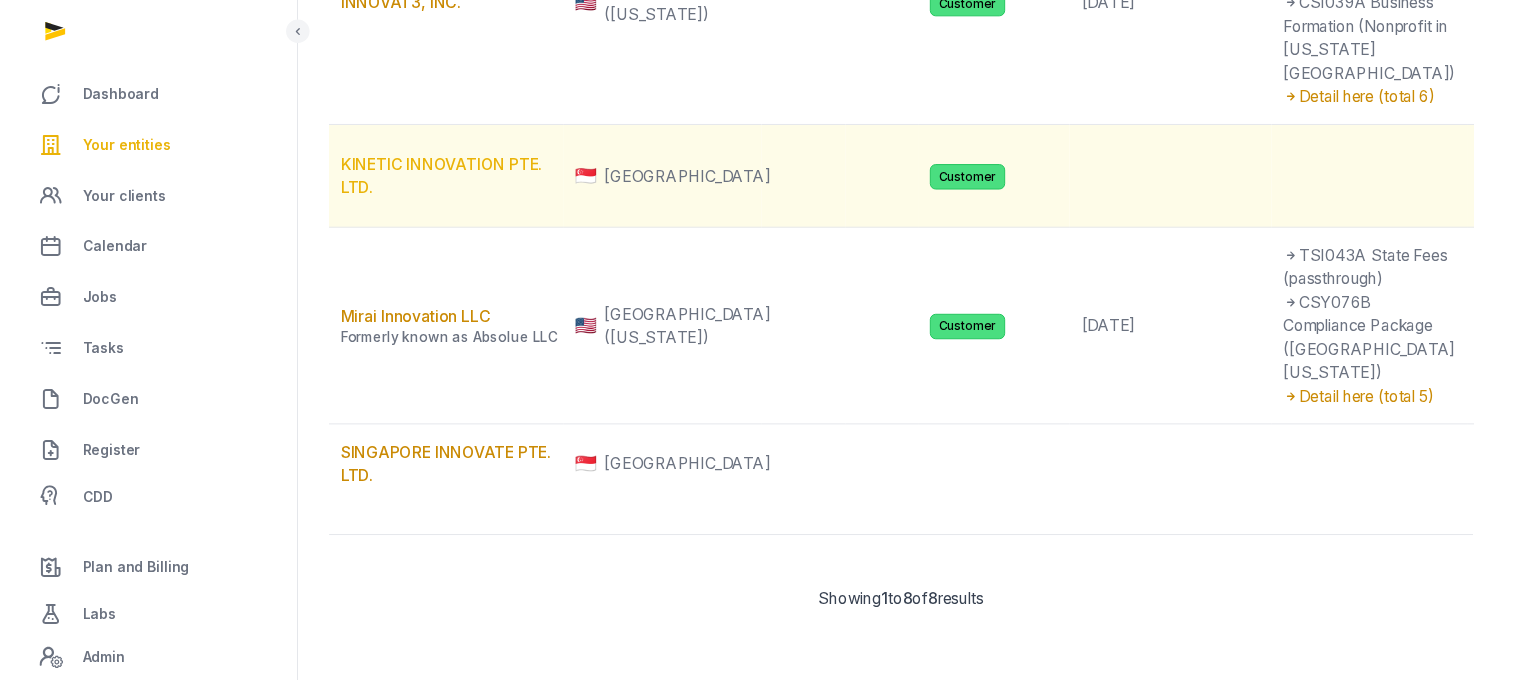 scroll, scrollTop: 0, scrollLeft: 0, axis: both 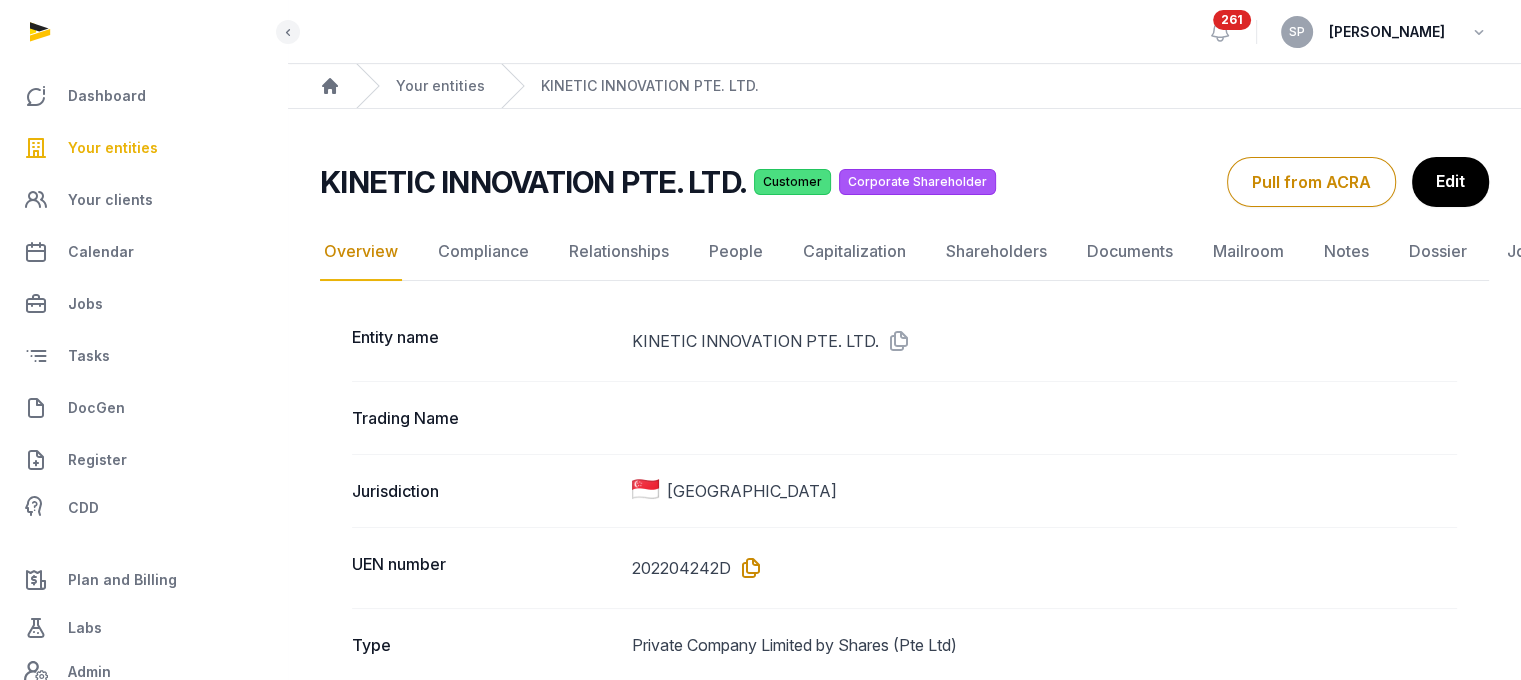 click at bounding box center [747, 568] 